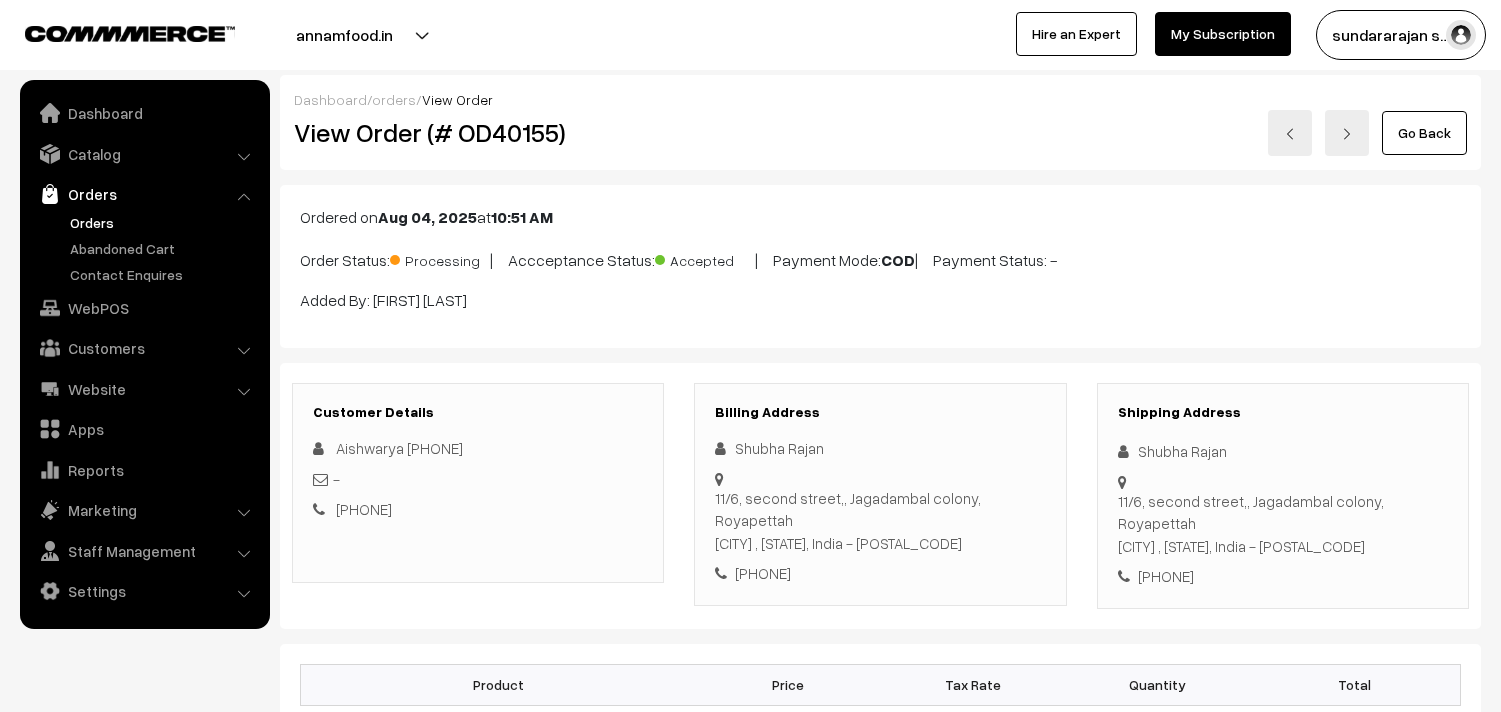 click on "WebPOS" at bounding box center (144, 308) 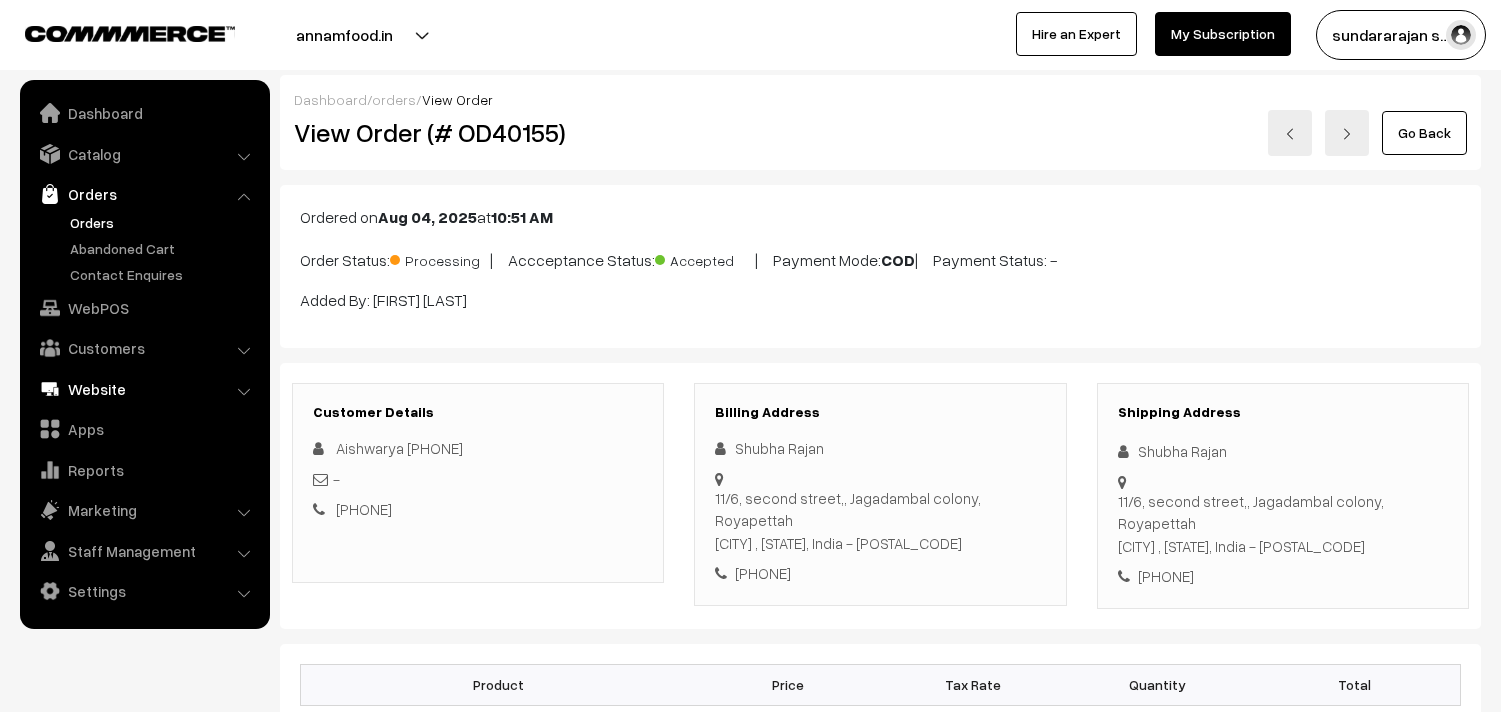 scroll, scrollTop: 0, scrollLeft: 0, axis: both 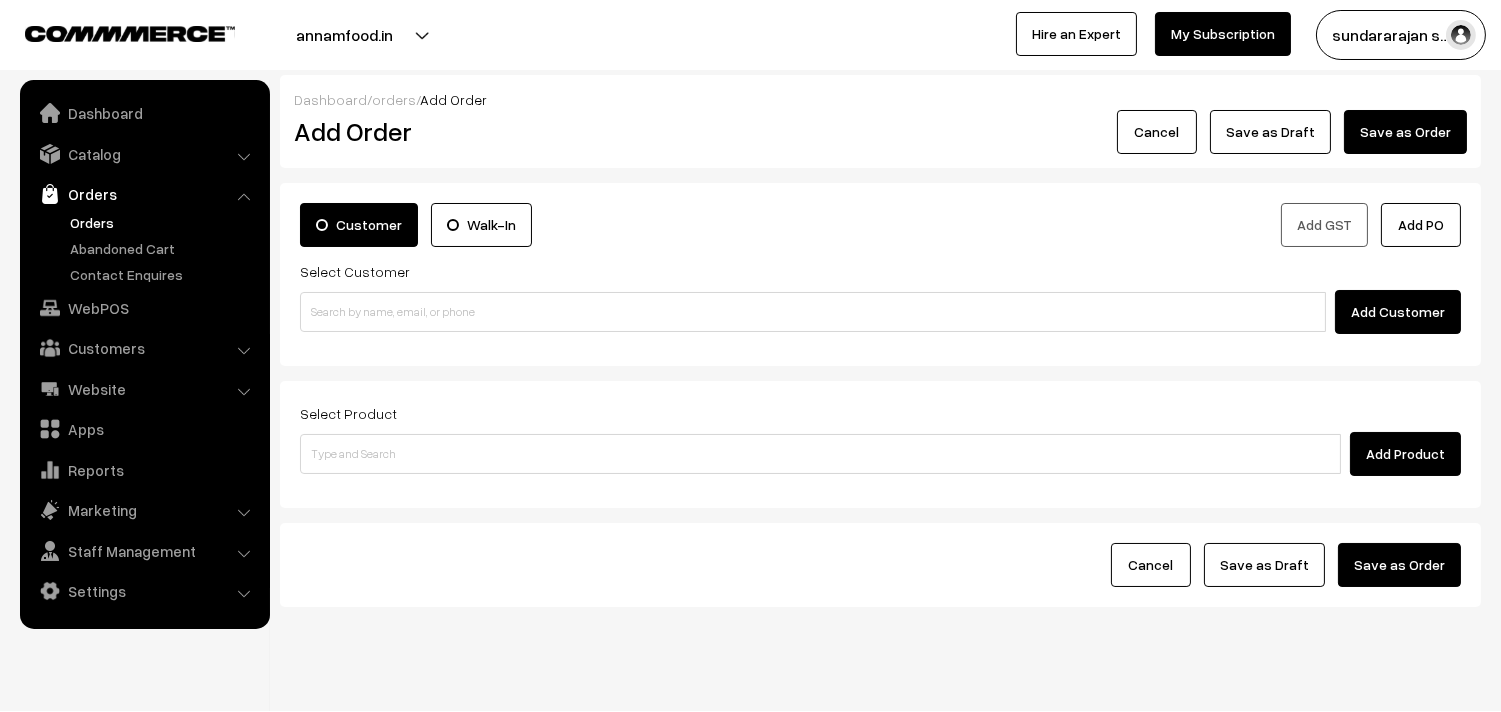 drag, startPoint x: 405, startPoint y: 287, endPoint x: 405, endPoint y: 300, distance: 13 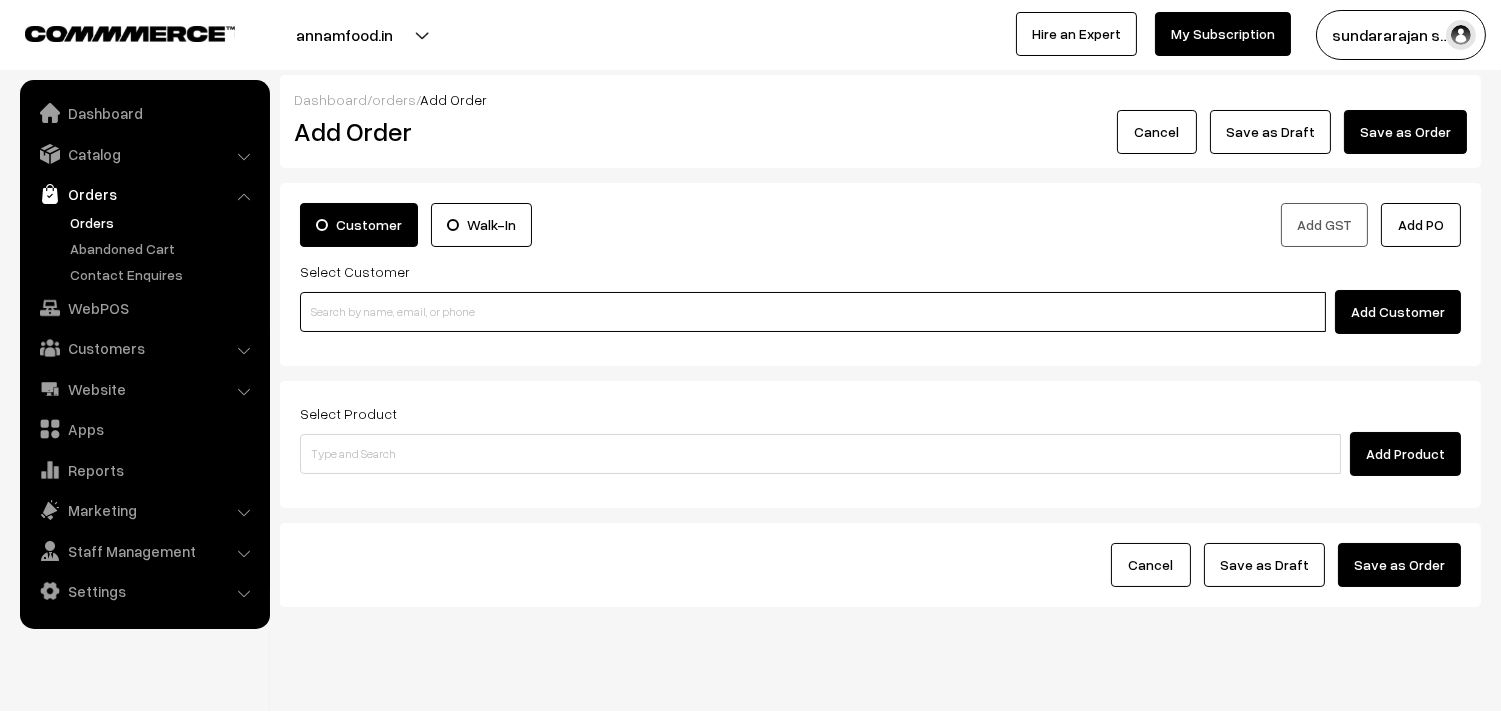 click at bounding box center (813, 312) 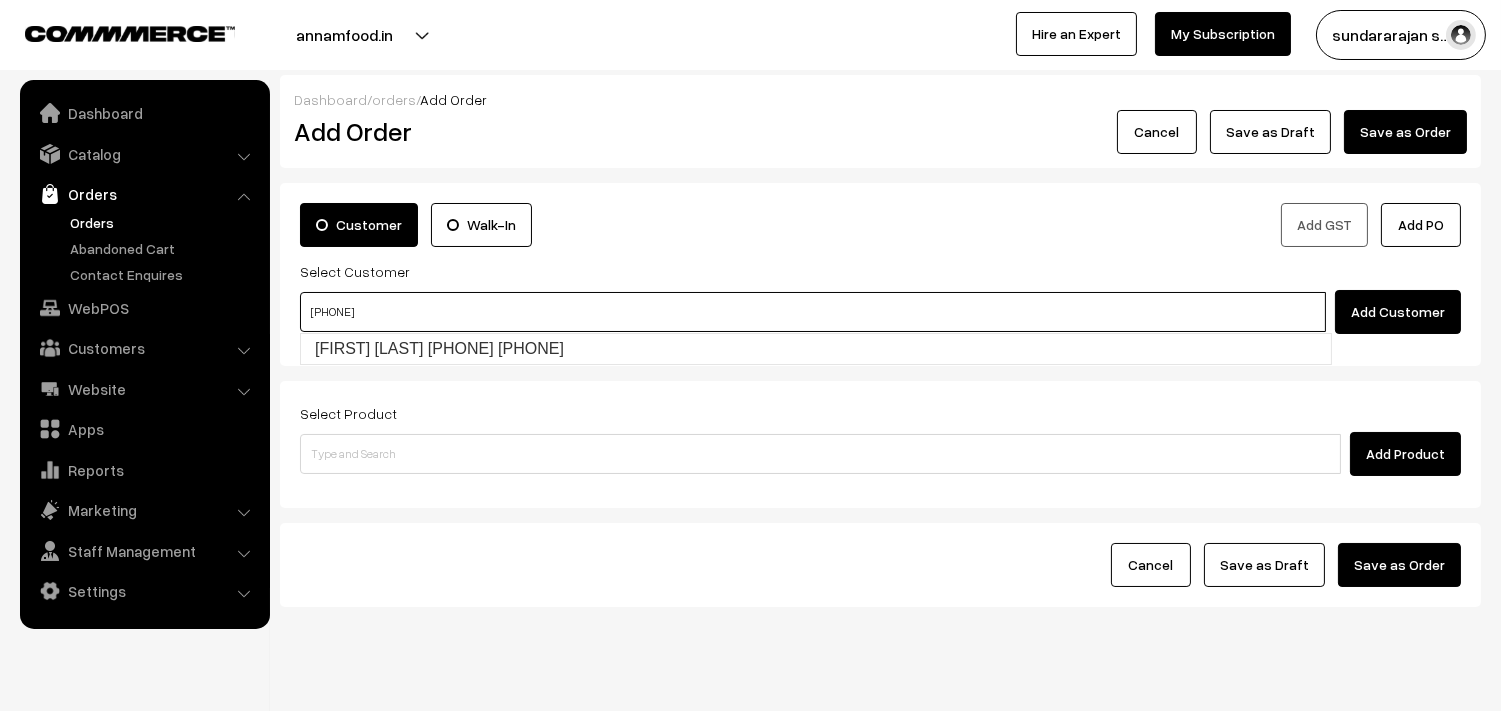 click on "80723 68596" at bounding box center (813, 312) 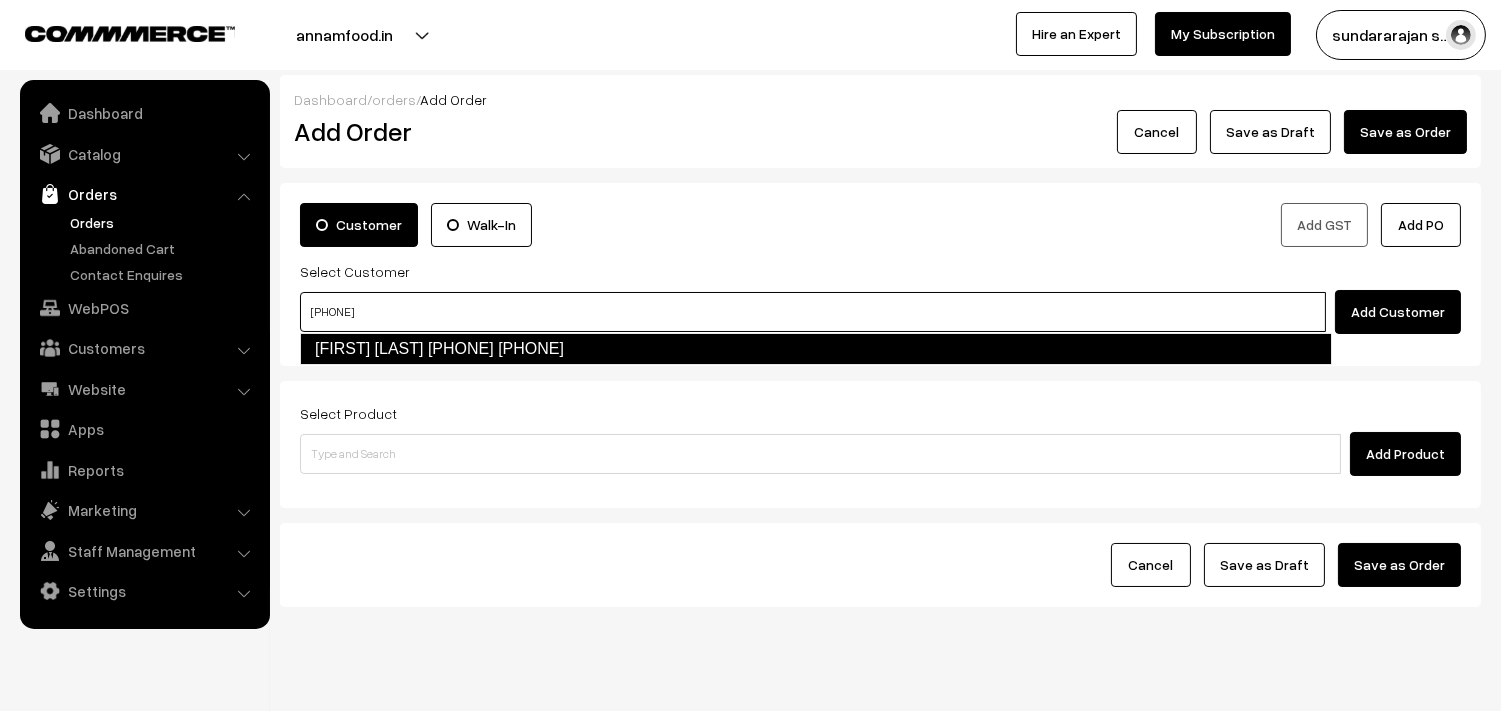click on "brindha Natarajan 80723 68596  [8072368596]" at bounding box center (816, 349) 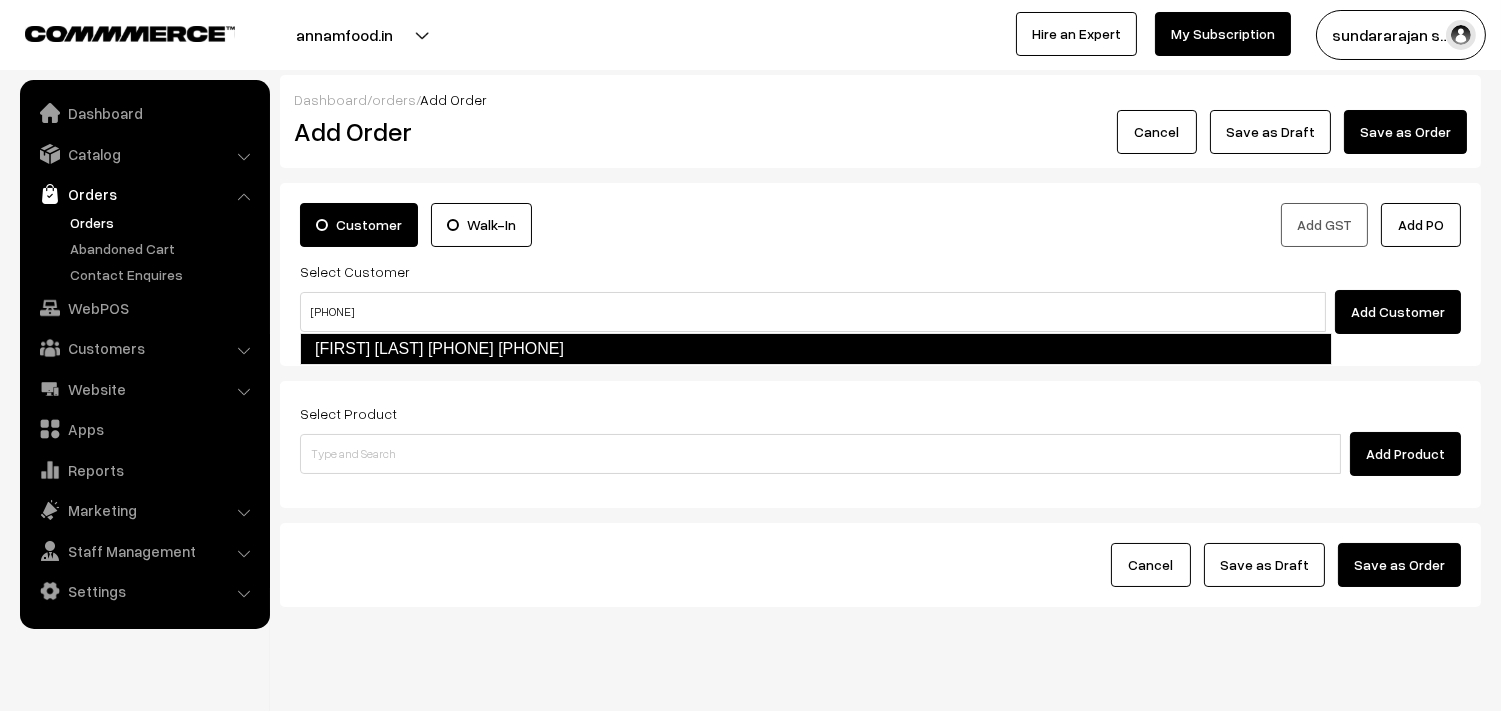 type 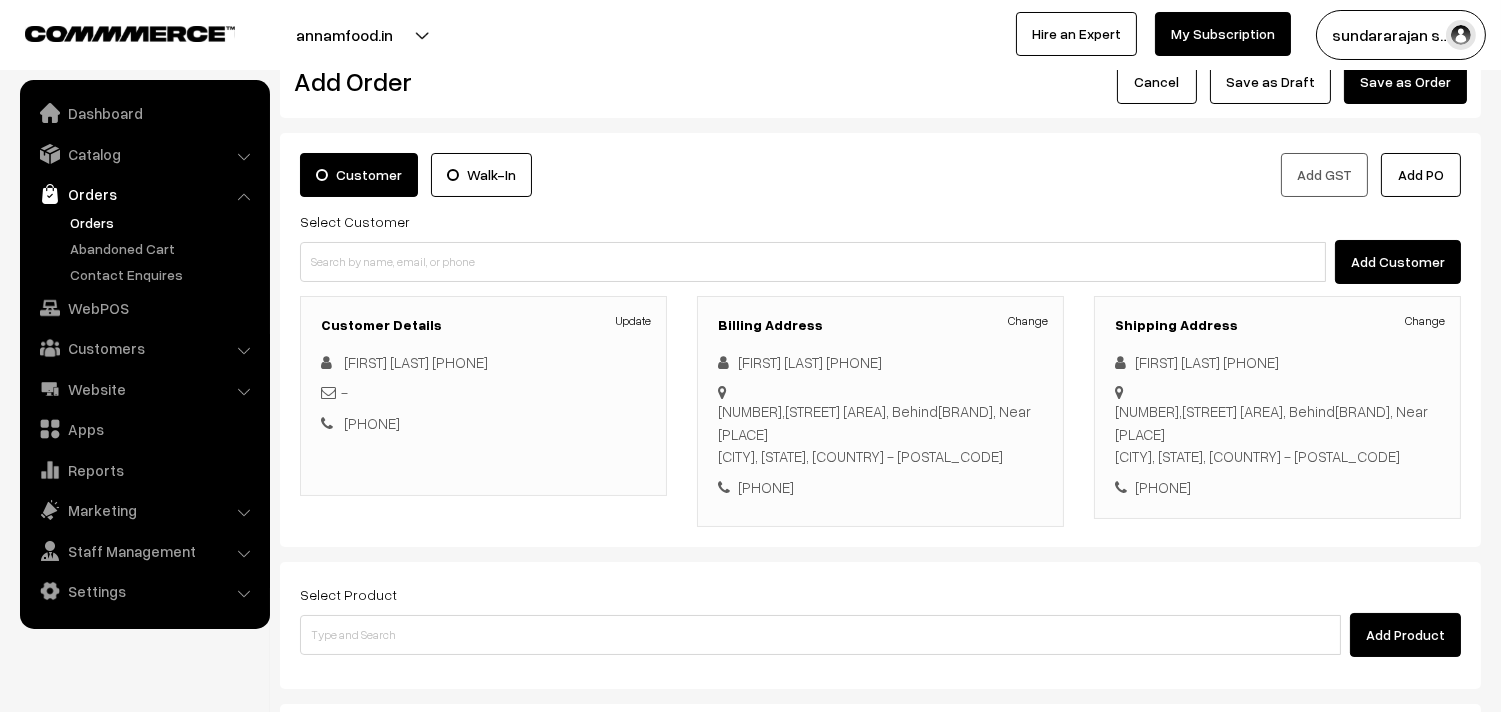 scroll, scrollTop: 111, scrollLeft: 0, axis: vertical 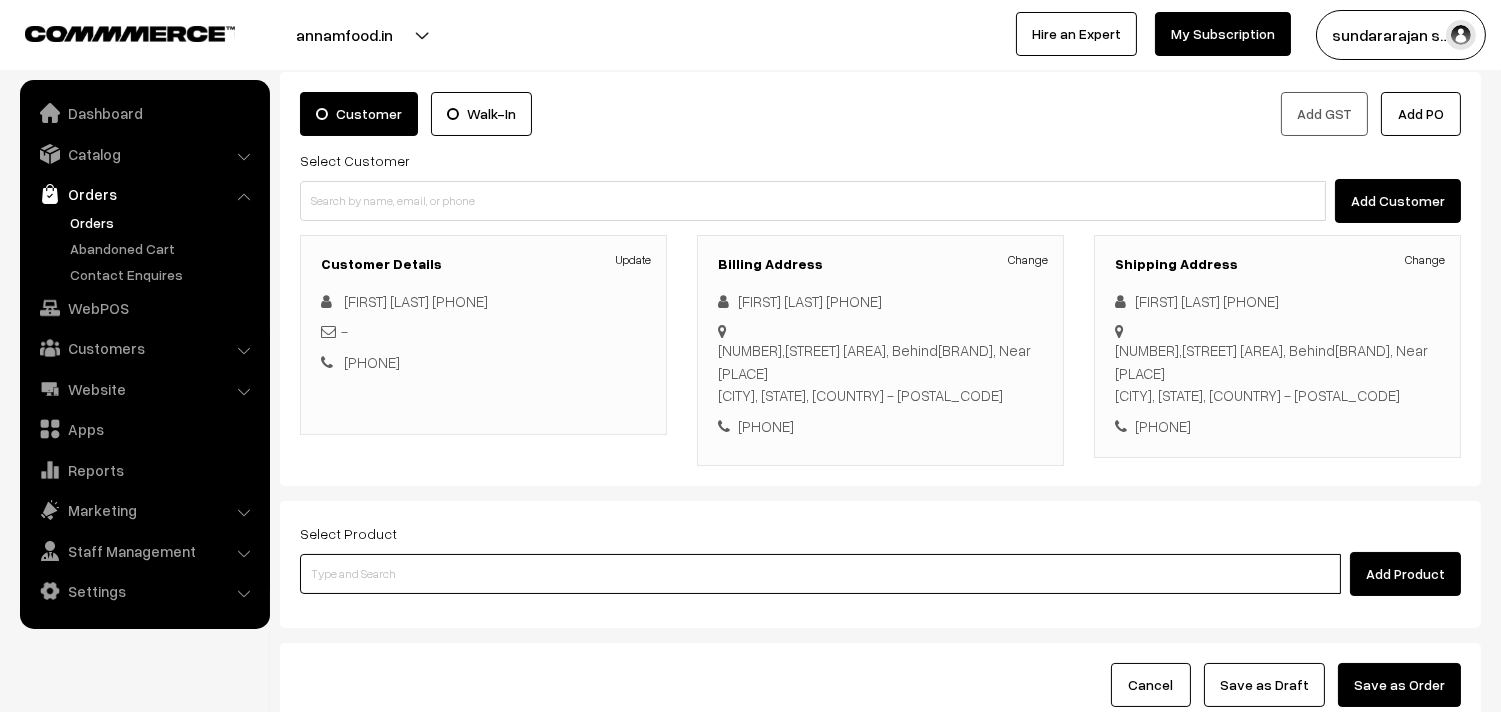 click at bounding box center [820, 574] 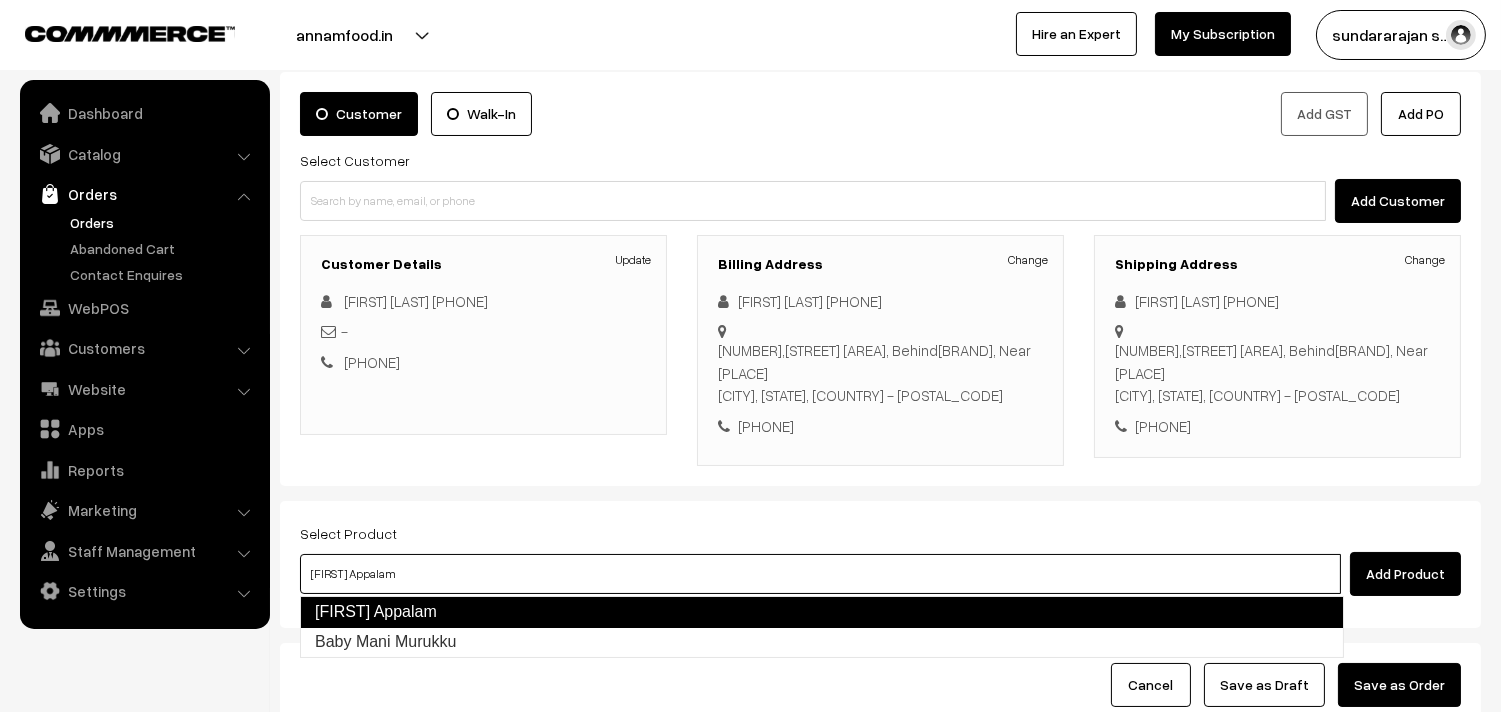 type on "Baby Mani Murukku" 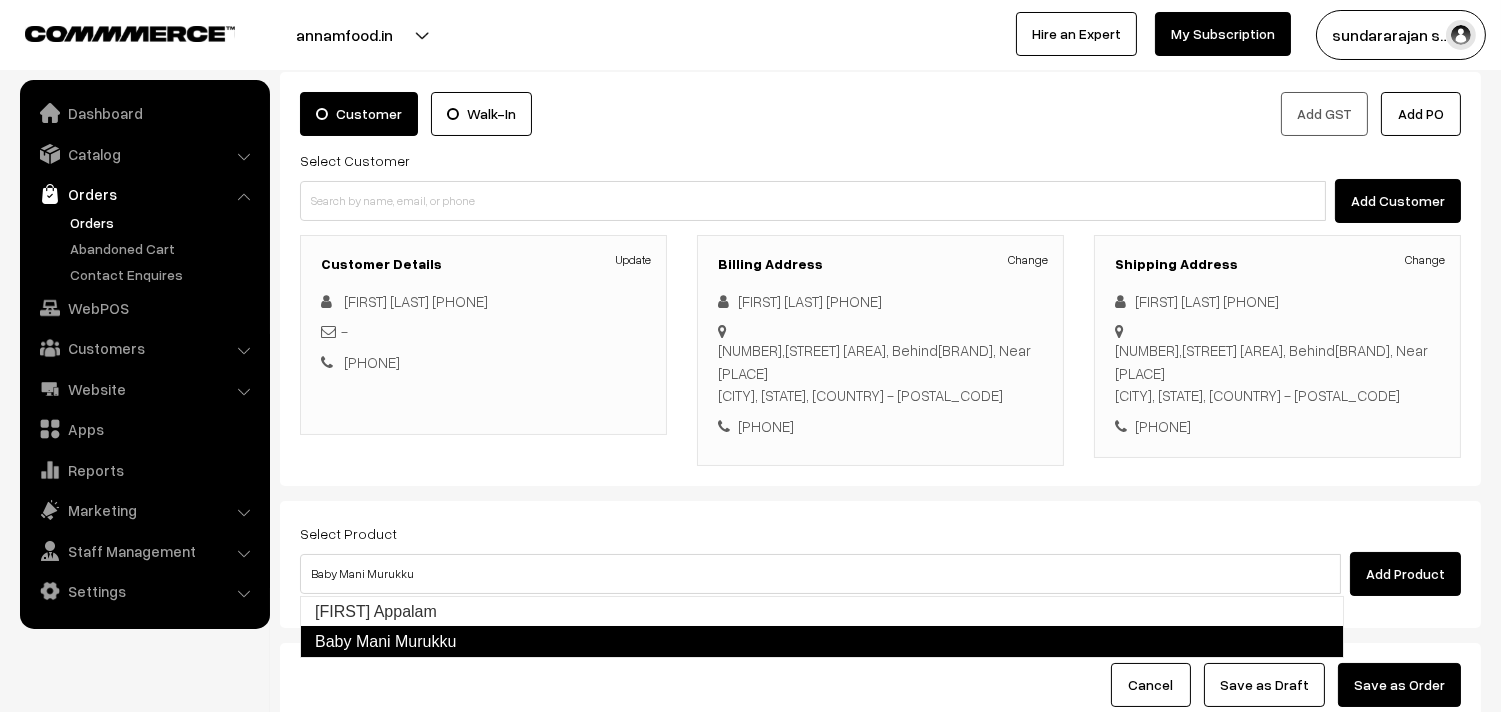 type 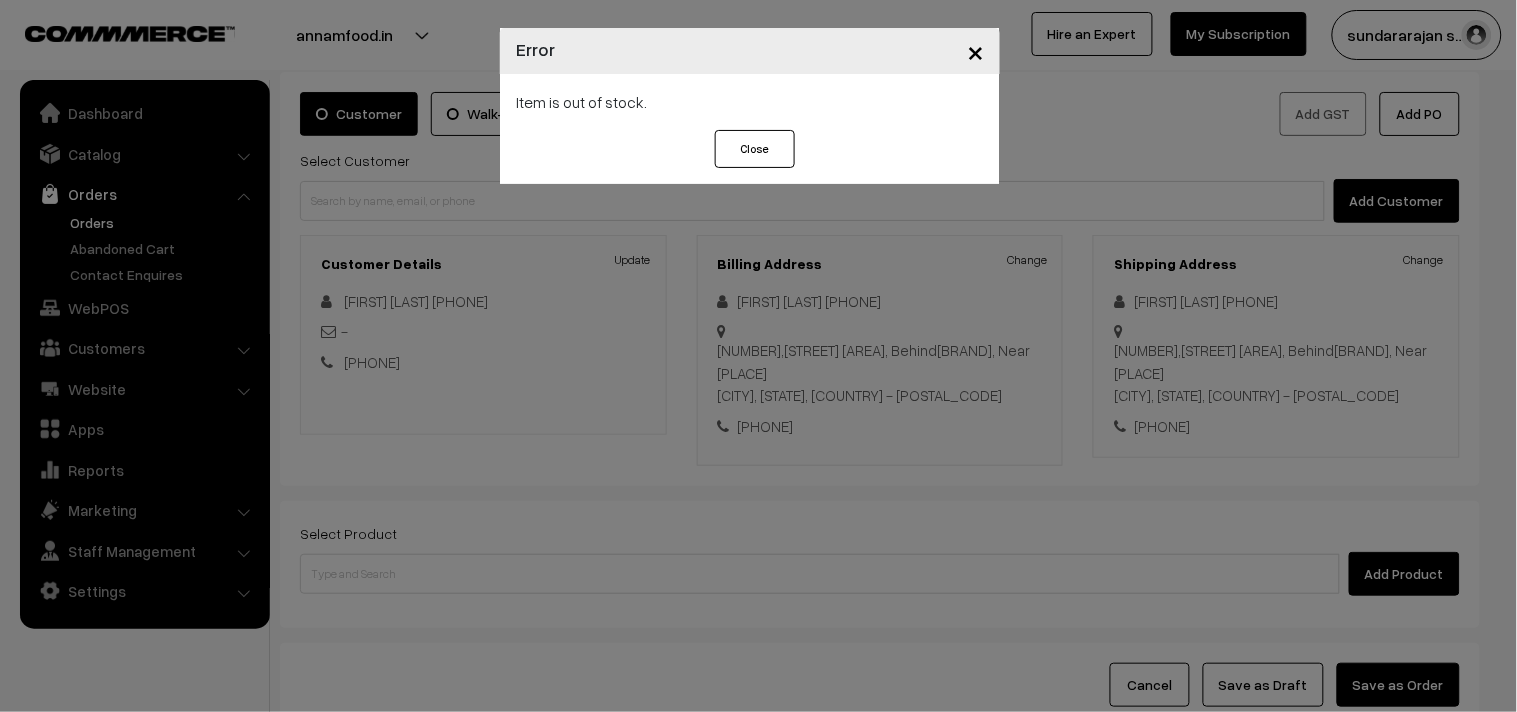 click on "×
Error
Item is out of stock.
Close" at bounding box center [758, 356] 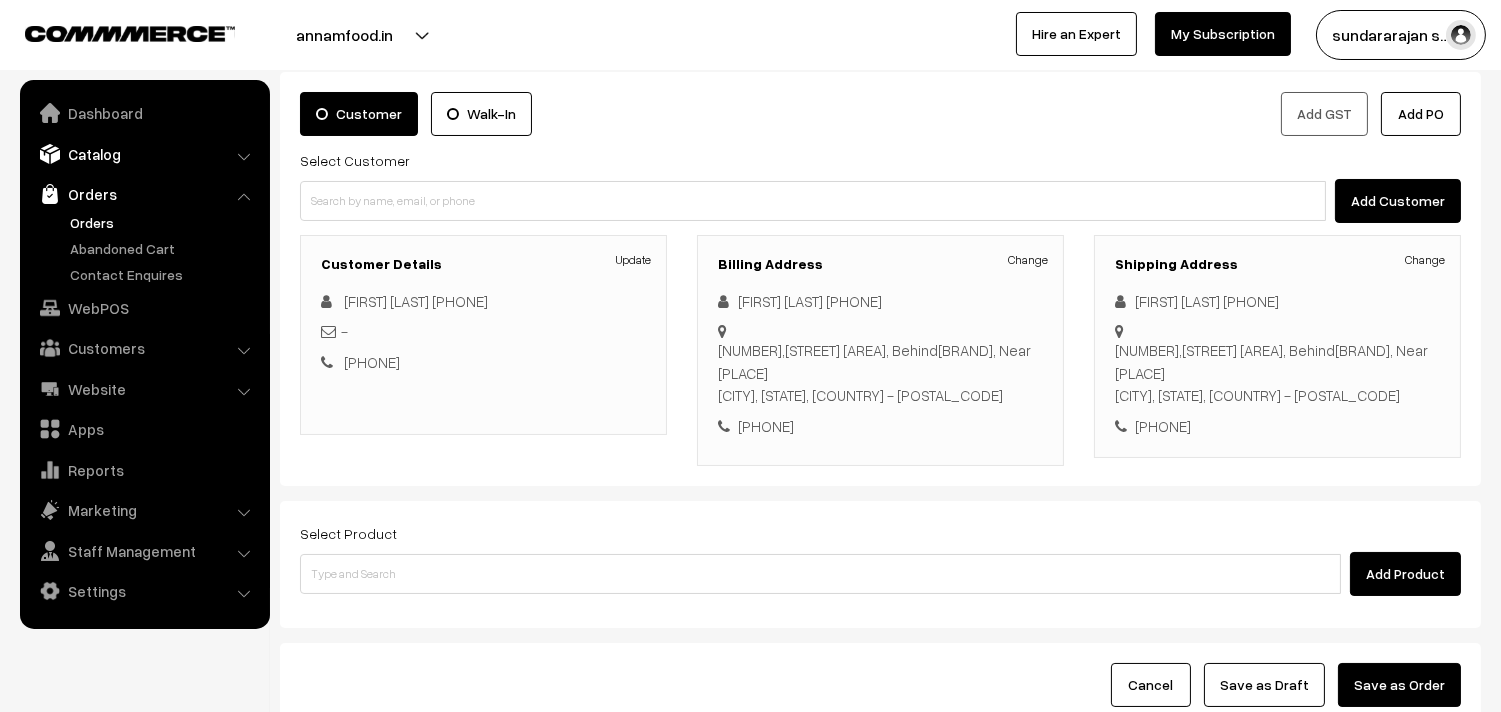 click on "Catalog" at bounding box center [144, 154] 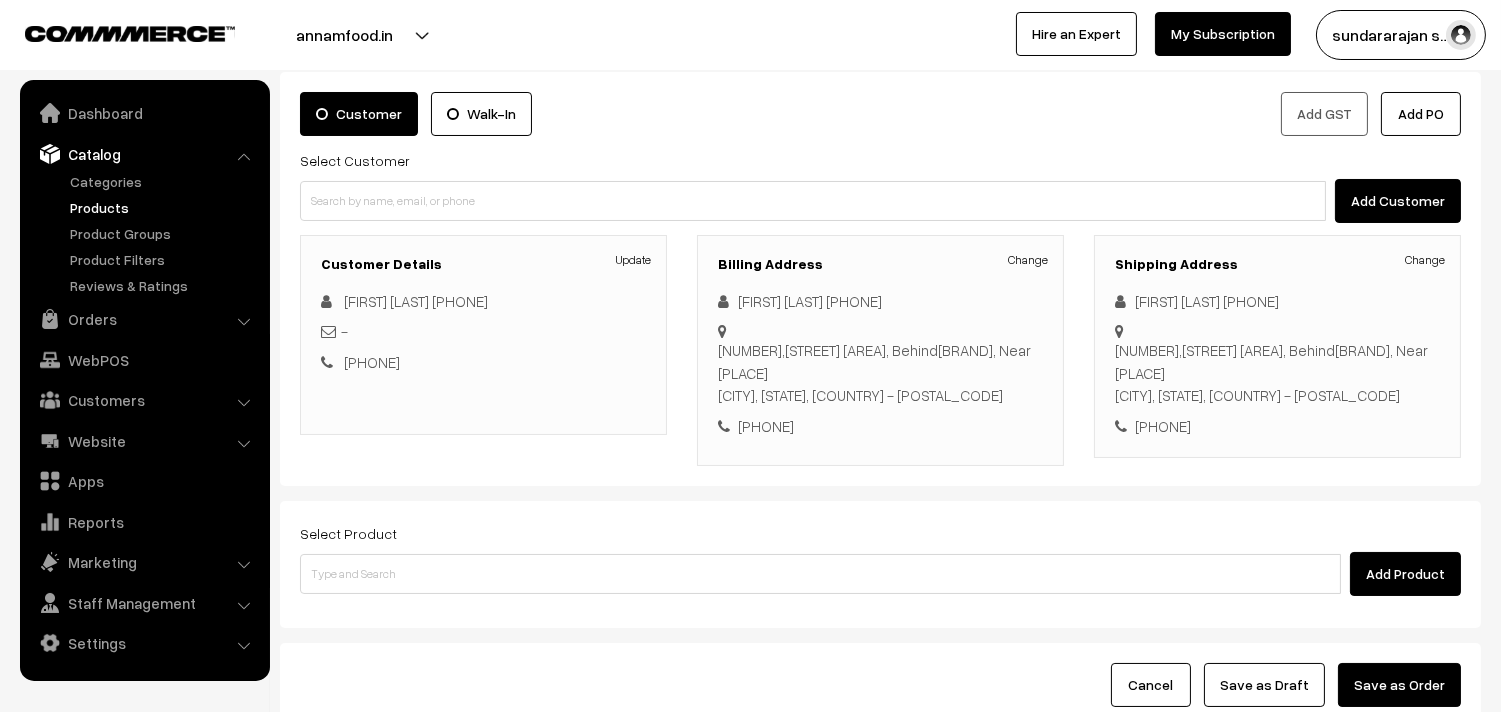 click on "Products" at bounding box center (164, 207) 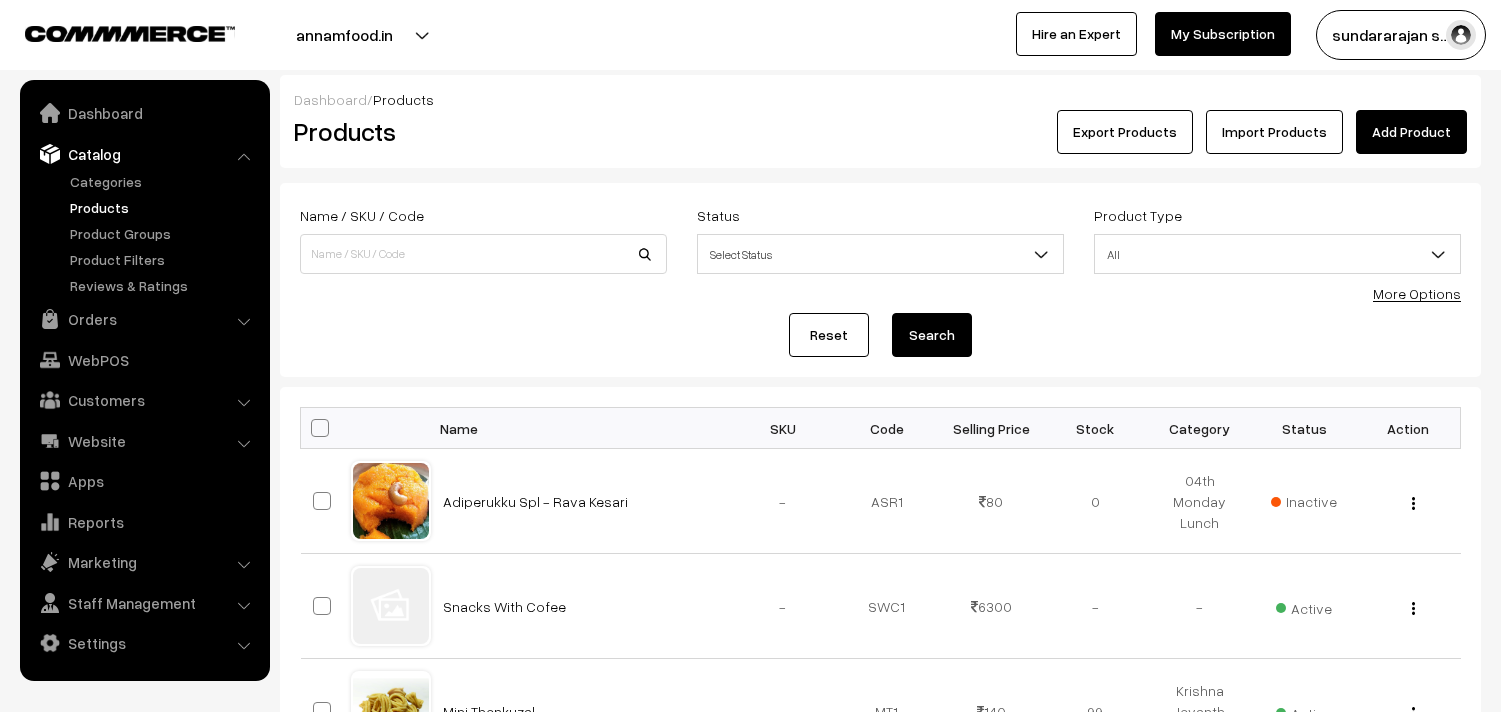 scroll, scrollTop: 0, scrollLeft: 0, axis: both 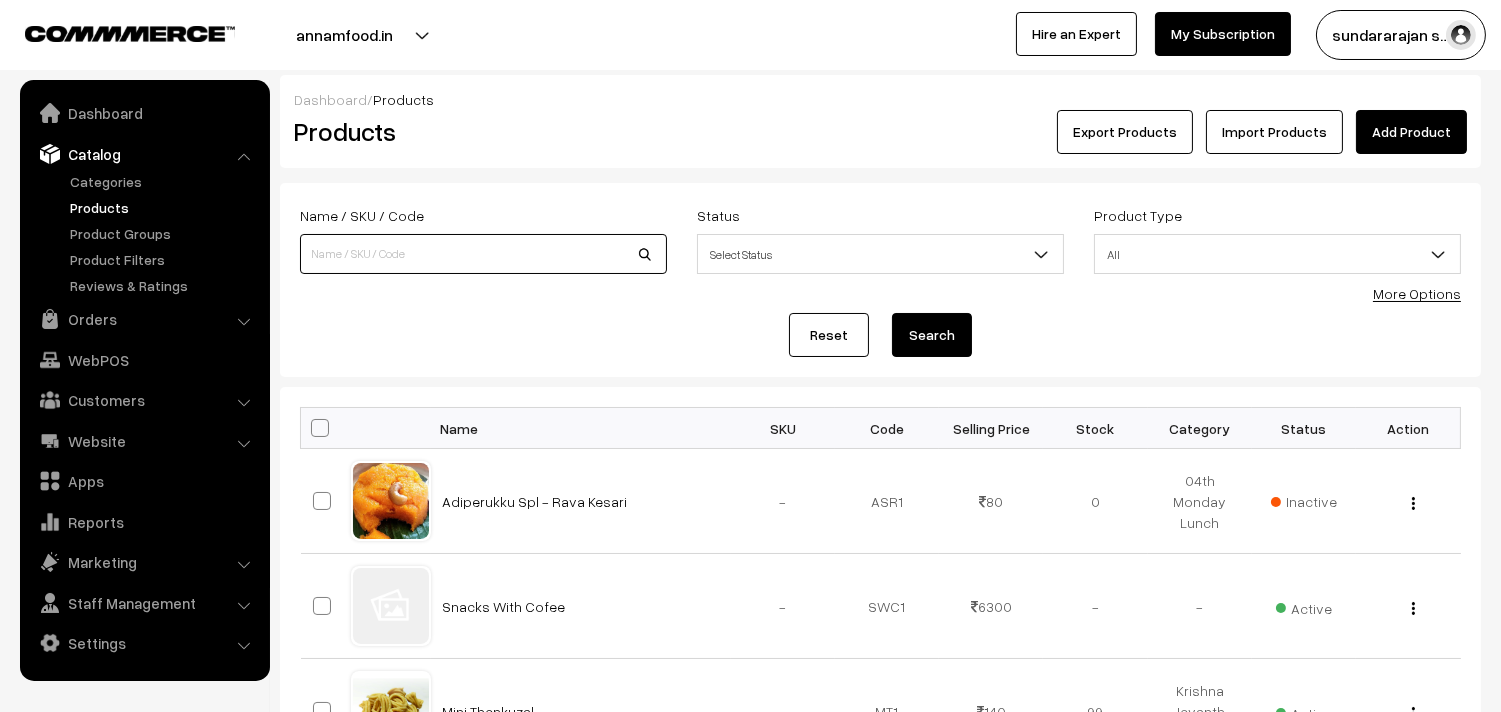 click at bounding box center [483, 254] 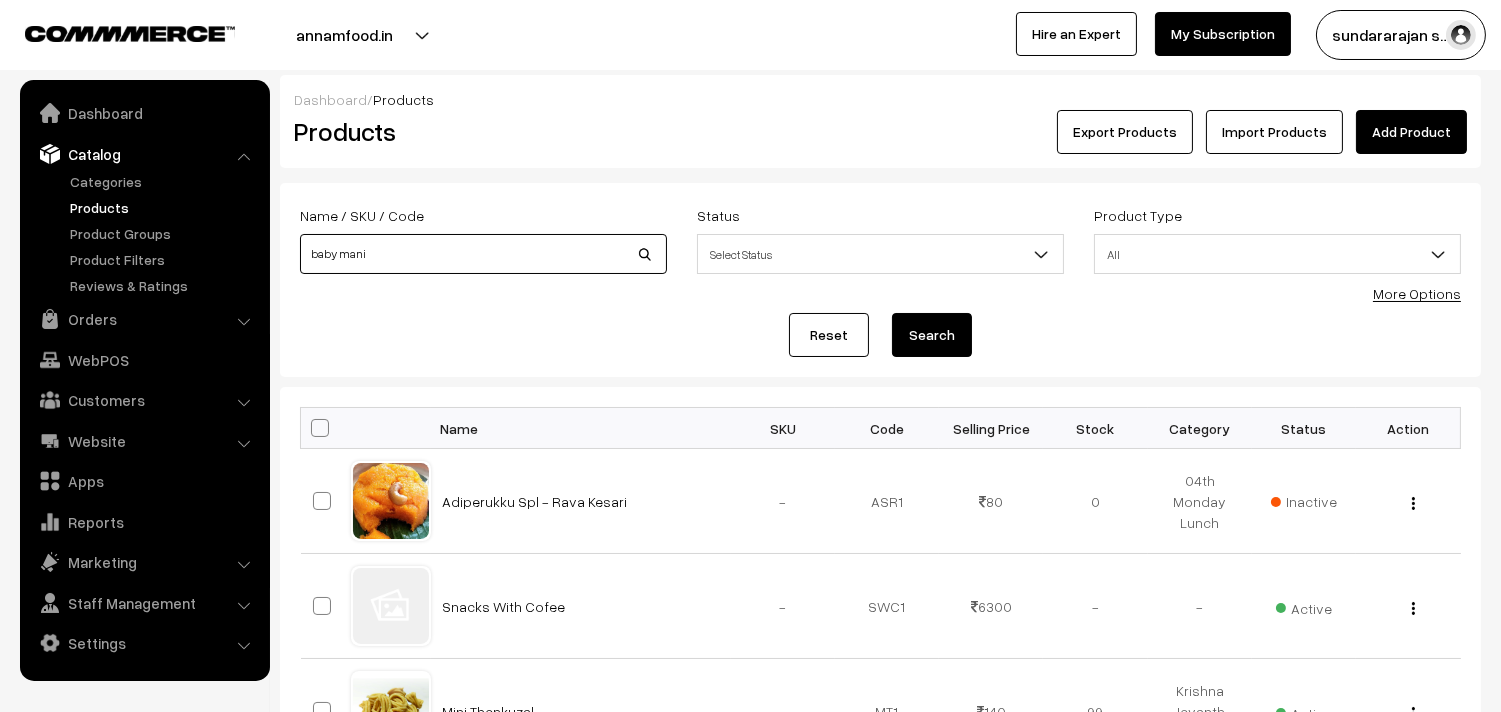 type on "baby mani" 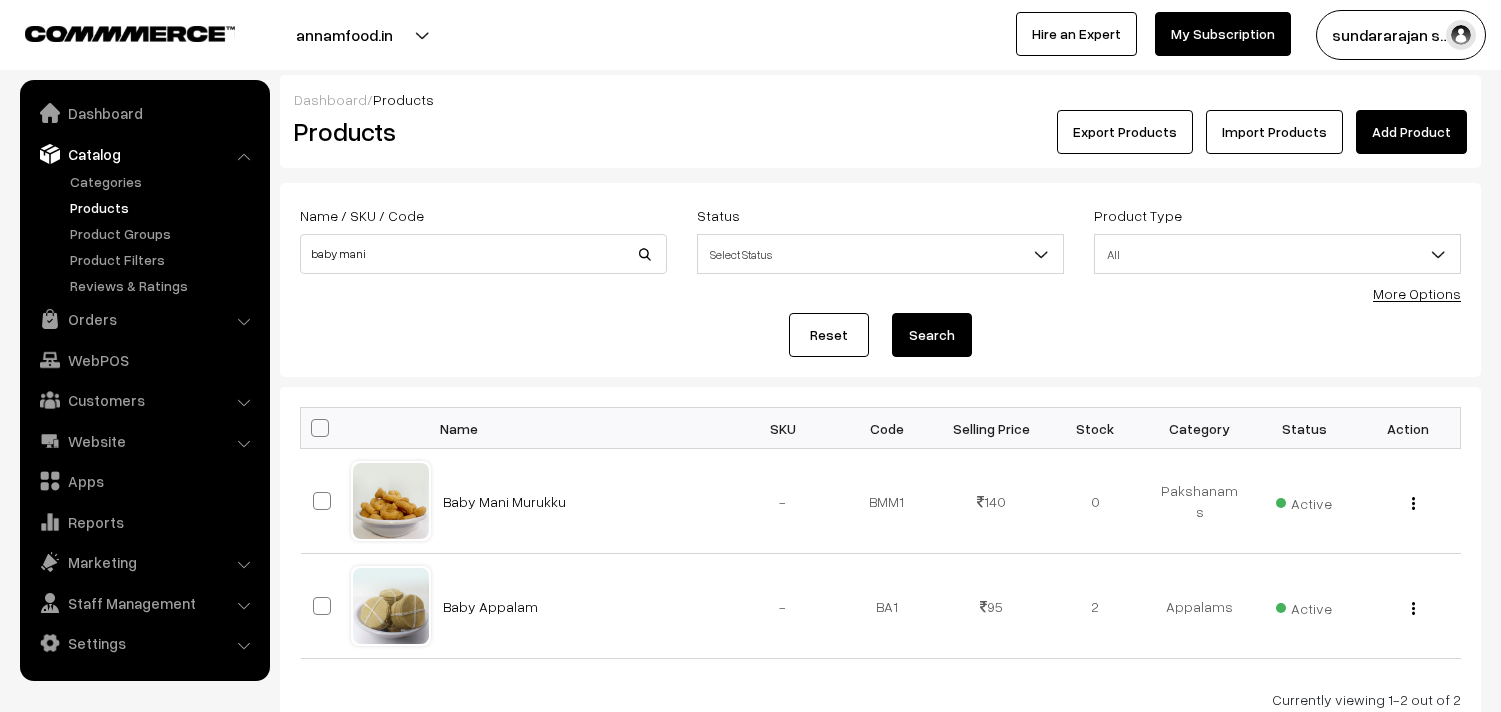 scroll, scrollTop: 0, scrollLeft: 0, axis: both 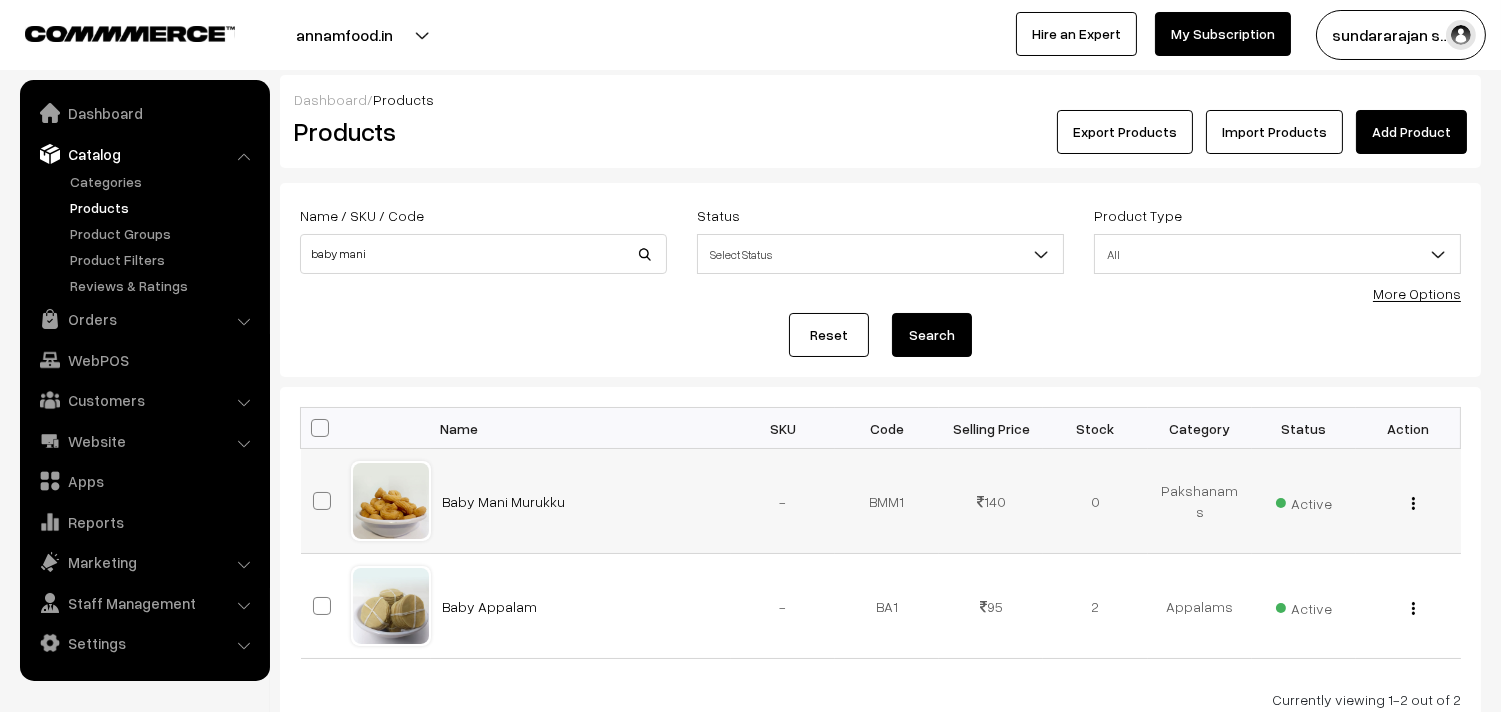 click on "Baby Mani Murukku" at bounding box center (581, 501) 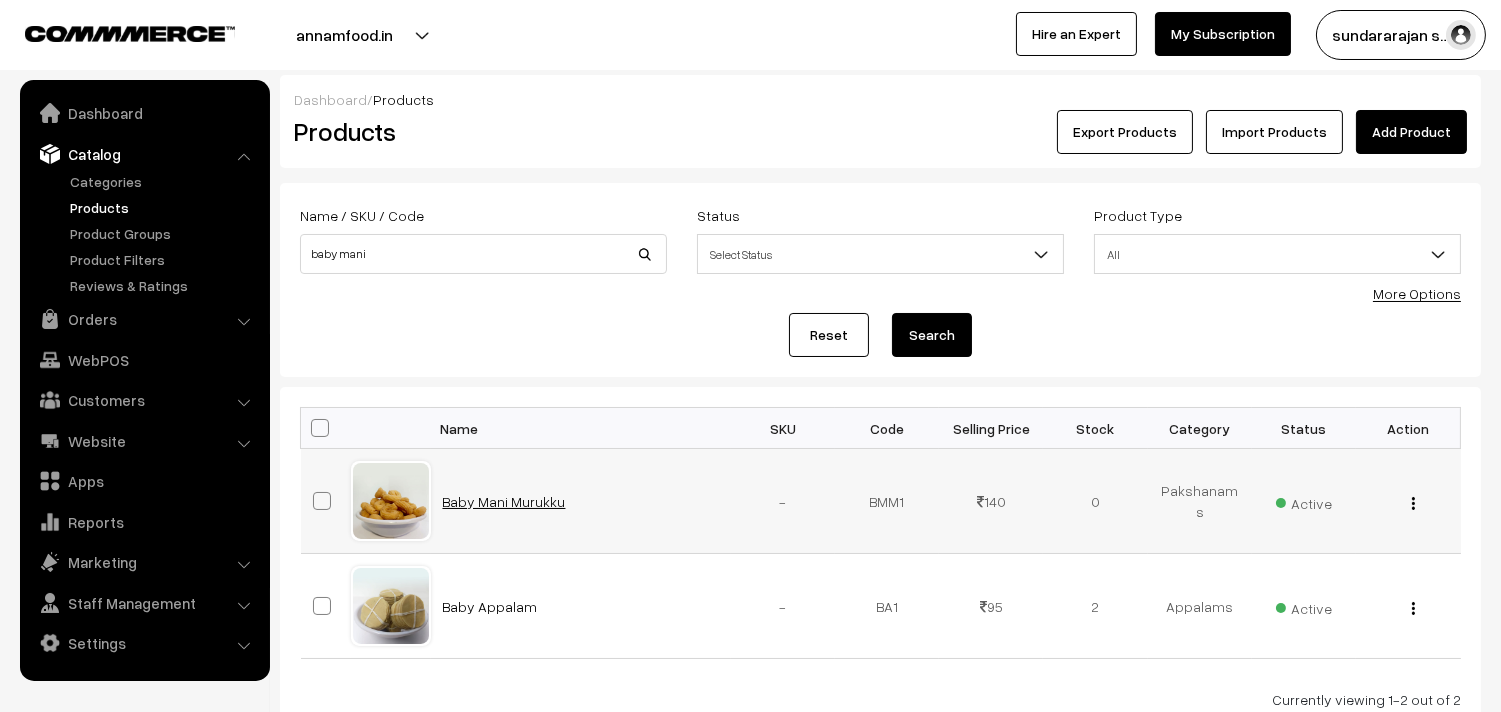 click on "Baby Mani Murukku" at bounding box center (504, 501) 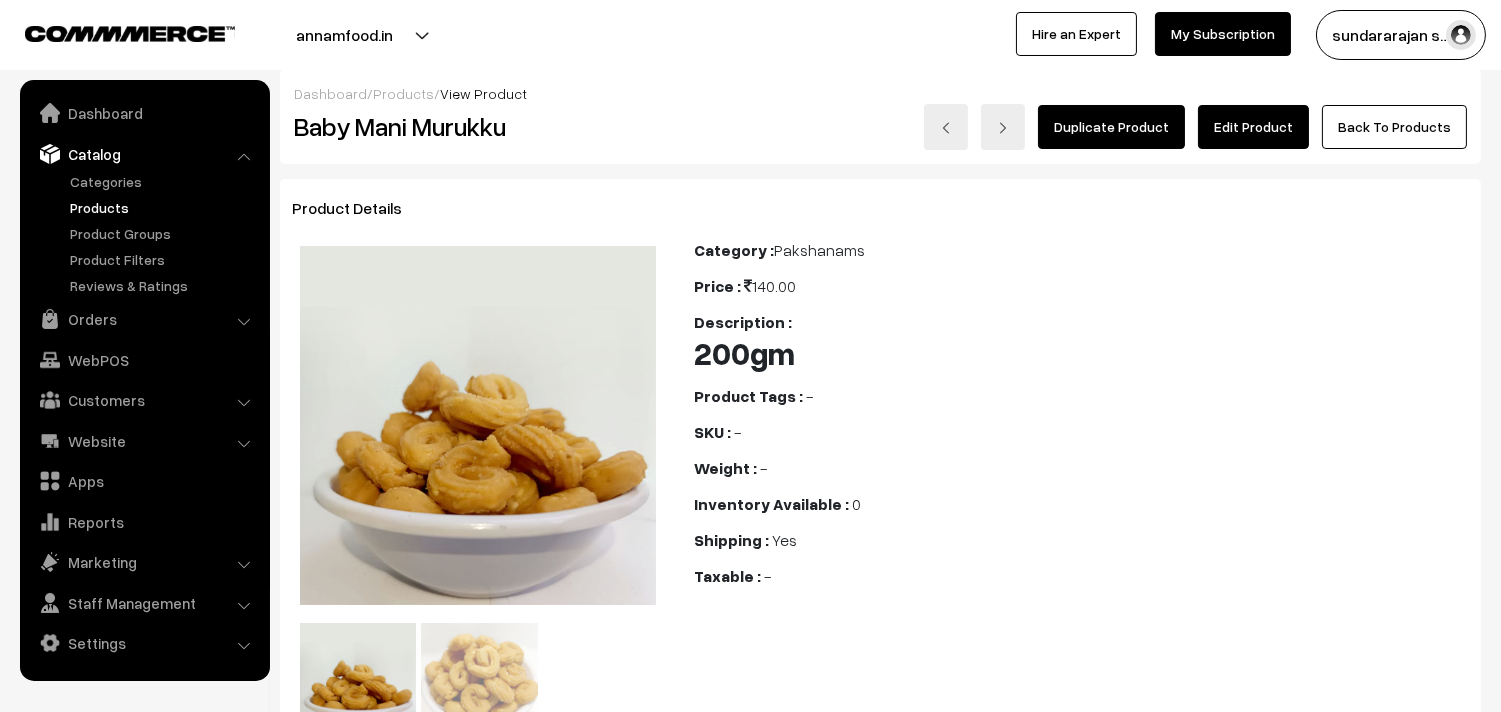 scroll, scrollTop: 0, scrollLeft: 0, axis: both 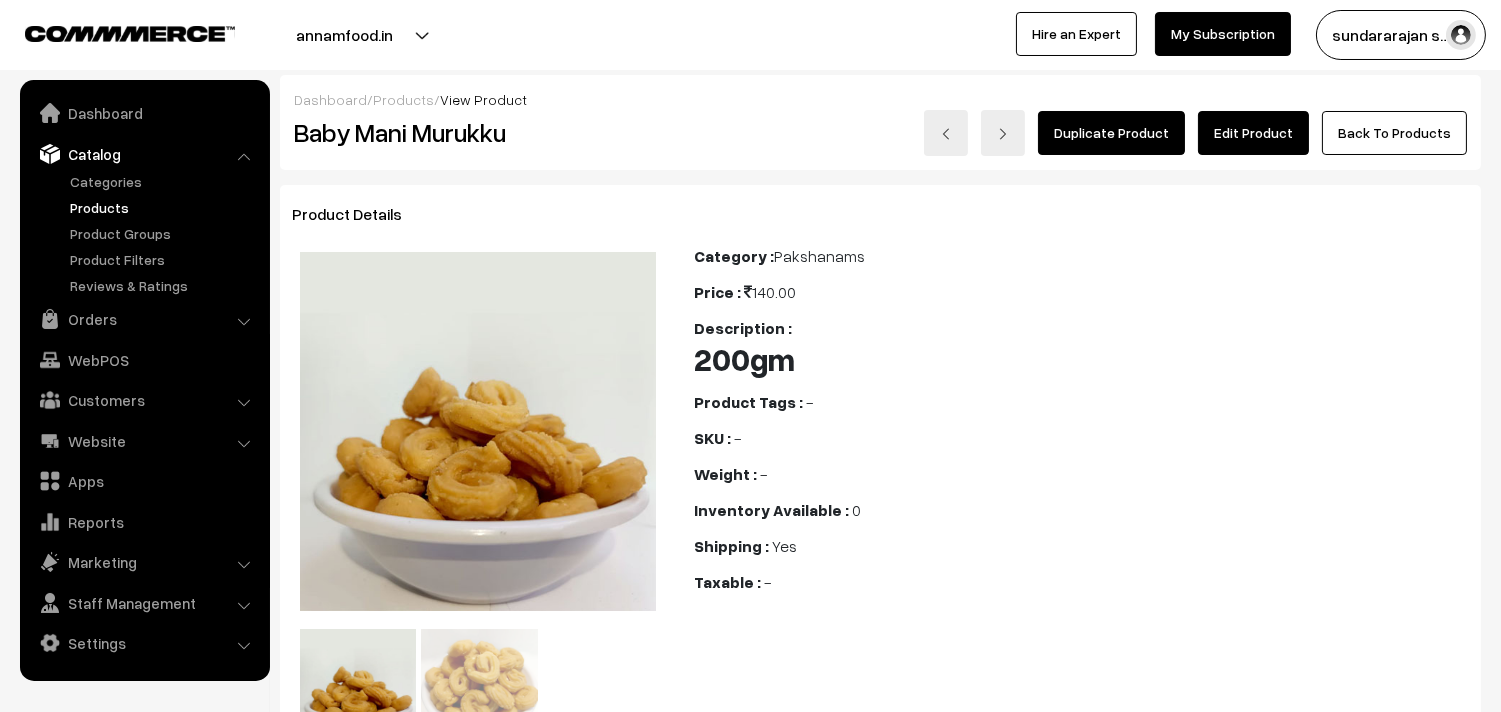 click on "Dashboard  /  Products  /  View Product
Baby Mani Murukku
Duplicate Product
Edit Product
Back To Products" at bounding box center (880, 122) 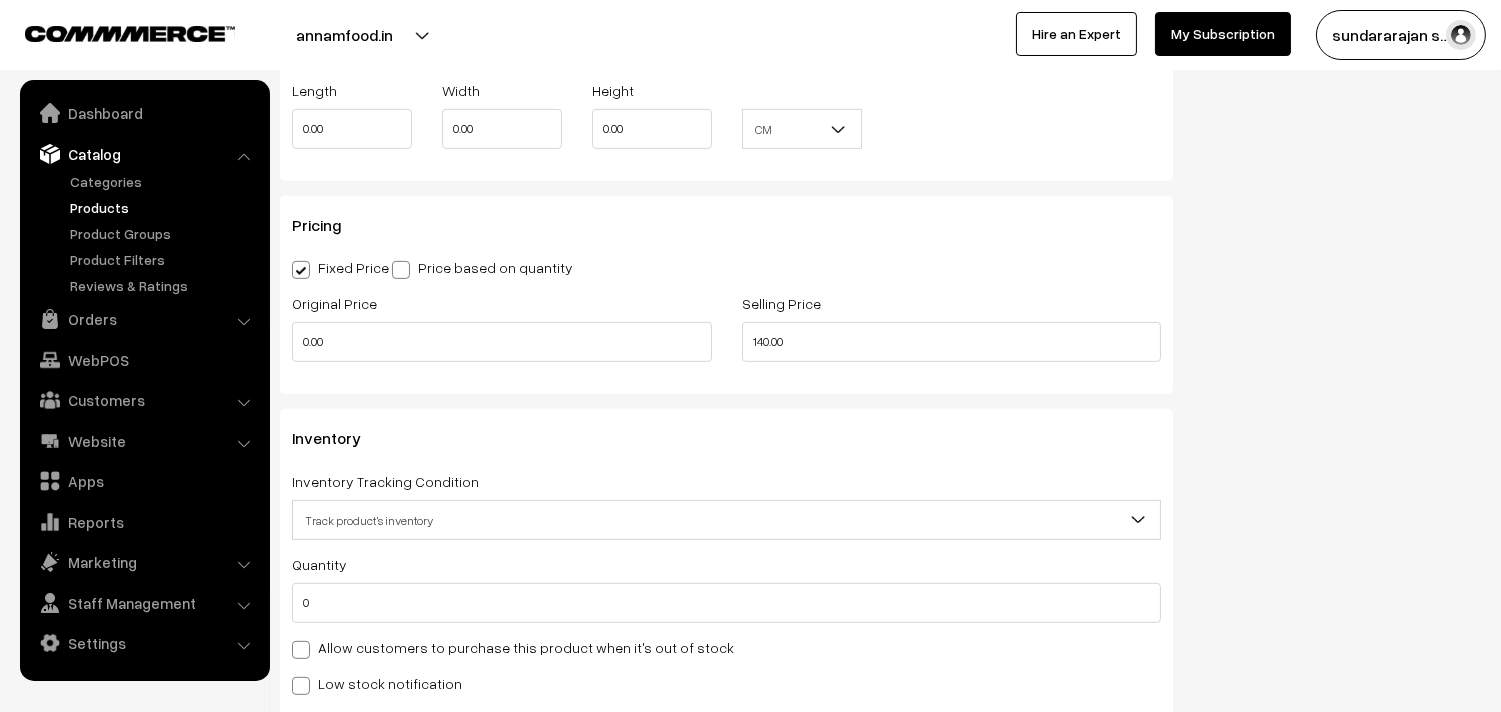 scroll, scrollTop: 1555, scrollLeft: 0, axis: vertical 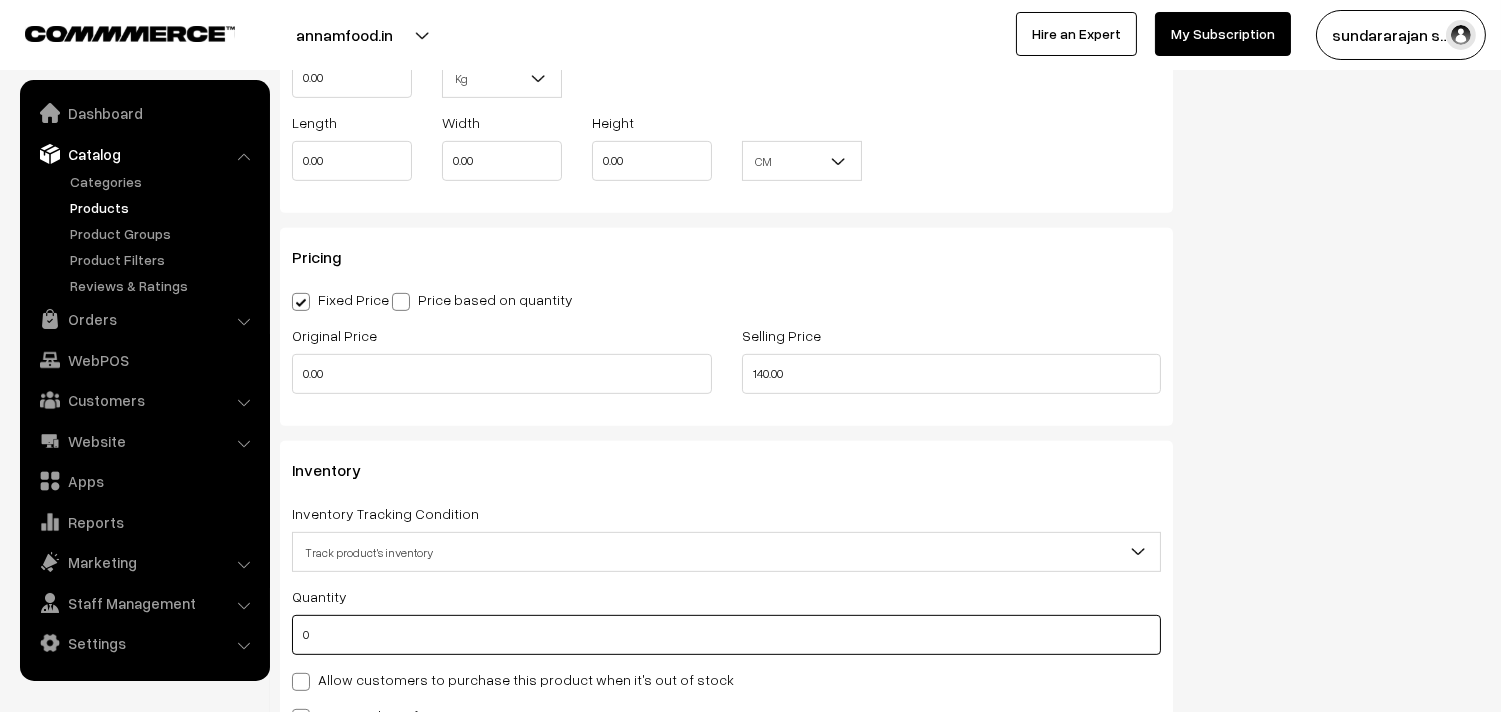 drag, startPoint x: 350, startPoint y: 635, endPoint x: 303, endPoint y: 633, distance: 47.042534 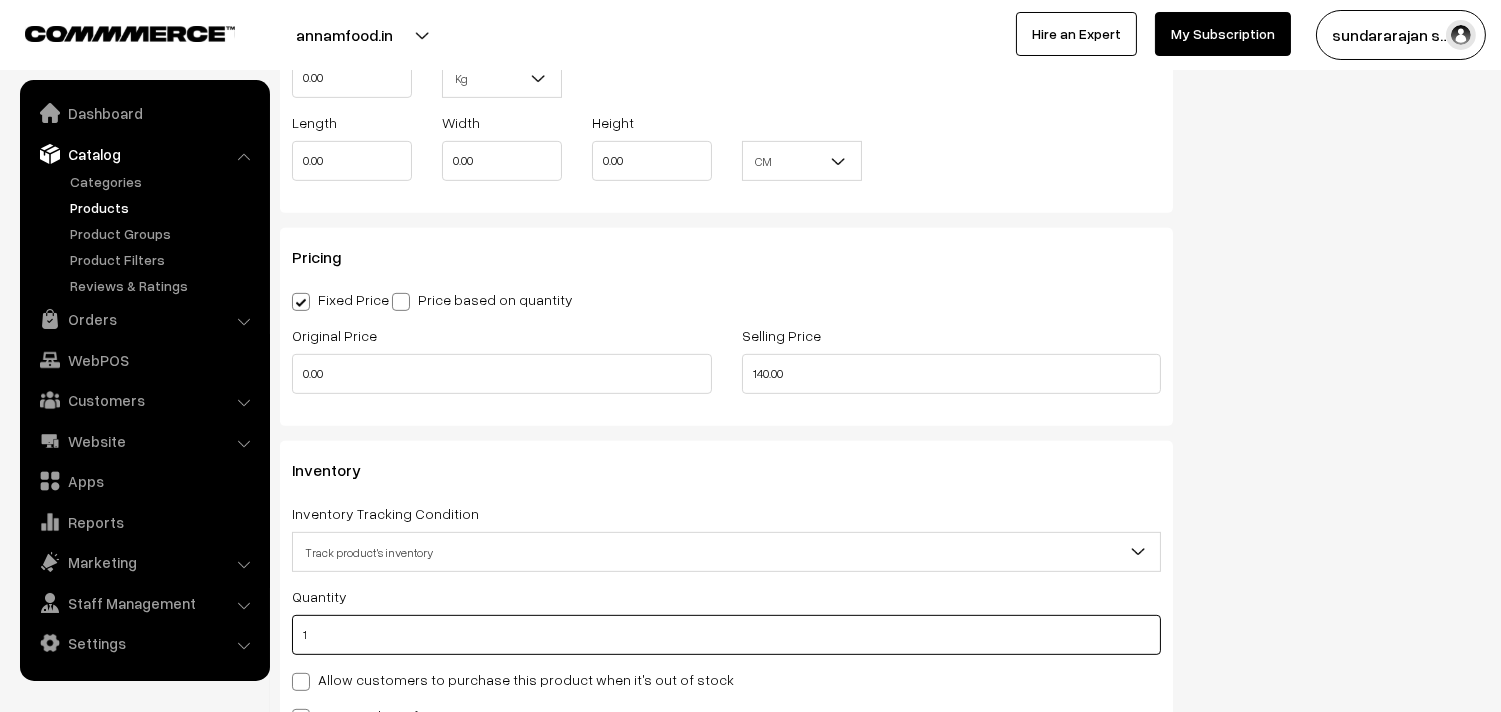 type on "1" 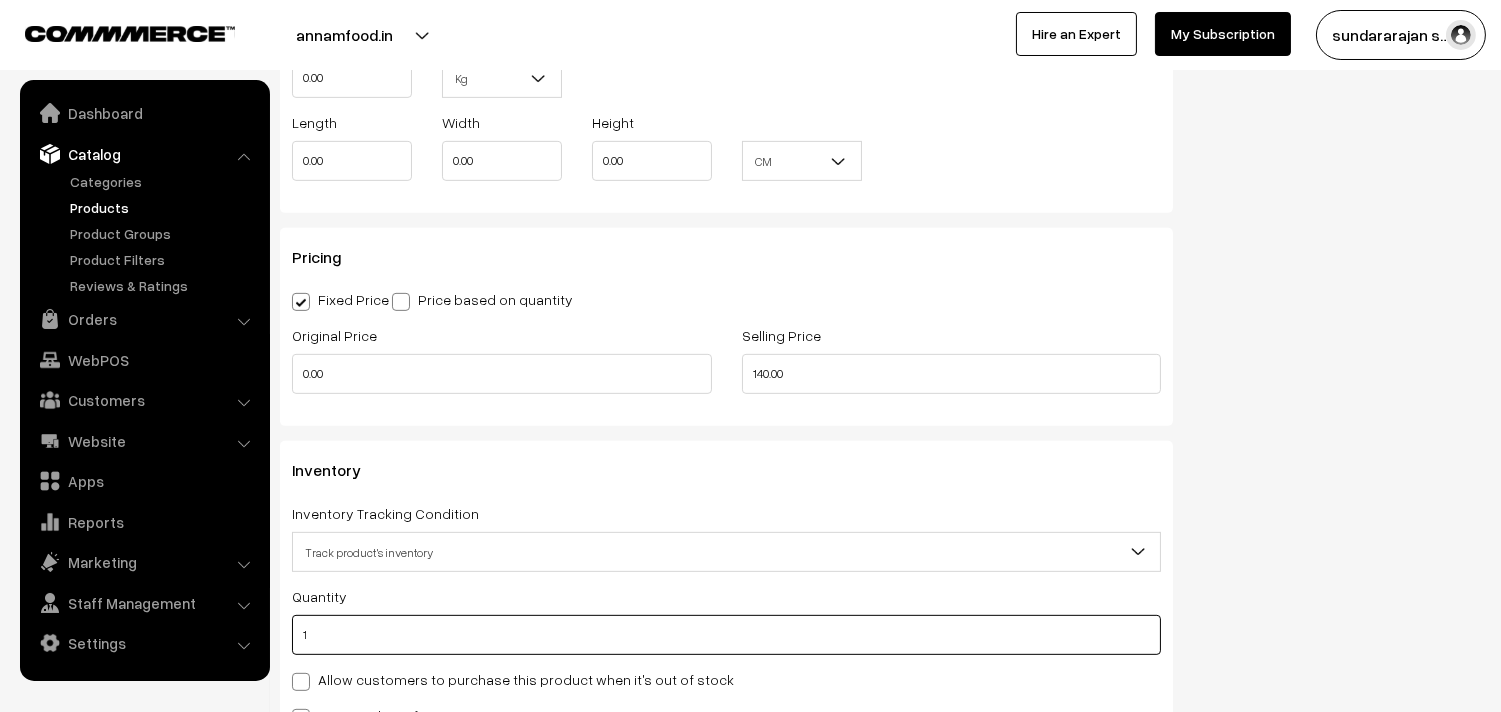 scroll, scrollTop: 0, scrollLeft: 0, axis: both 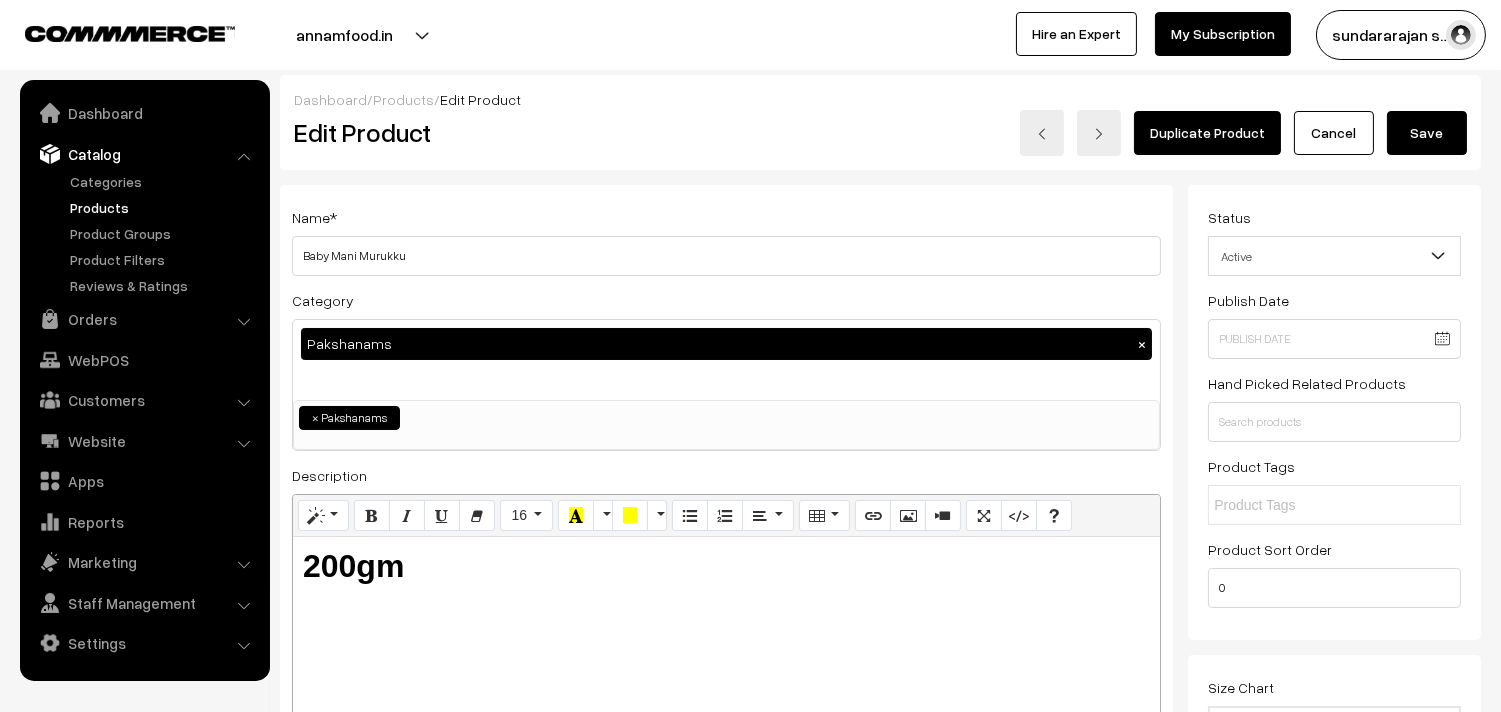 type on "1" 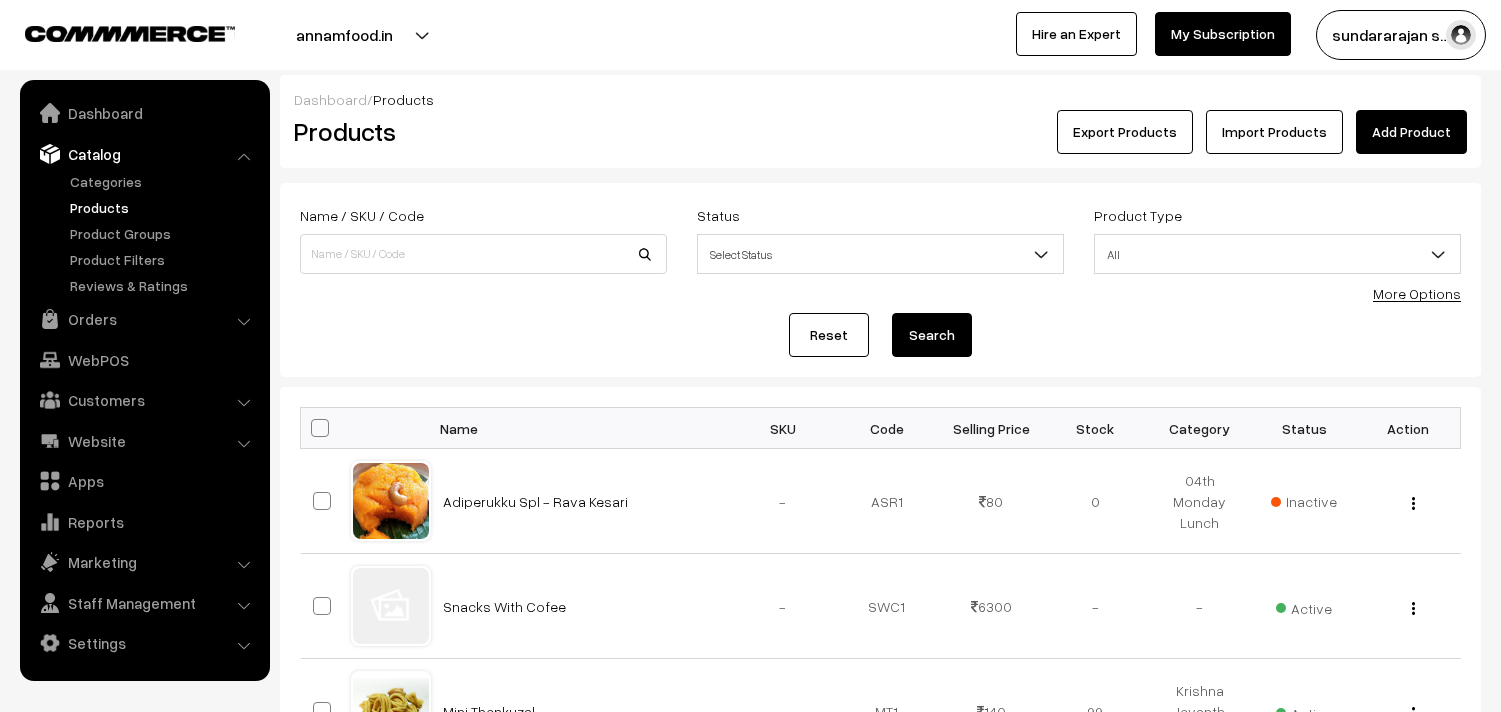 scroll, scrollTop: 0, scrollLeft: 0, axis: both 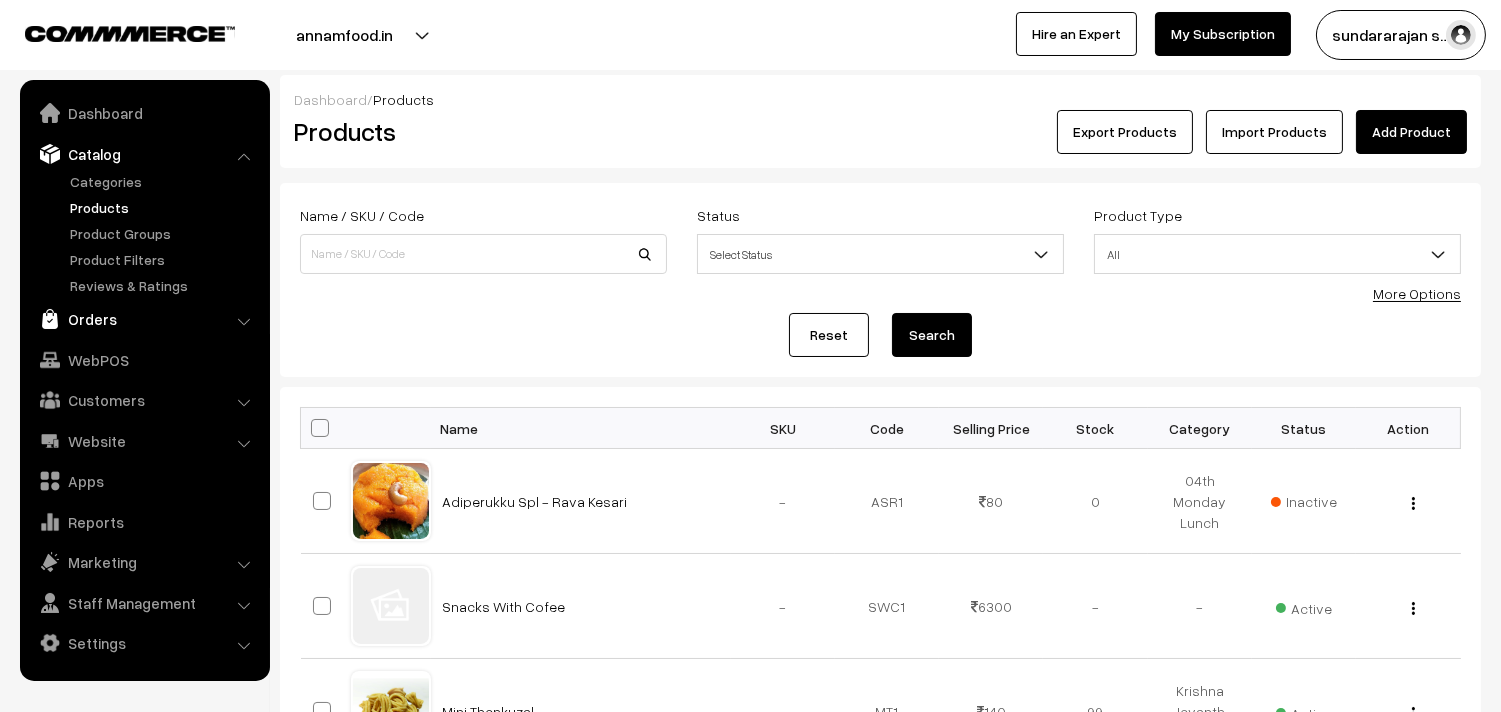 click on "Orders" at bounding box center [144, 319] 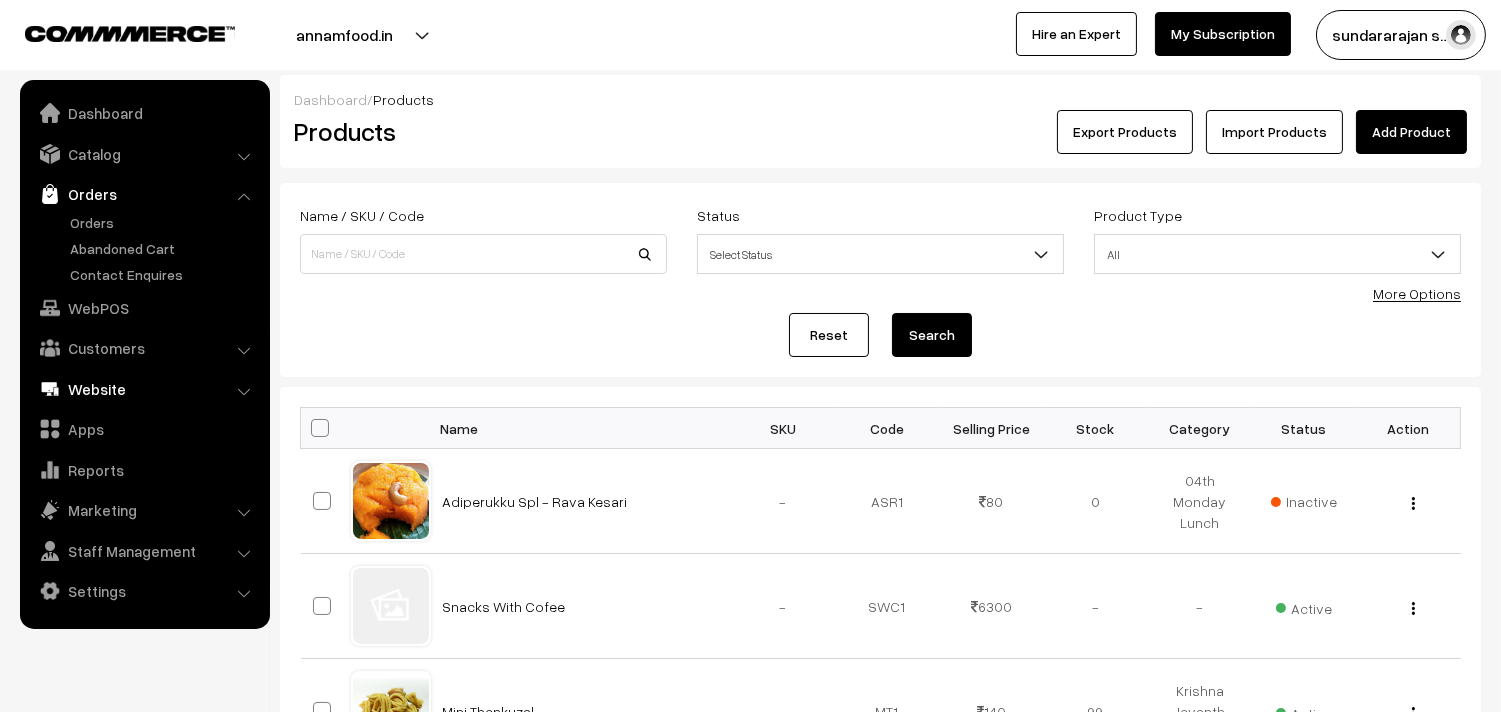 click on "WebPOS" at bounding box center (144, 308) 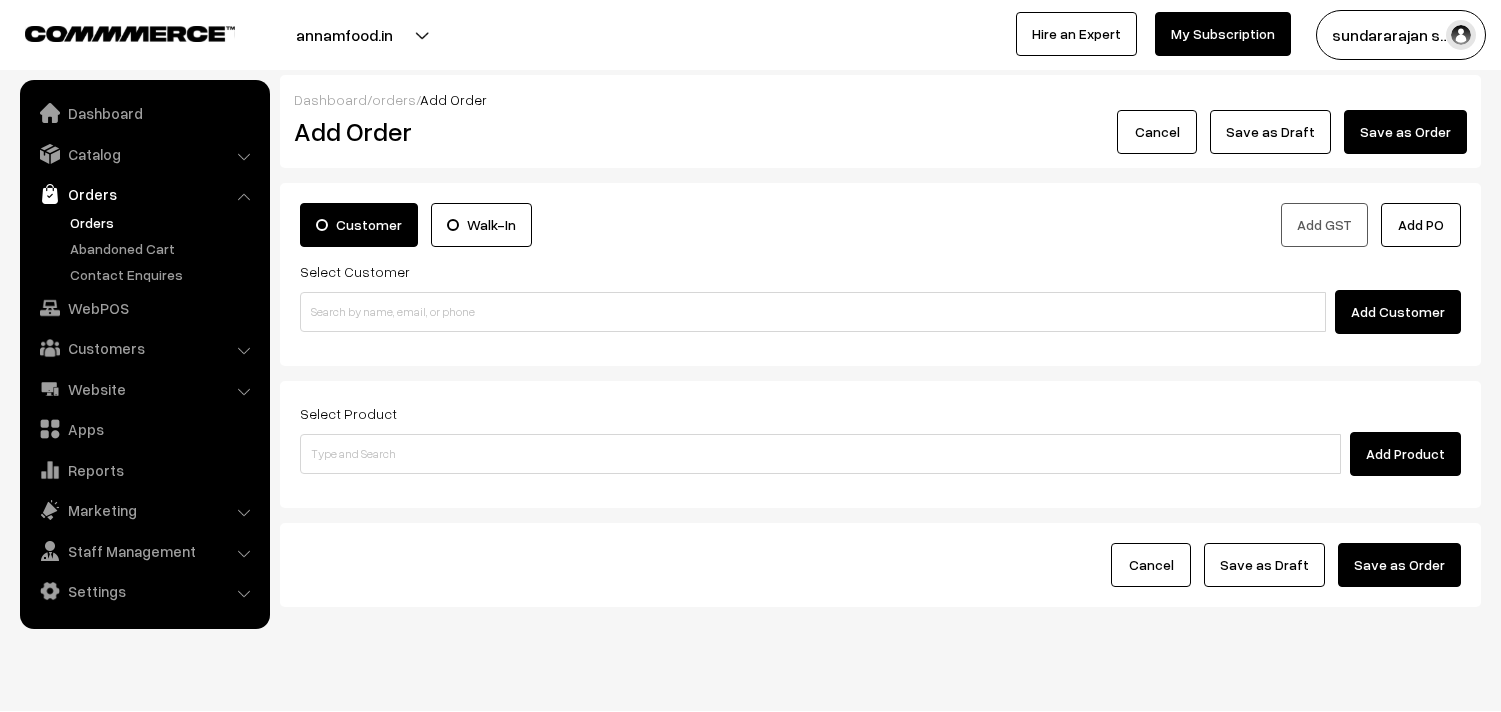 scroll, scrollTop: 0, scrollLeft: 0, axis: both 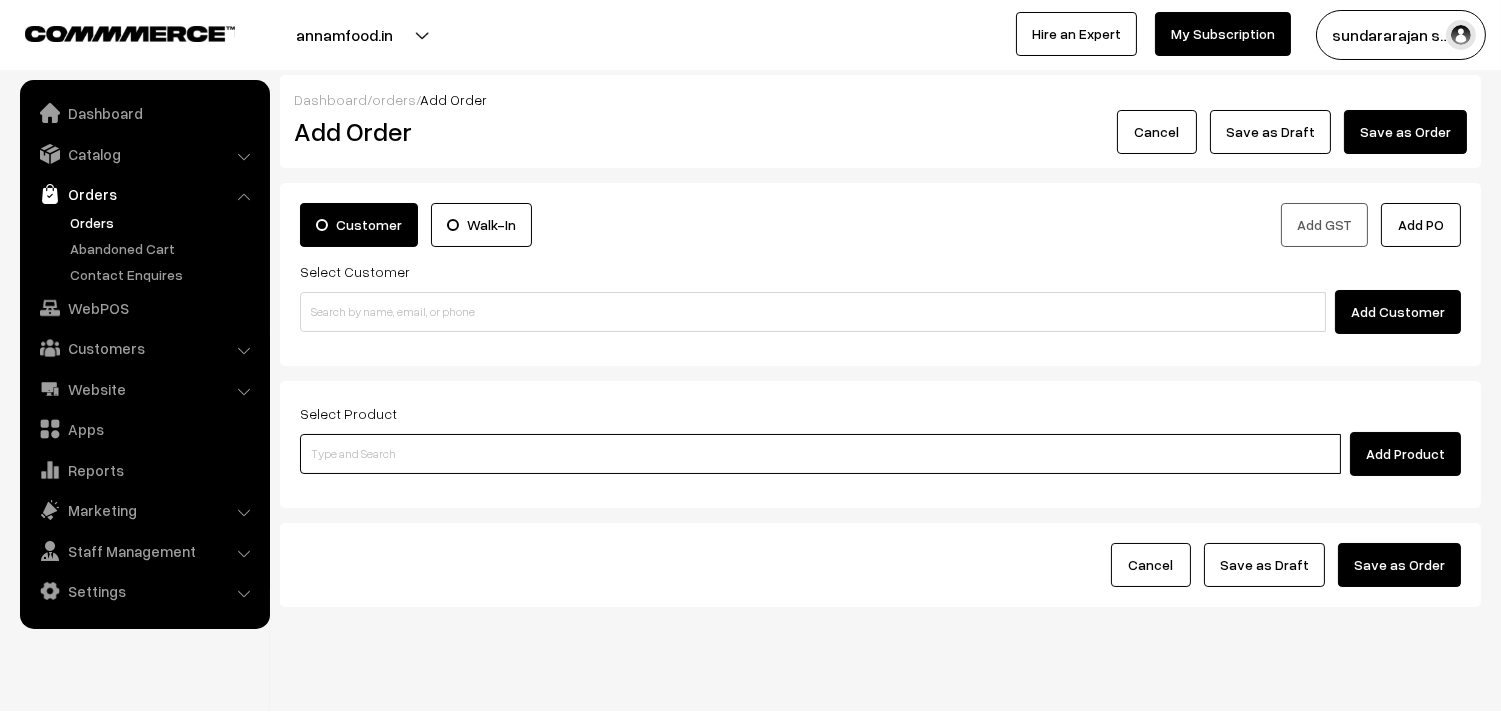 click at bounding box center (820, 454) 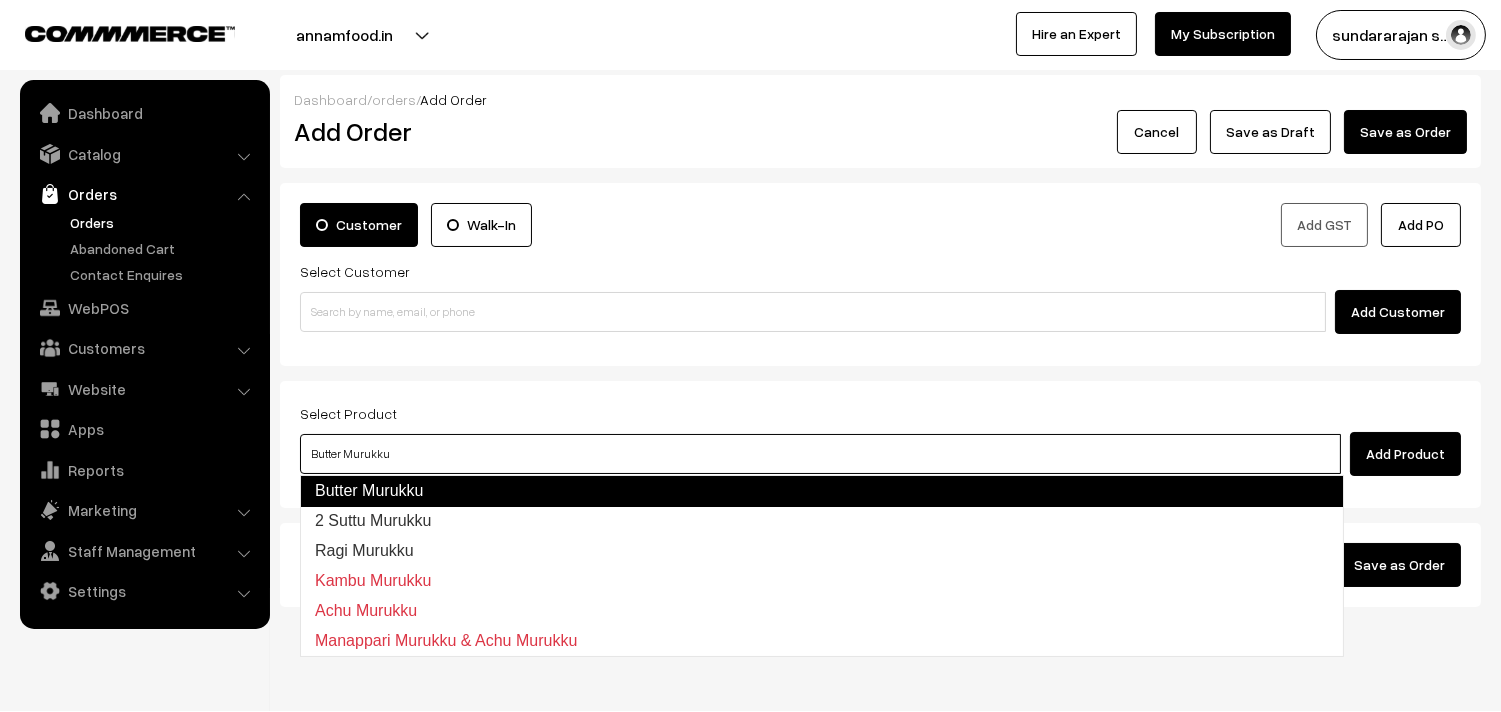 type on "2 Suttu Murukku" 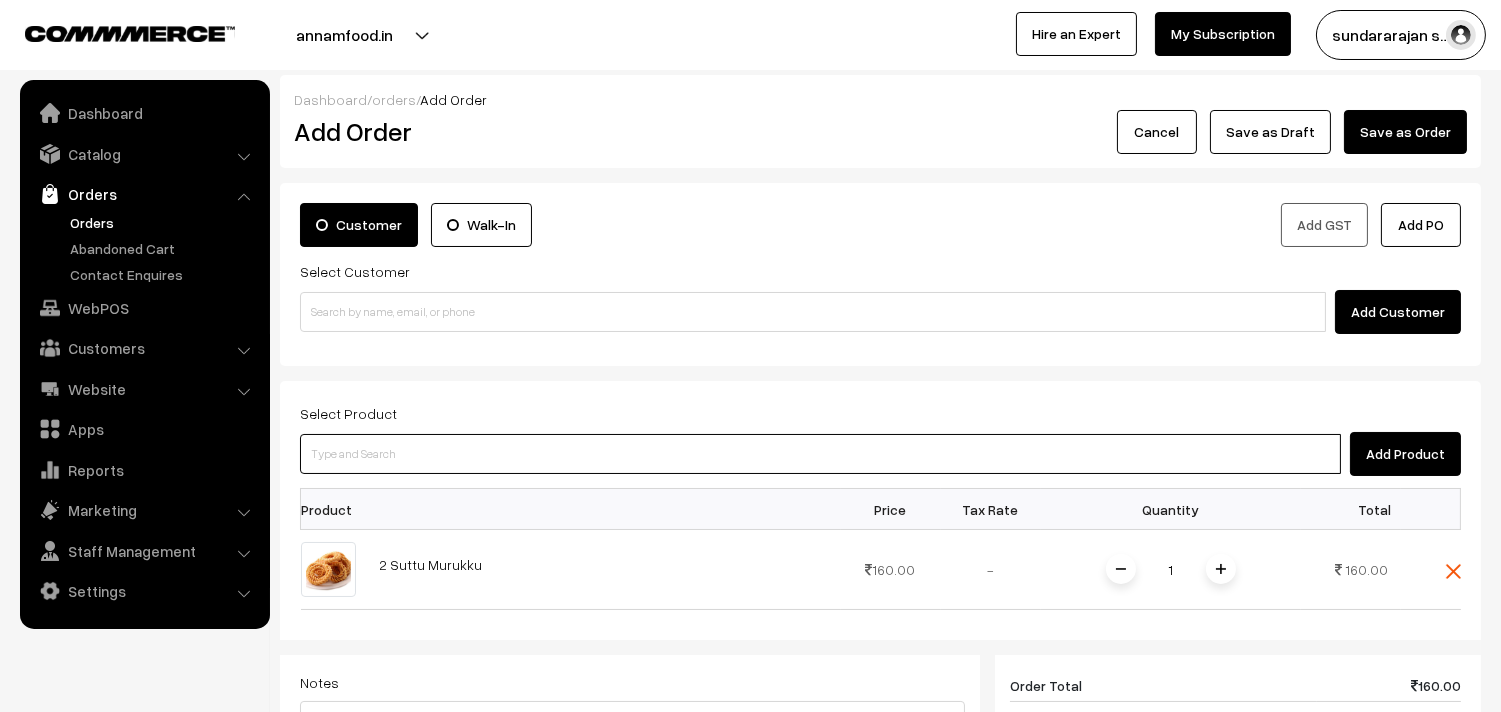 click at bounding box center [820, 454] 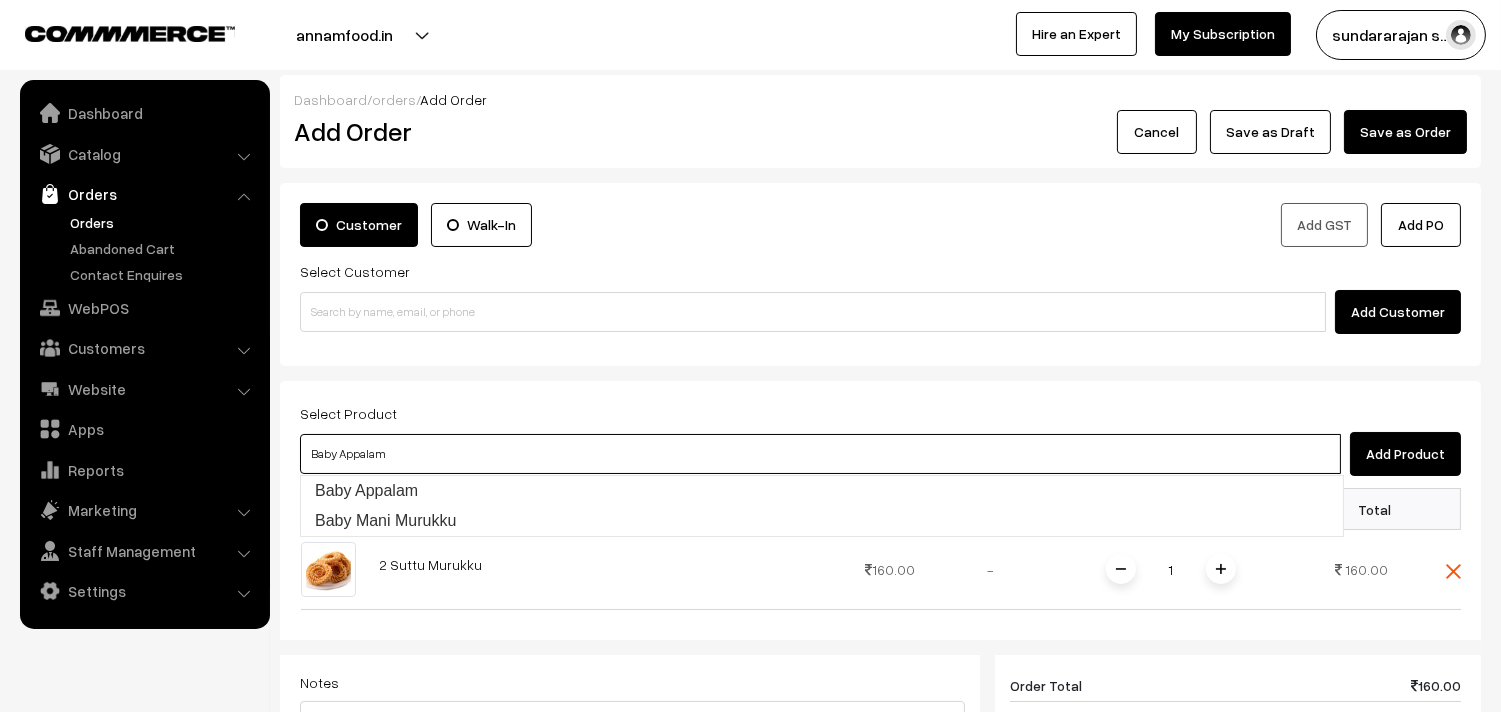 type on "Baby Mani Murukku" 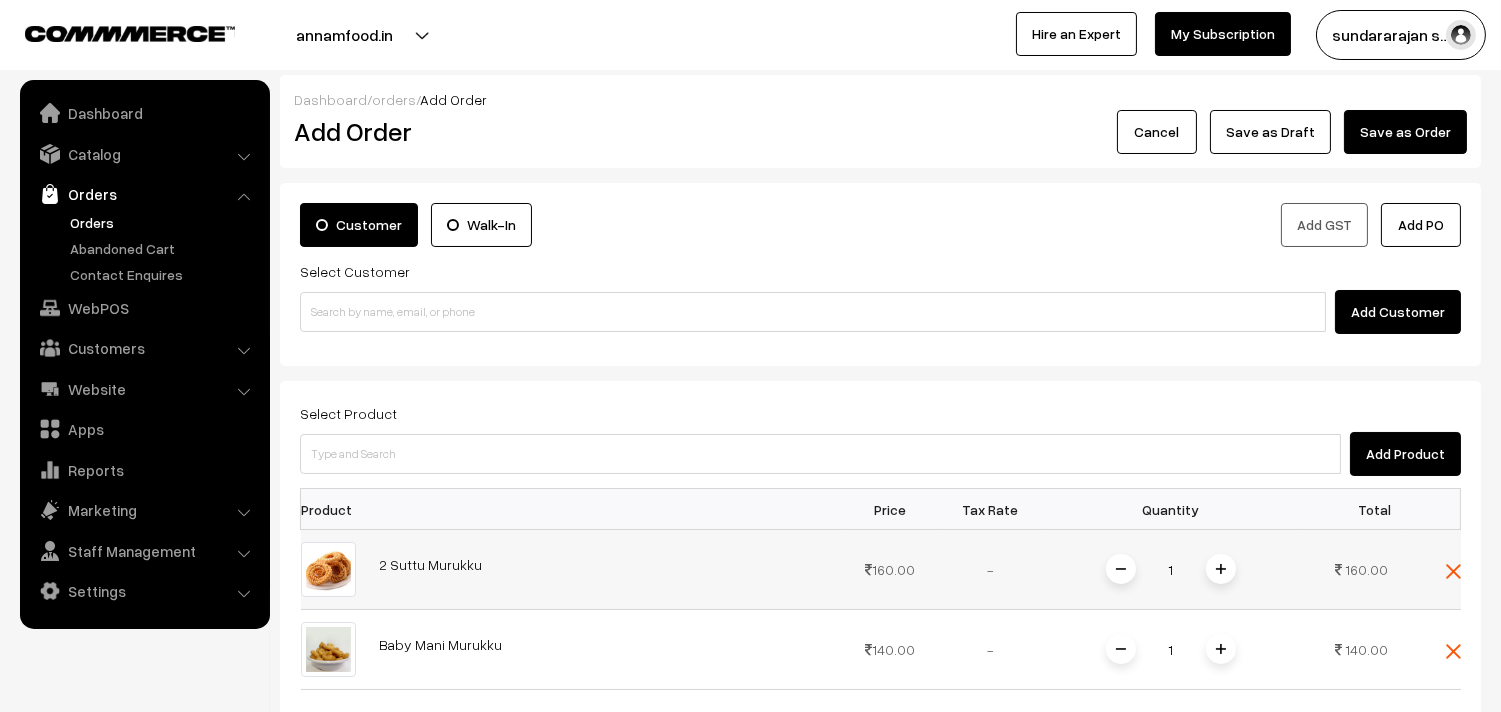 click at bounding box center [1221, 569] 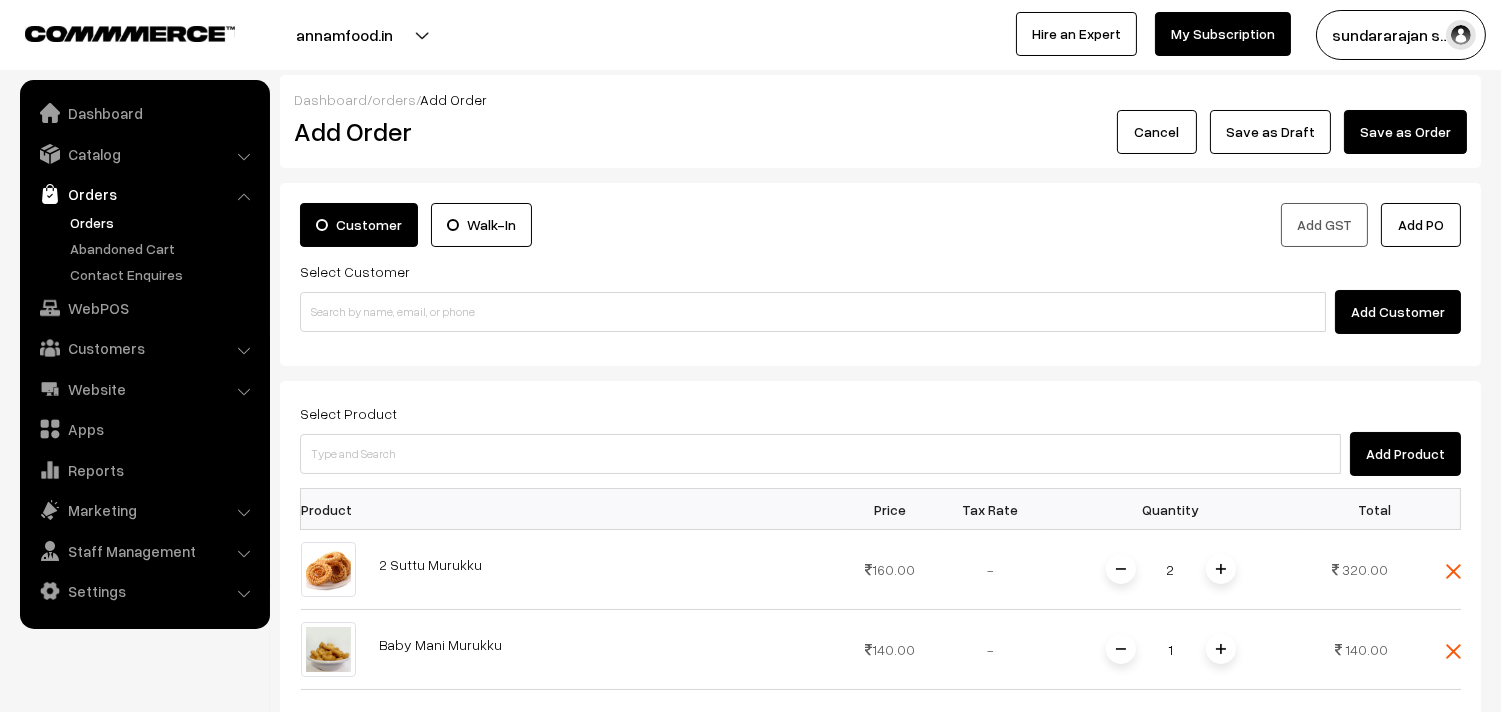 click at bounding box center [1221, 569] 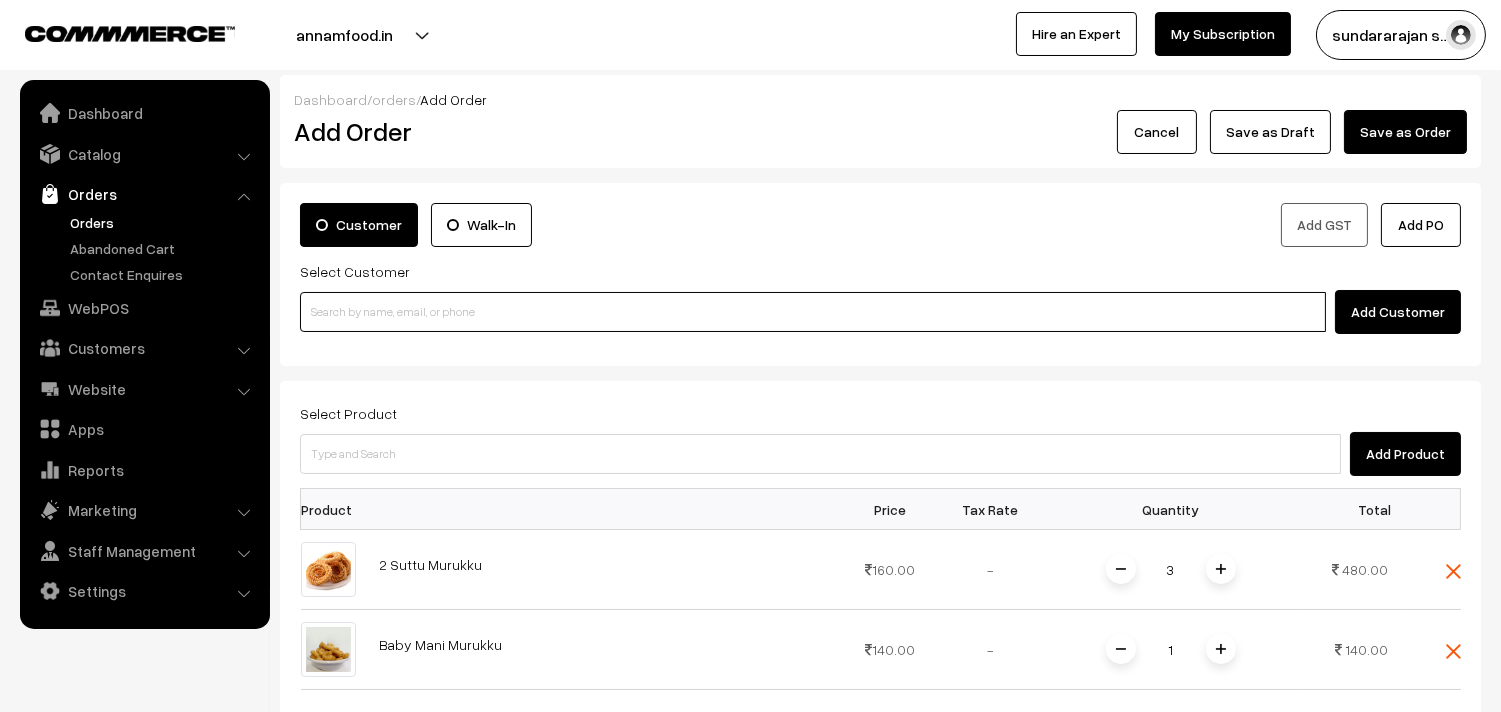 click at bounding box center (813, 312) 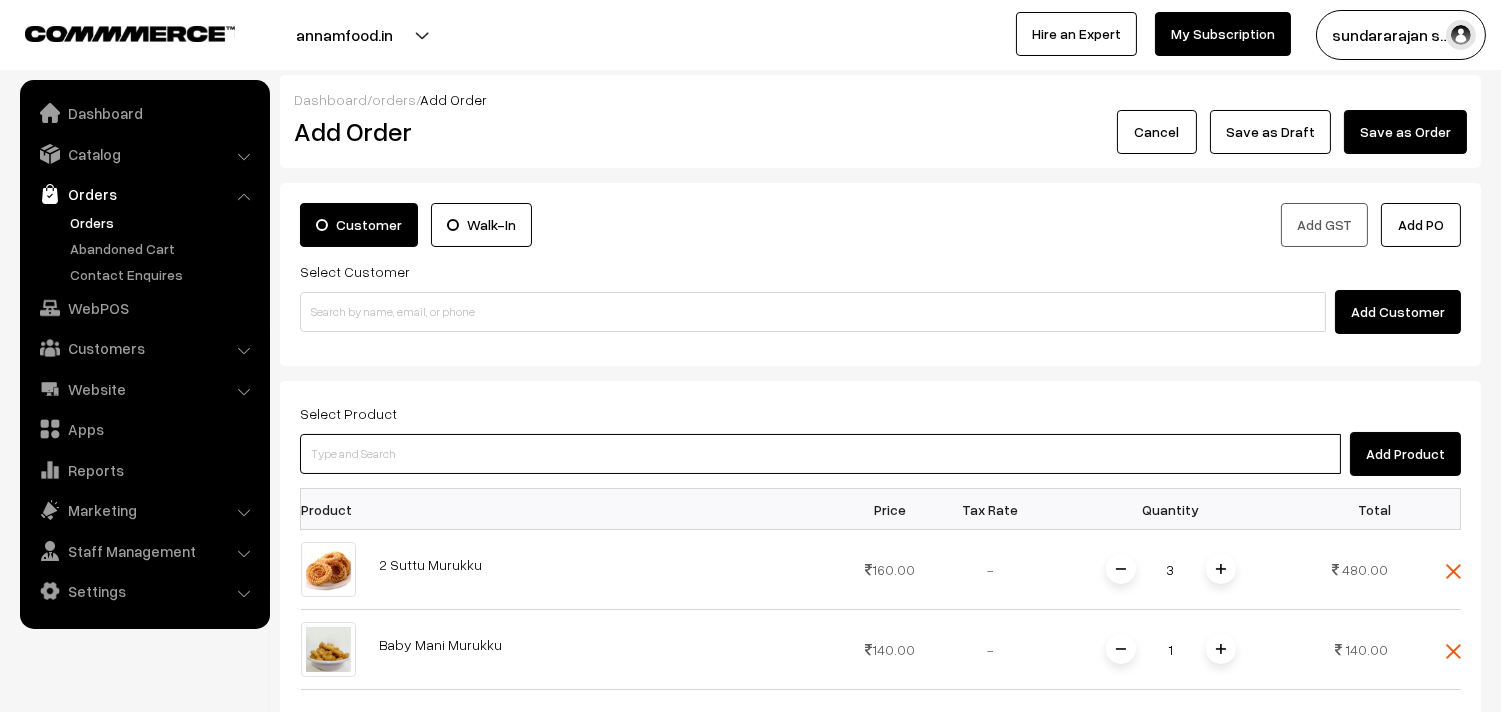 drag, startPoint x: 471, startPoint y: 460, endPoint x: 461, endPoint y: 453, distance: 12.206555 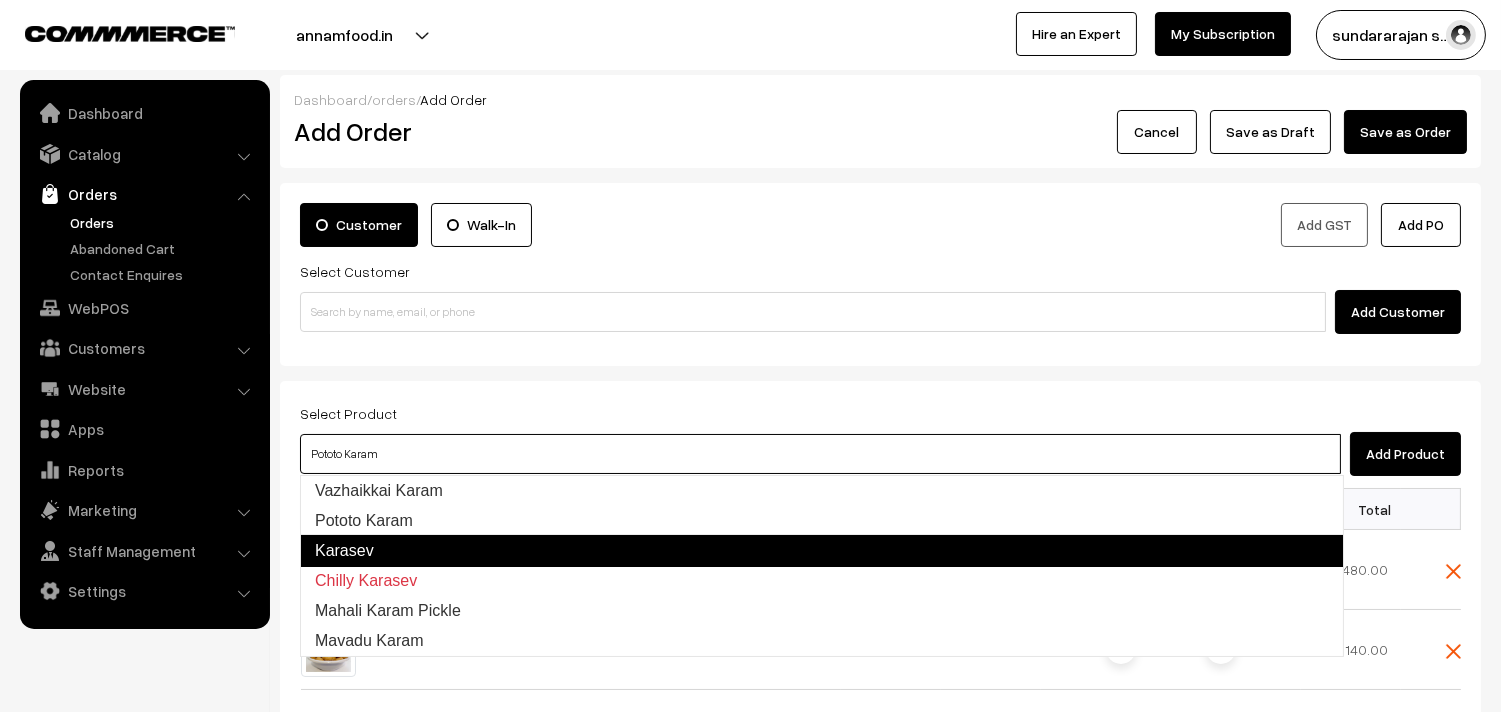 type on "Karasev" 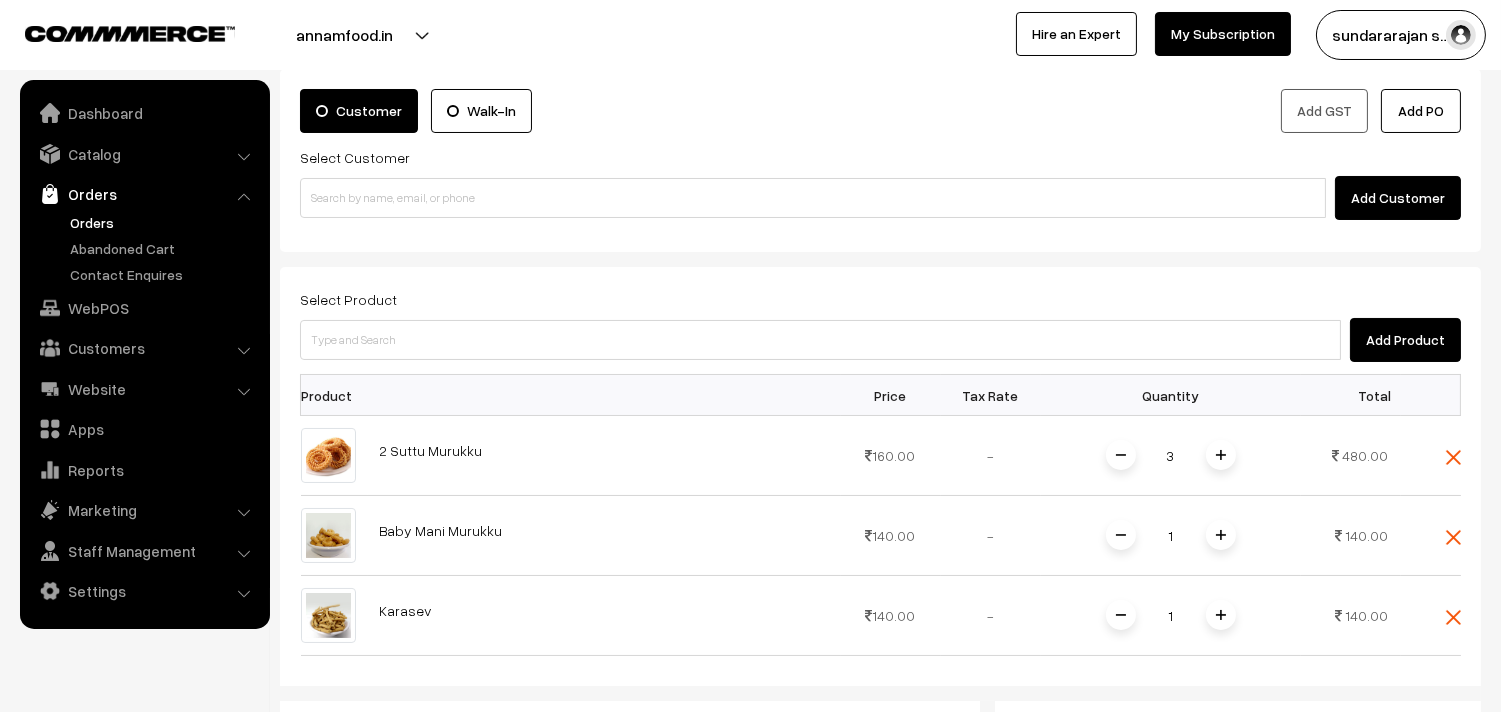scroll, scrollTop: 333, scrollLeft: 0, axis: vertical 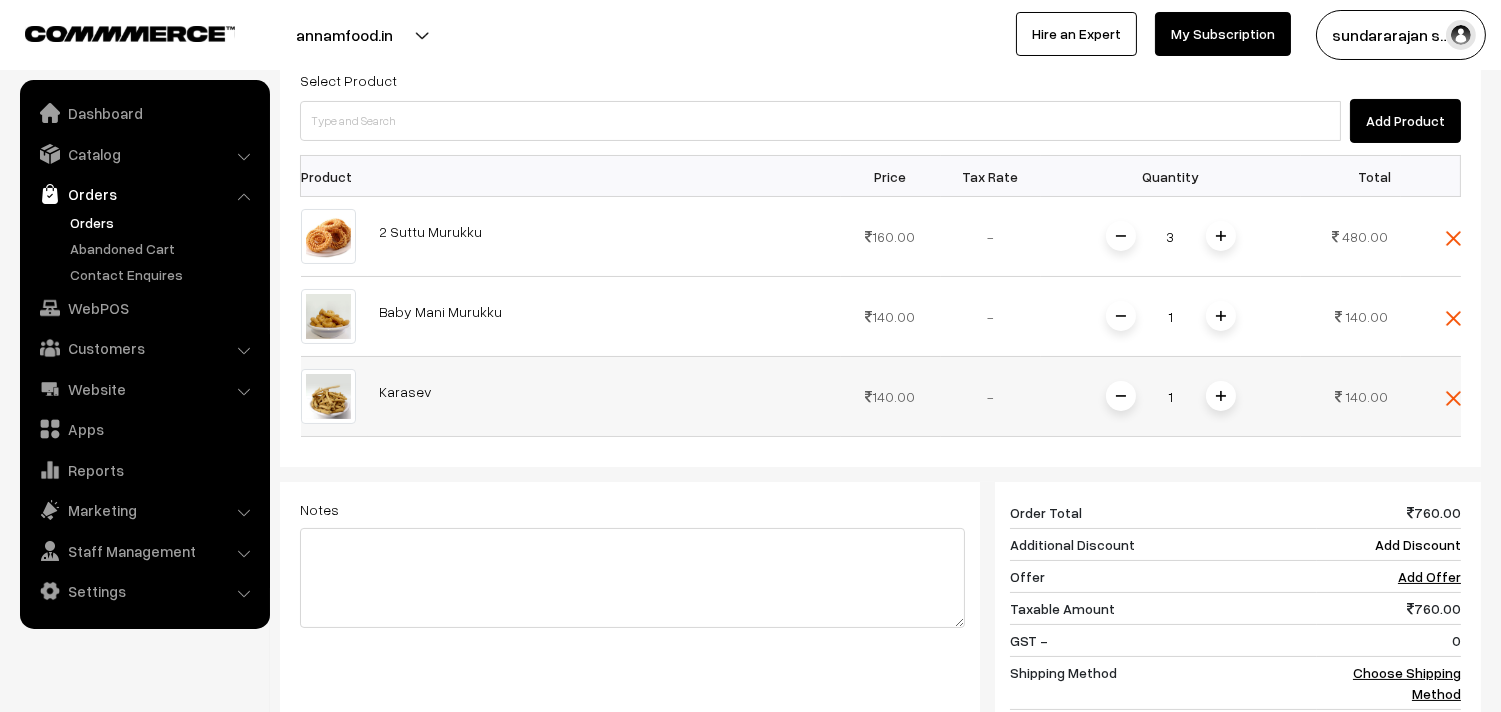 click at bounding box center [1221, 396] 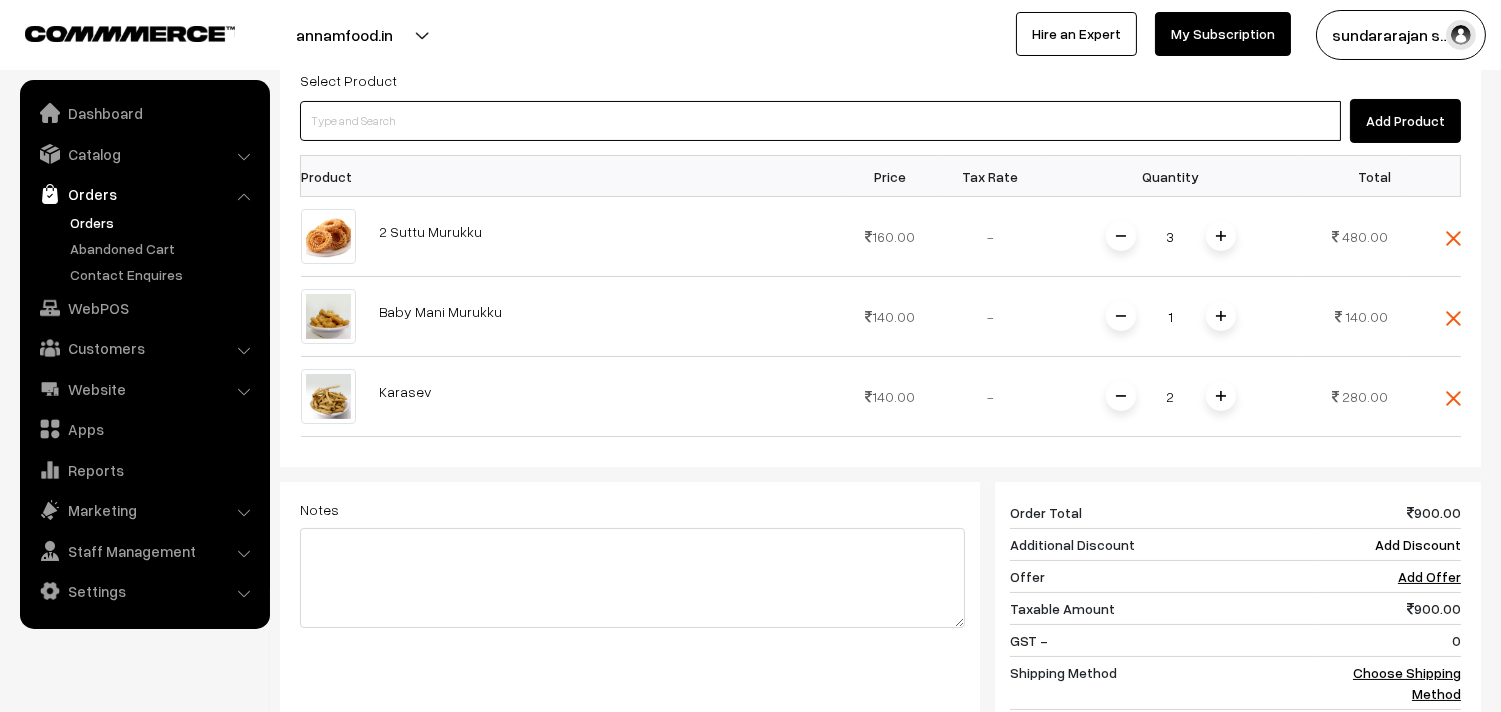click at bounding box center (820, 121) 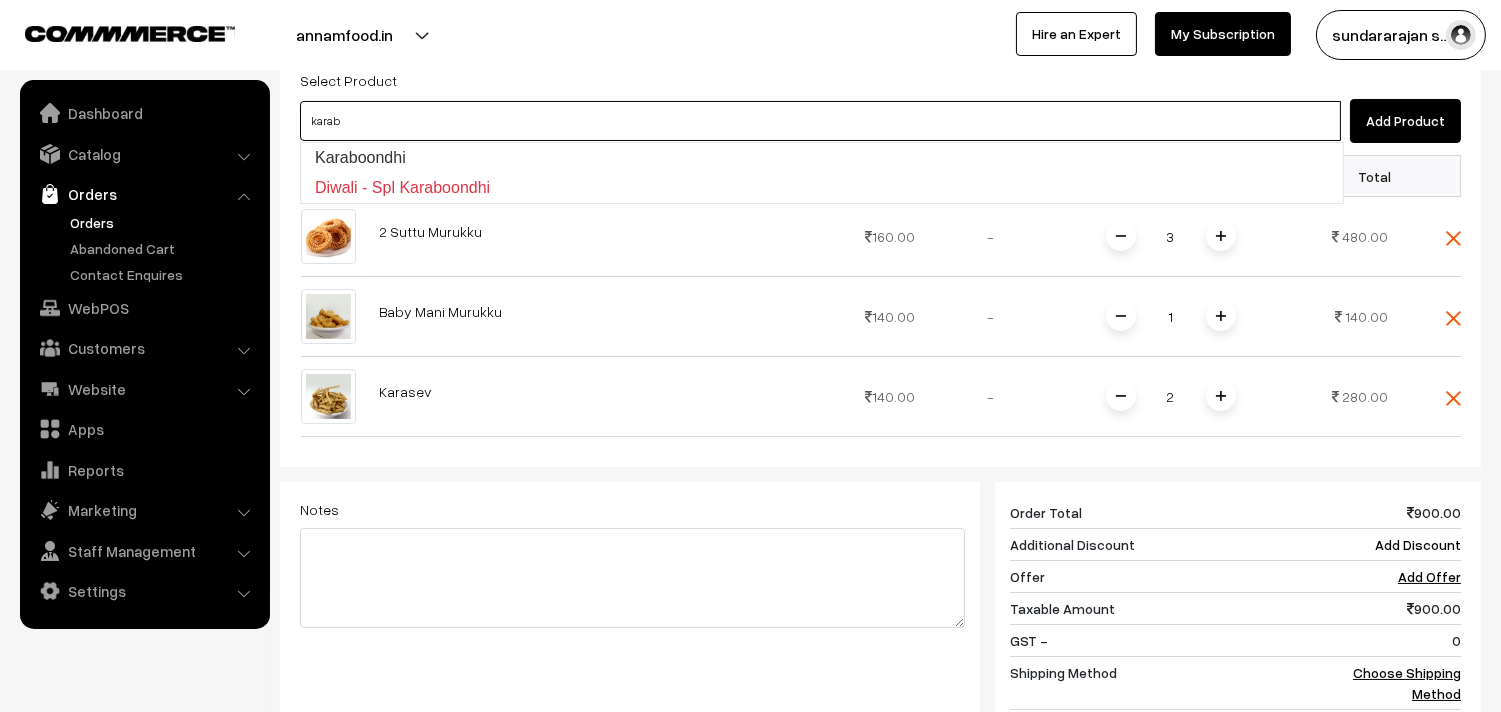 type on "Karaboondhi" 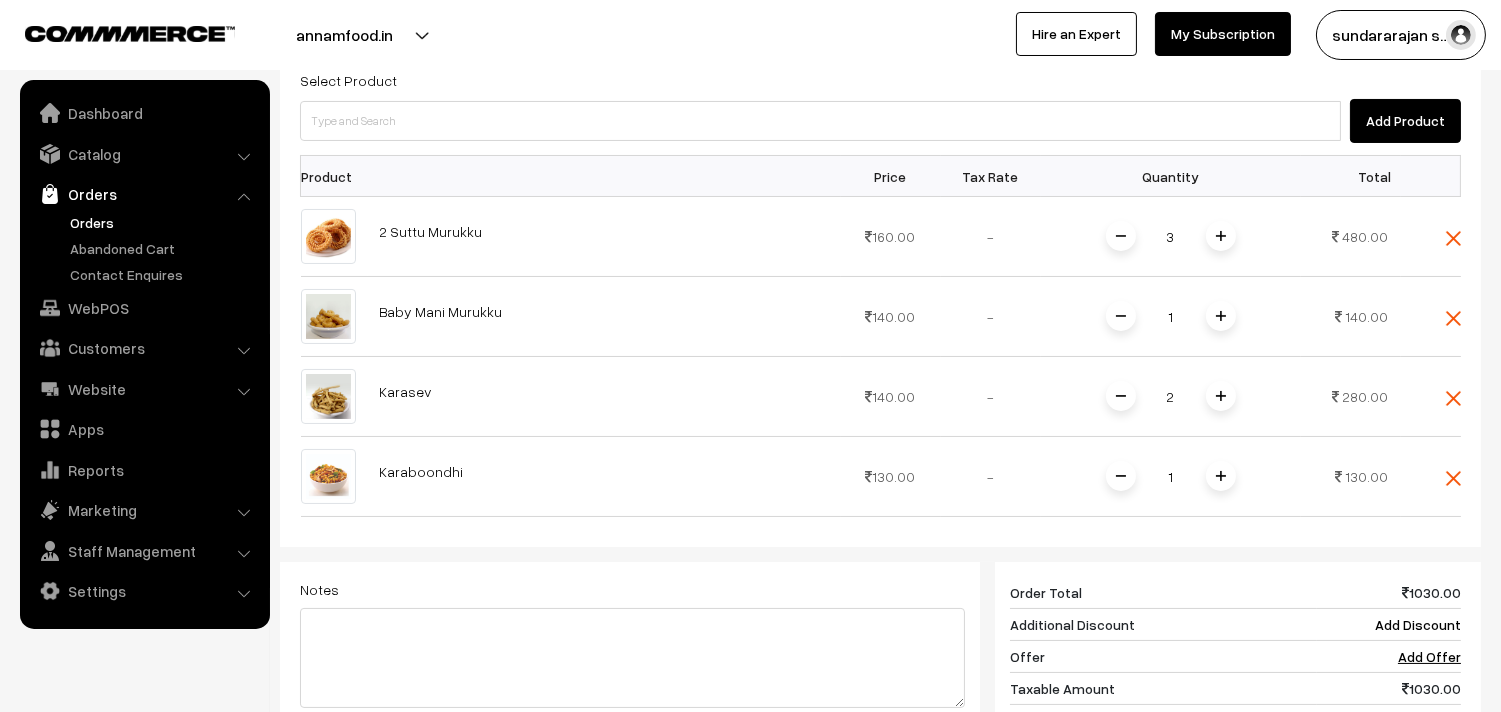 click at bounding box center (1221, 476) 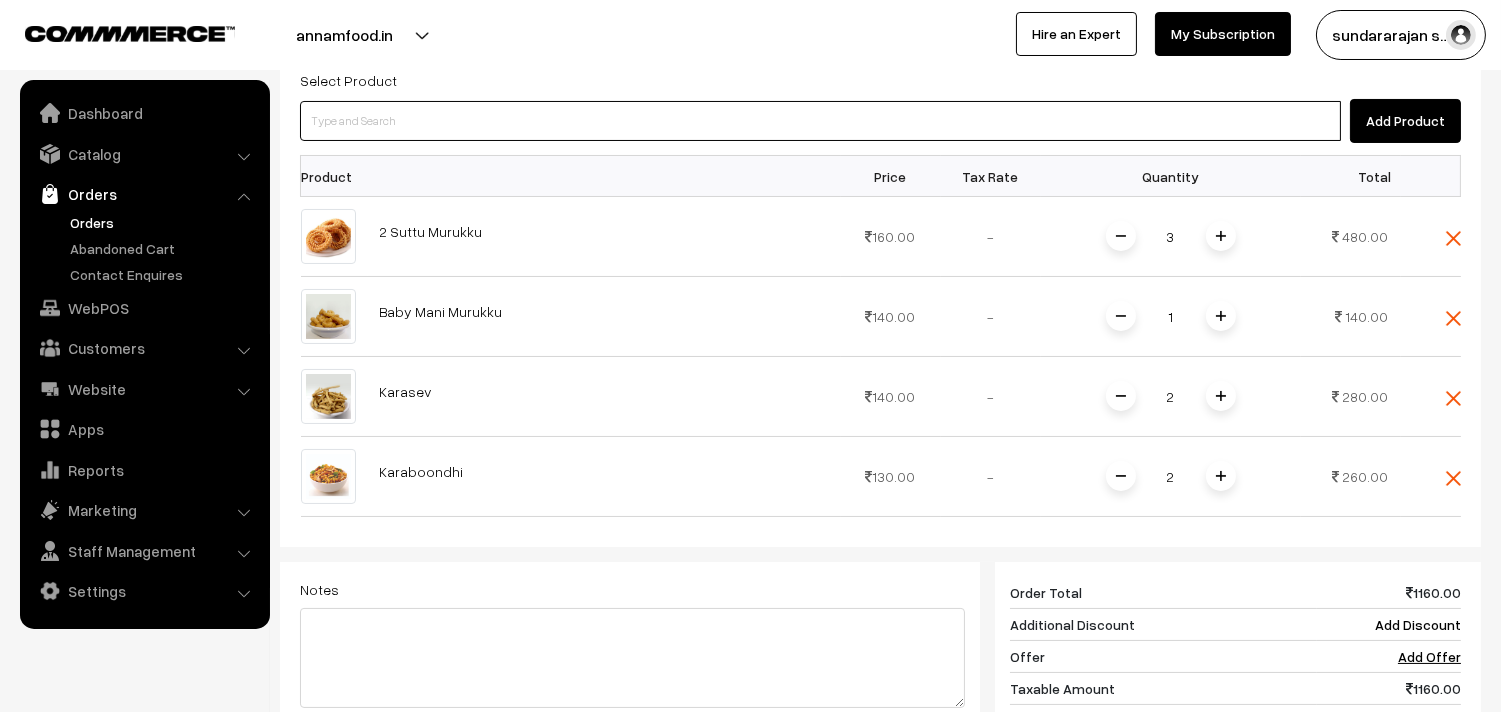 click at bounding box center [820, 121] 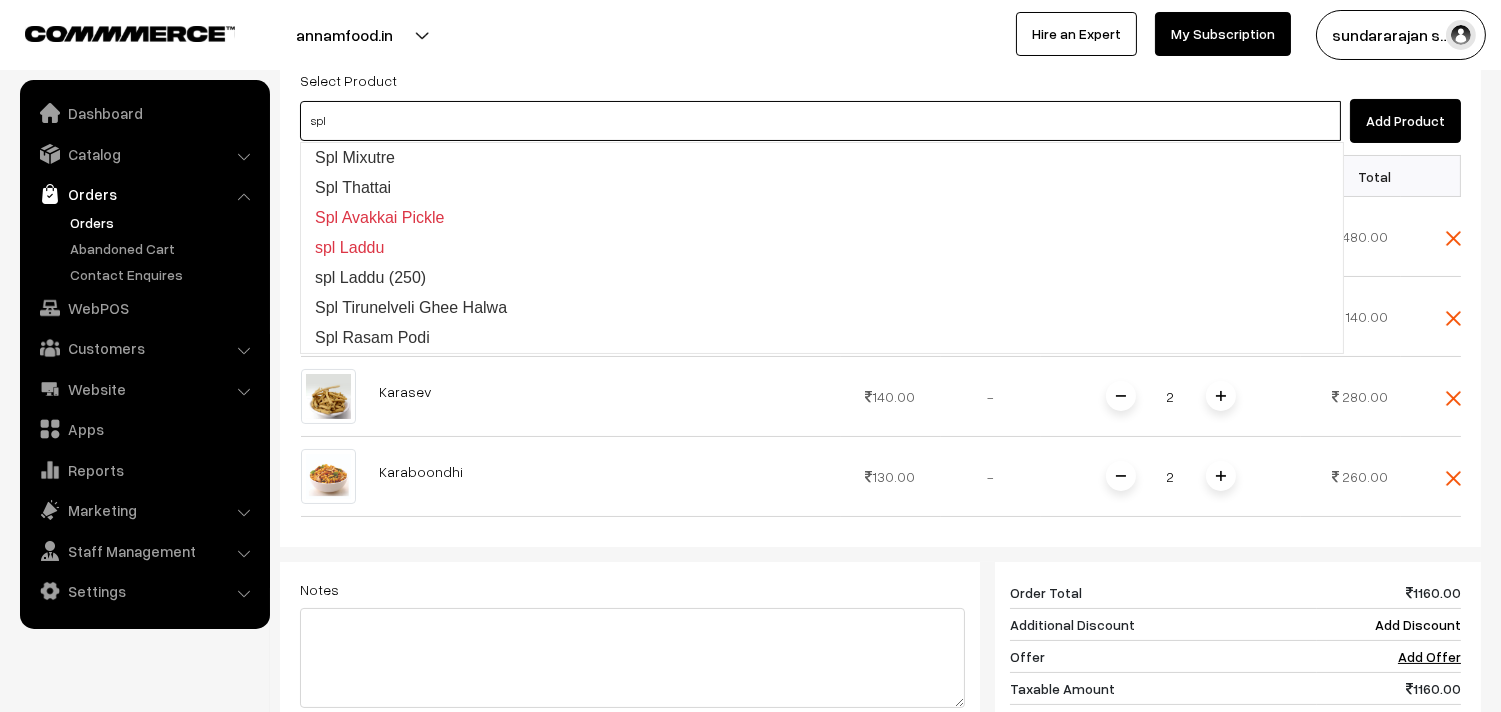 type on "Spl Mixutre" 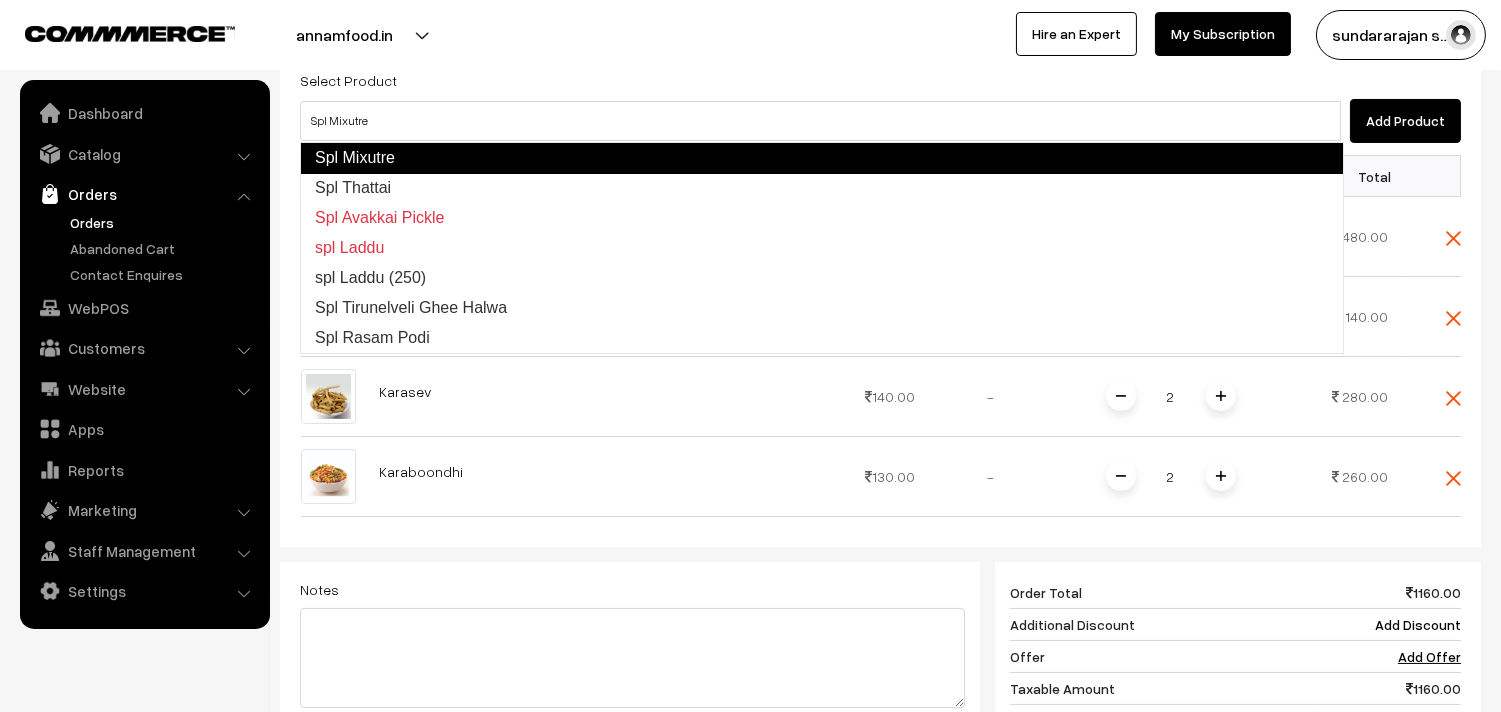 type 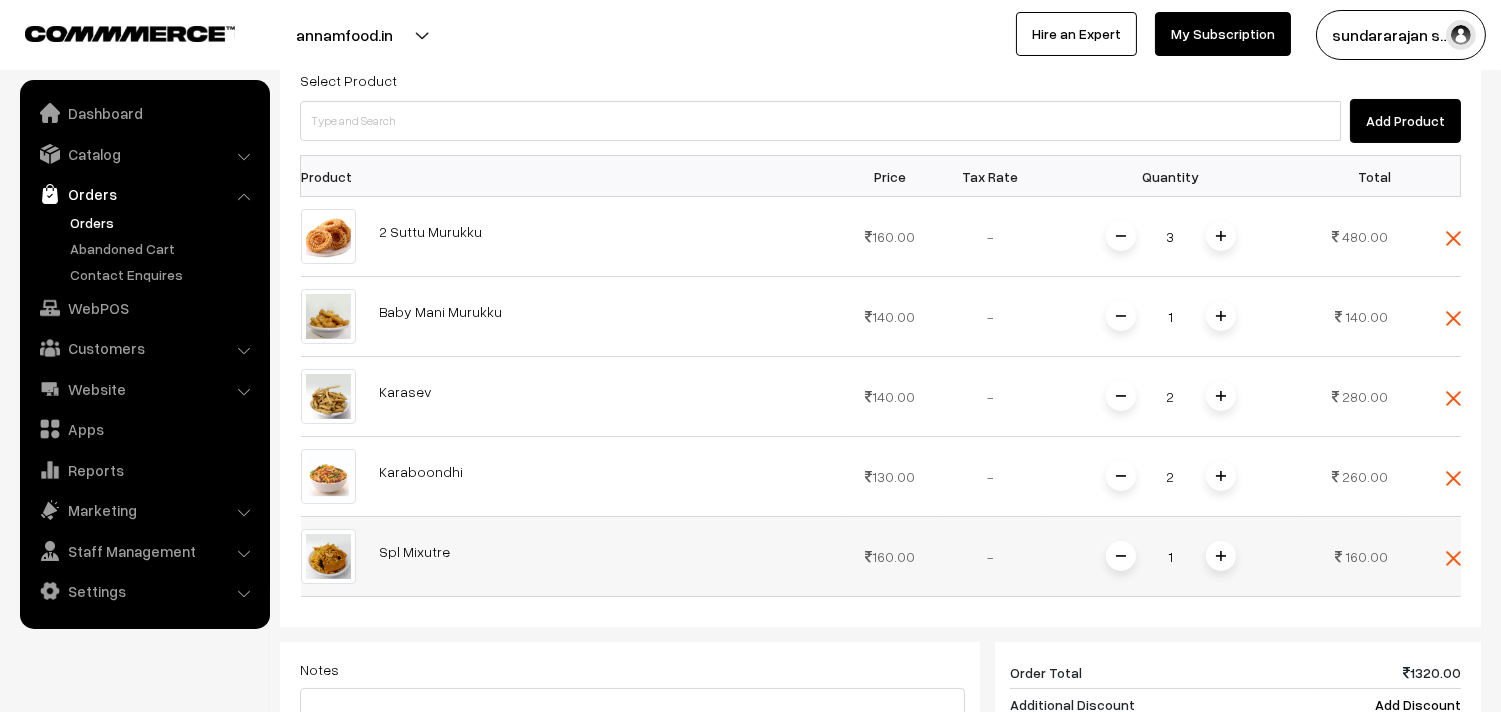click at bounding box center [1221, 556] 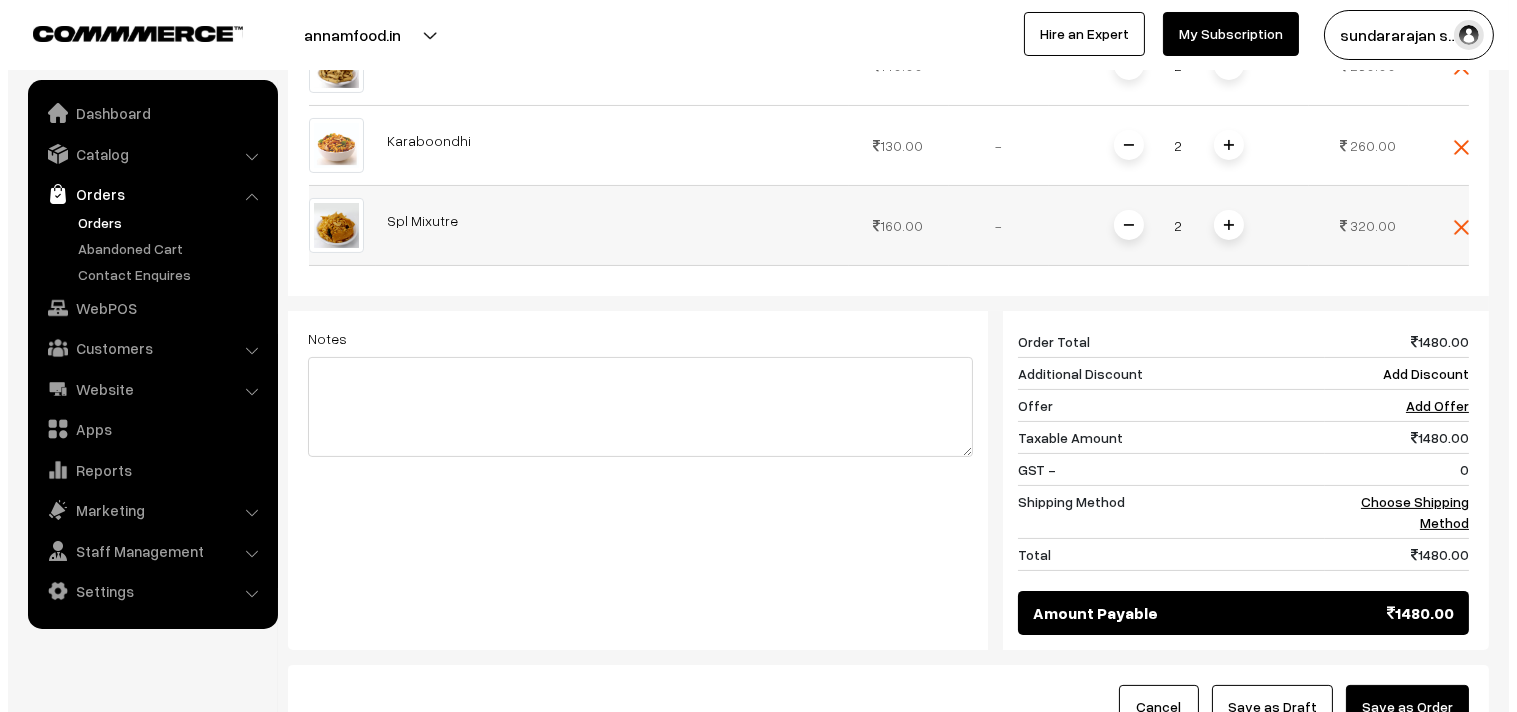 scroll, scrollTop: 666, scrollLeft: 0, axis: vertical 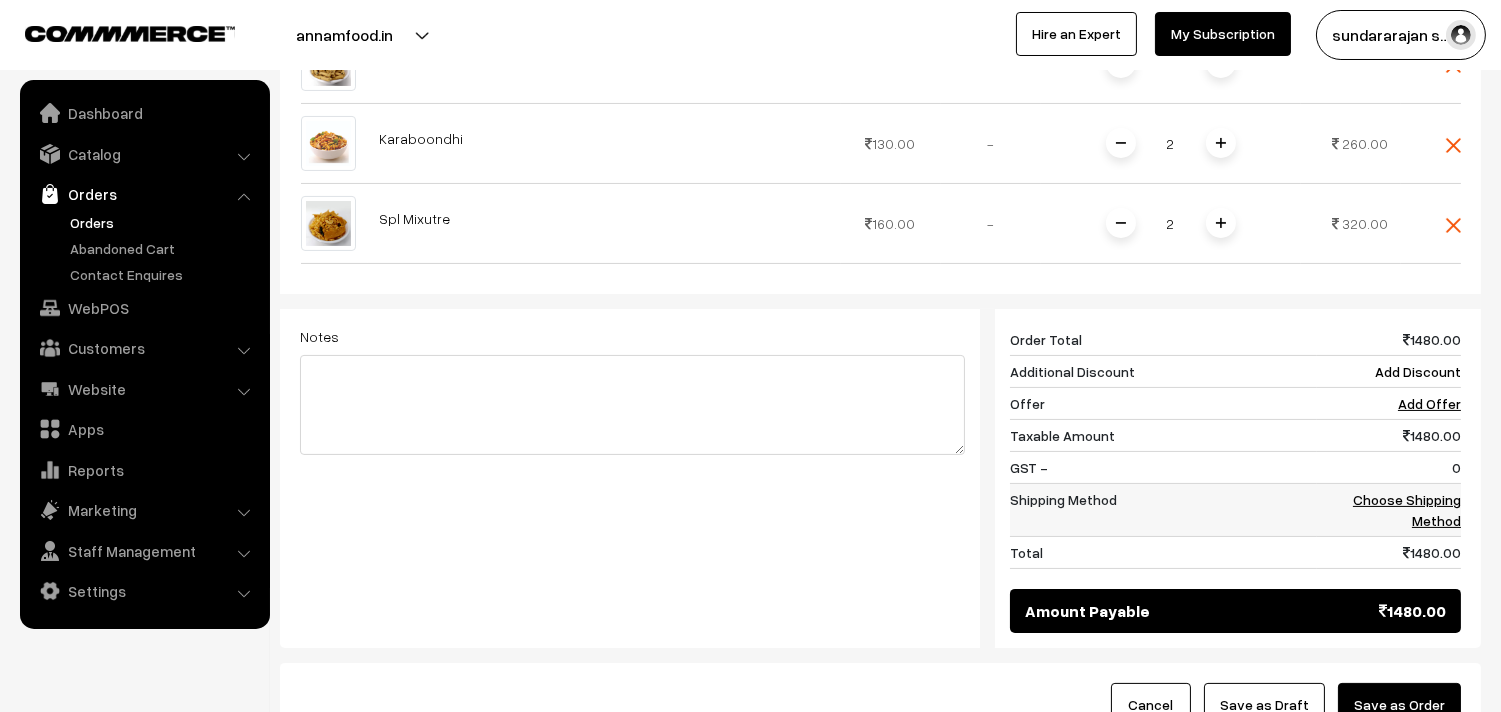 click on "Choose Shipping Method" at bounding box center (1407, 510) 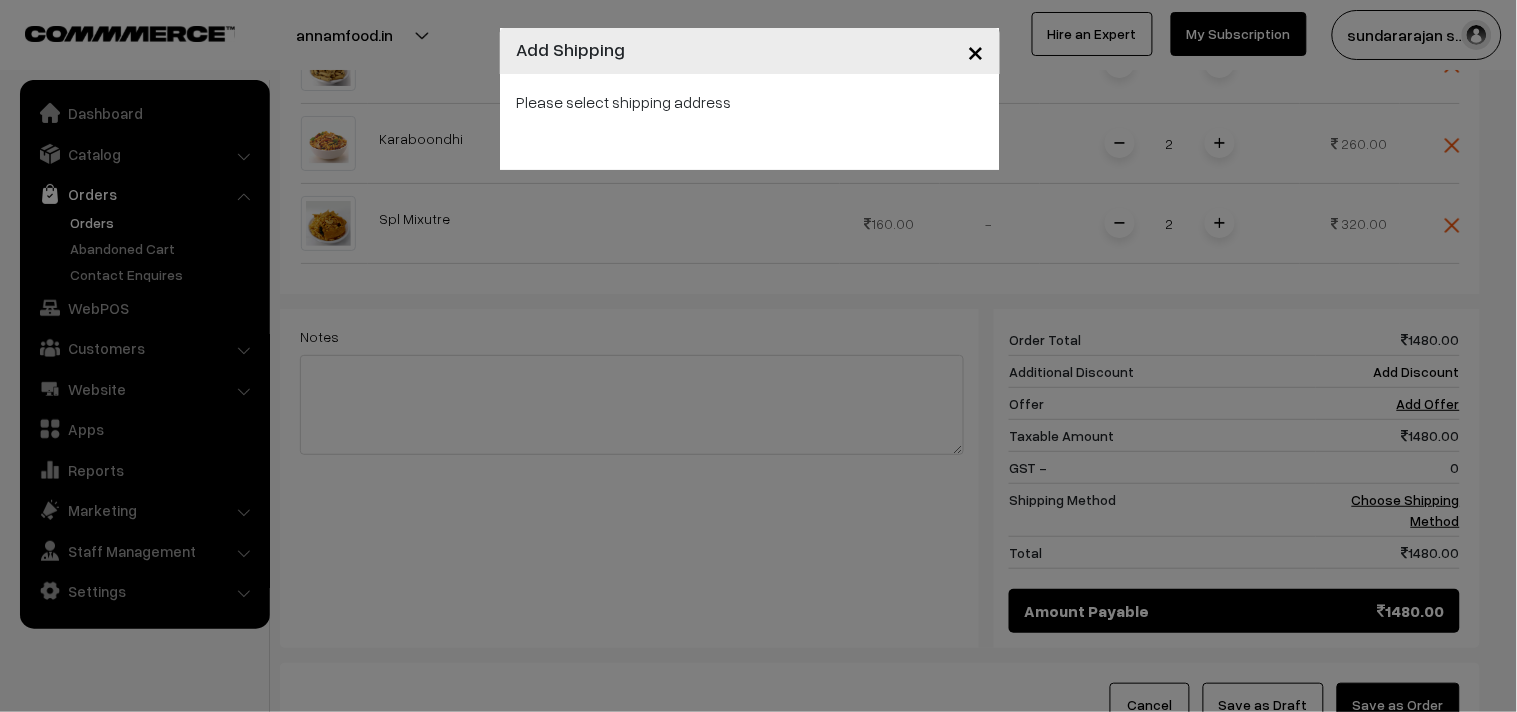 click on "×
Add Shipping
Please select shipping address" at bounding box center [758, 356] 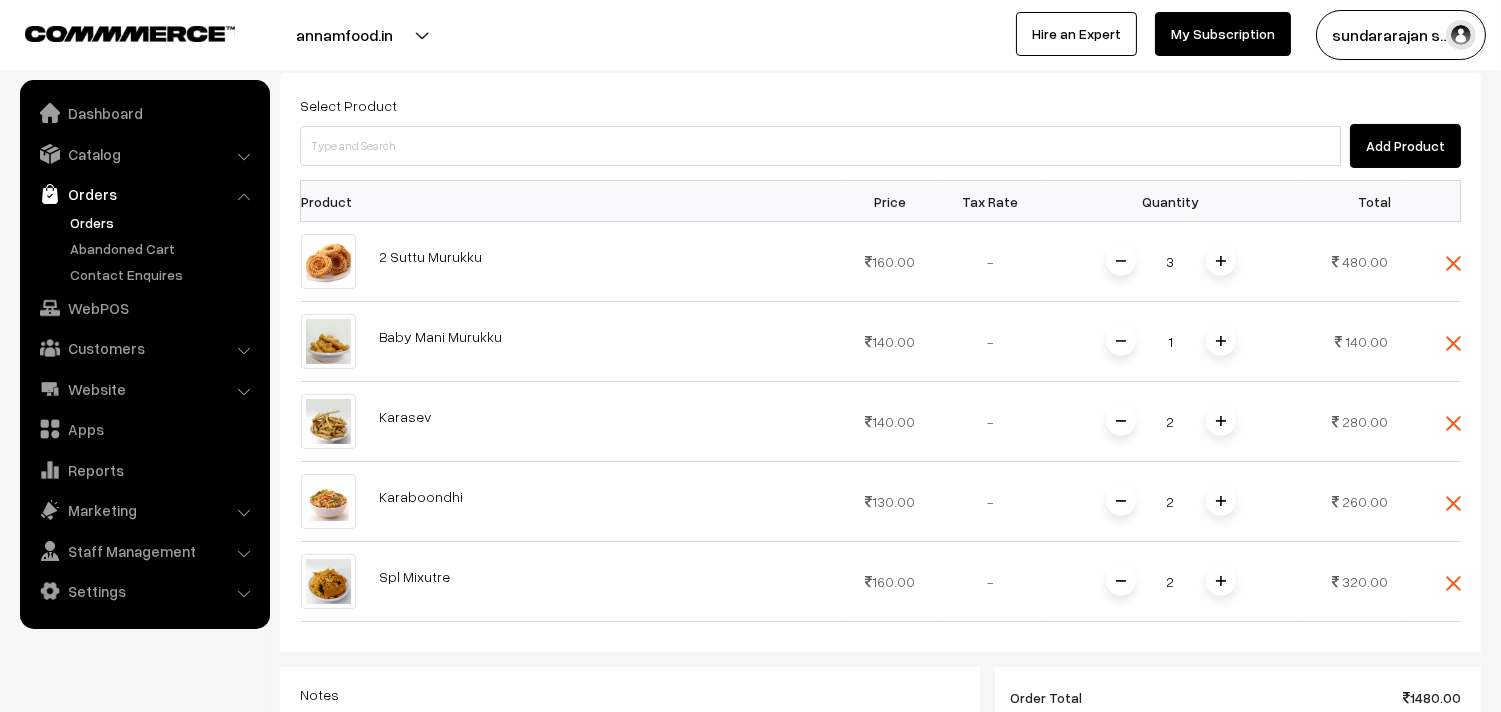 scroll, scrollTop: 222, scrollLeft: 0, axis: vertical 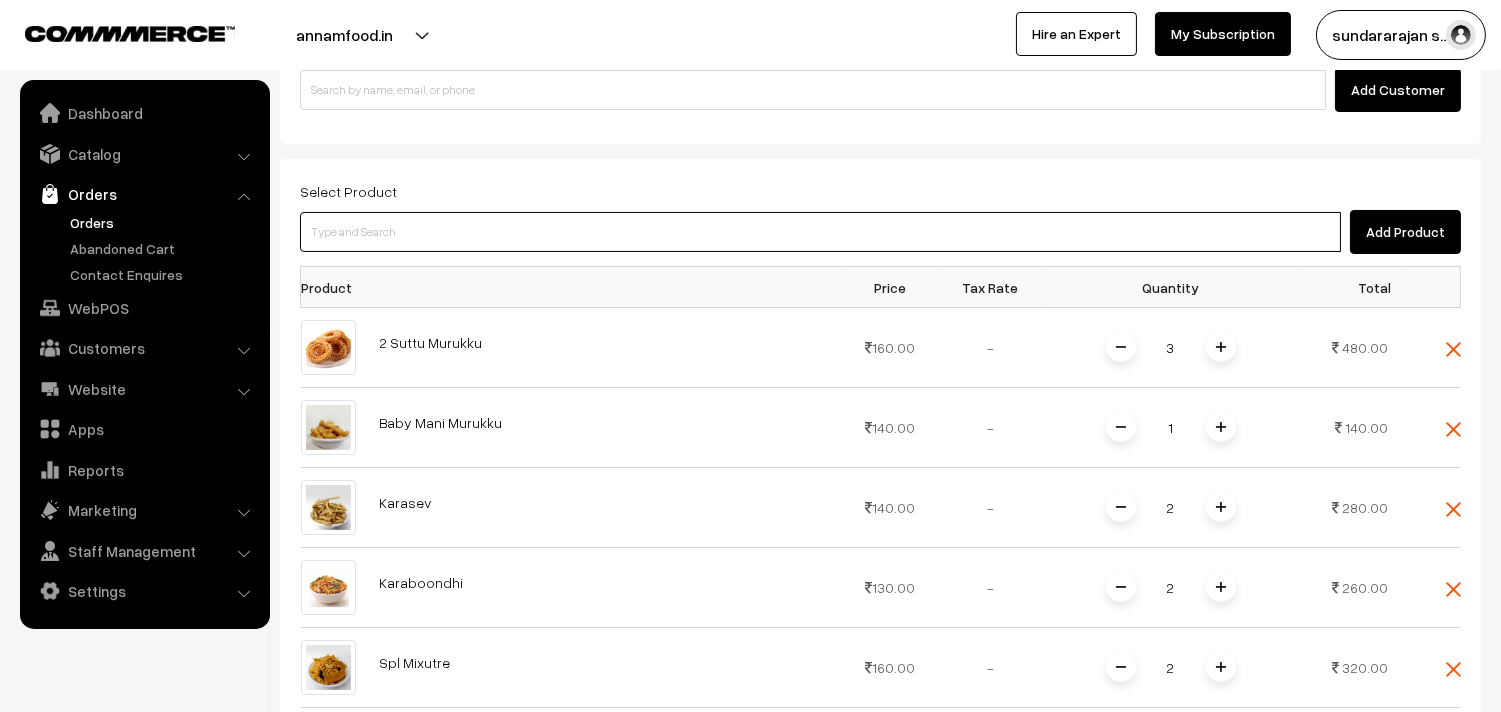drag, startPoint x: 613, startPoint y: 230, endPoint x: 603, endPoint y: 141, distance: 89.560036 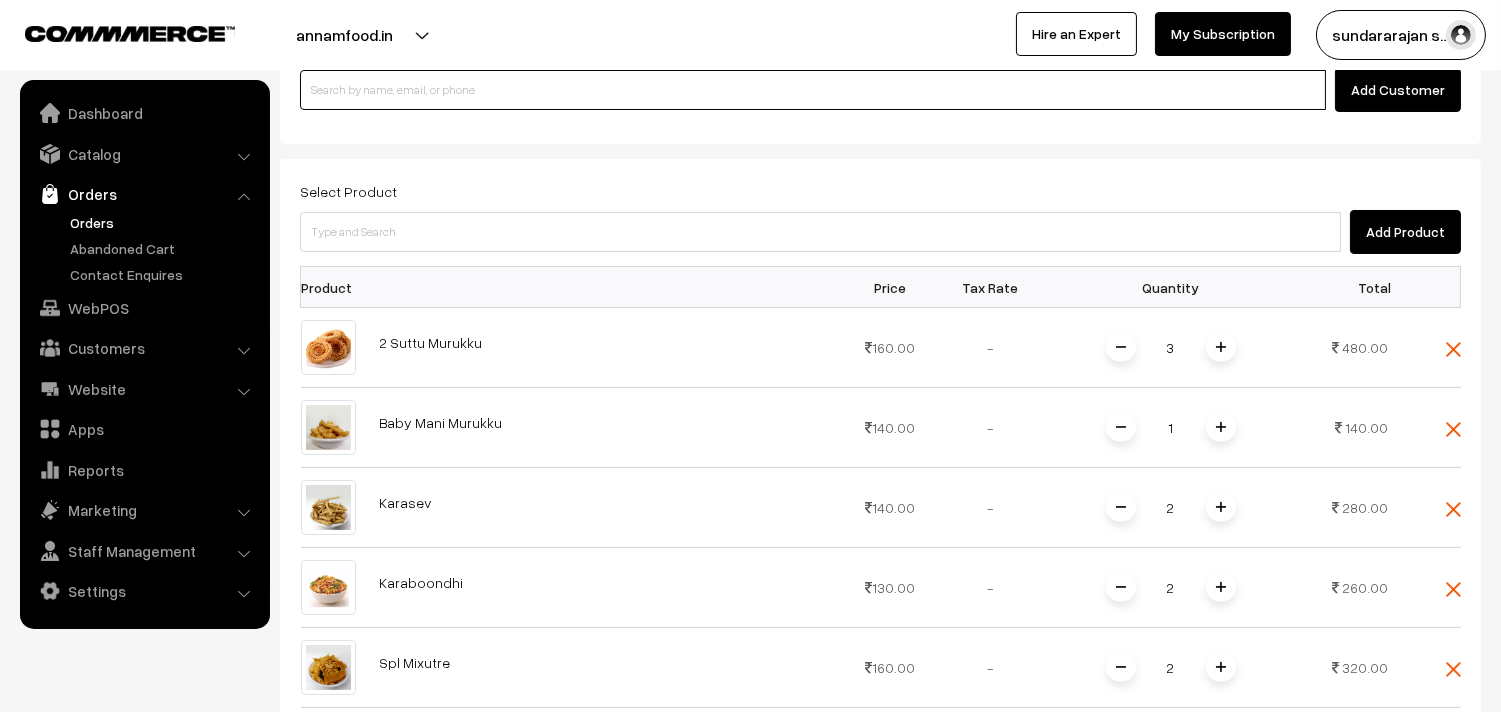 click at bounding box center (813, 90) 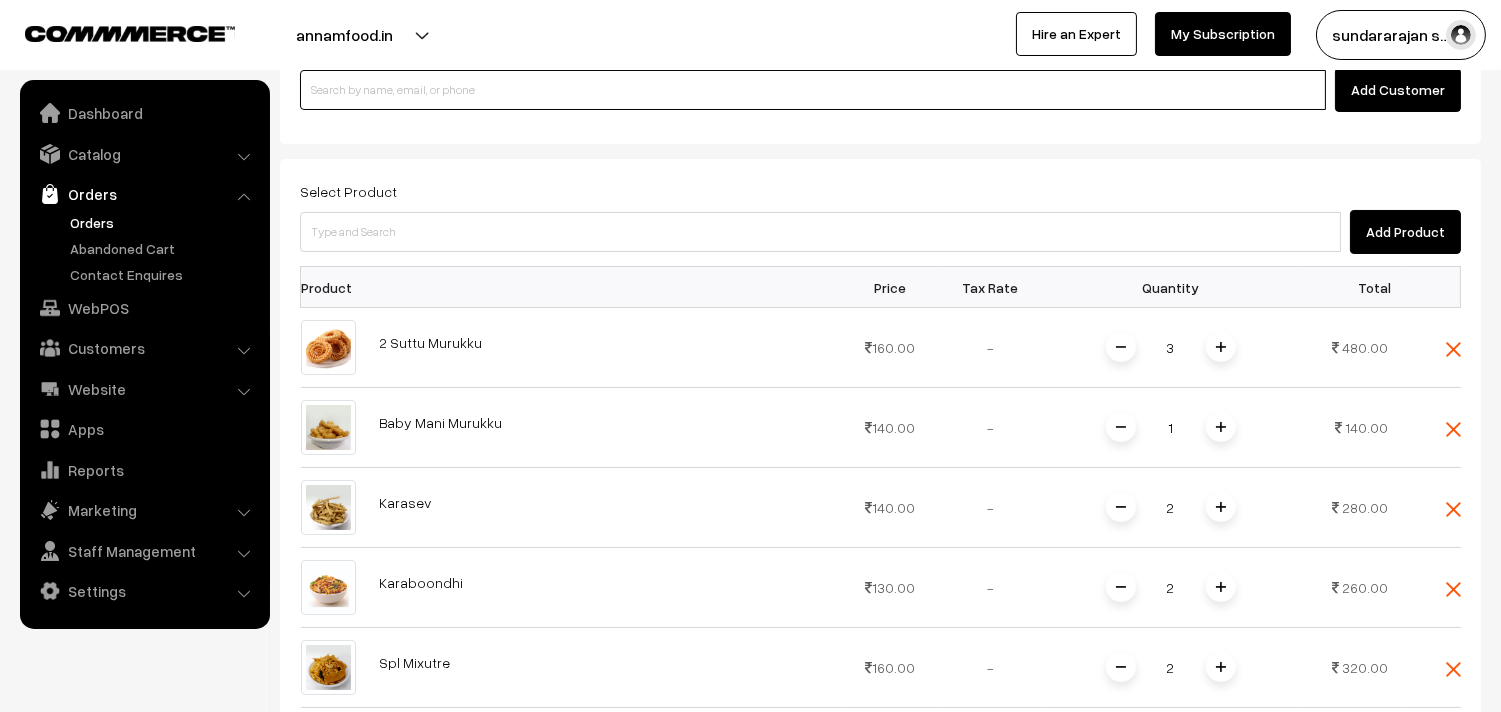 paste on "8072368596" 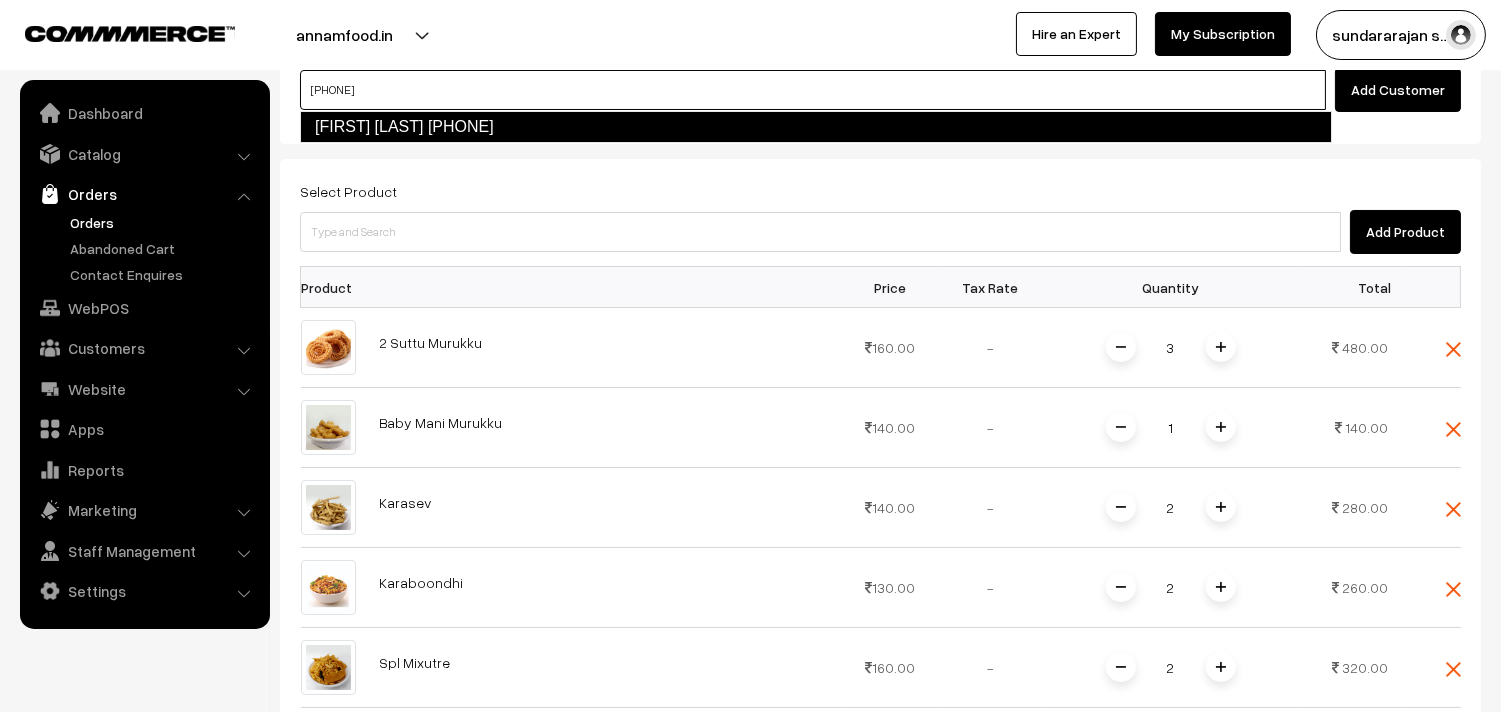 click on "brindha Natarajan 80723 68596  [8072368596]" at bounding box center (816, 127) 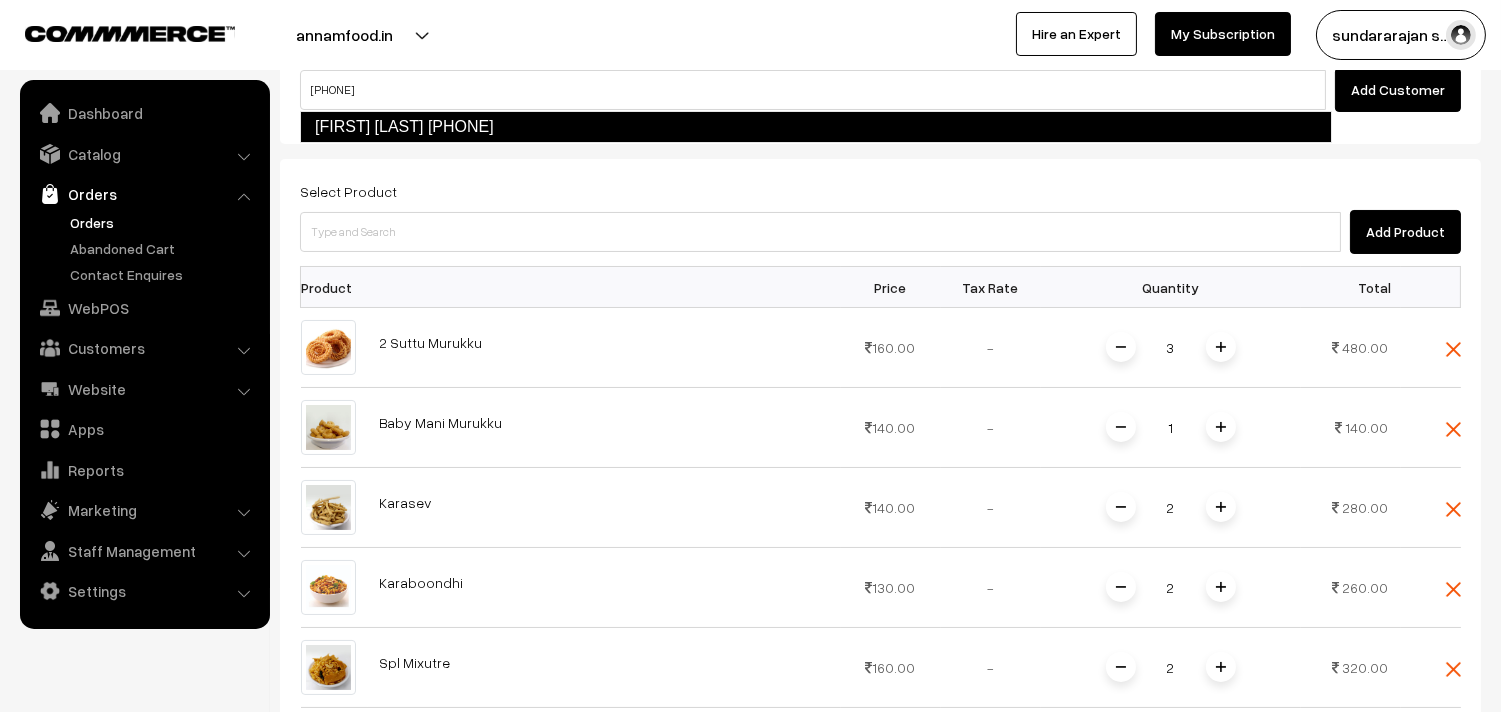 type 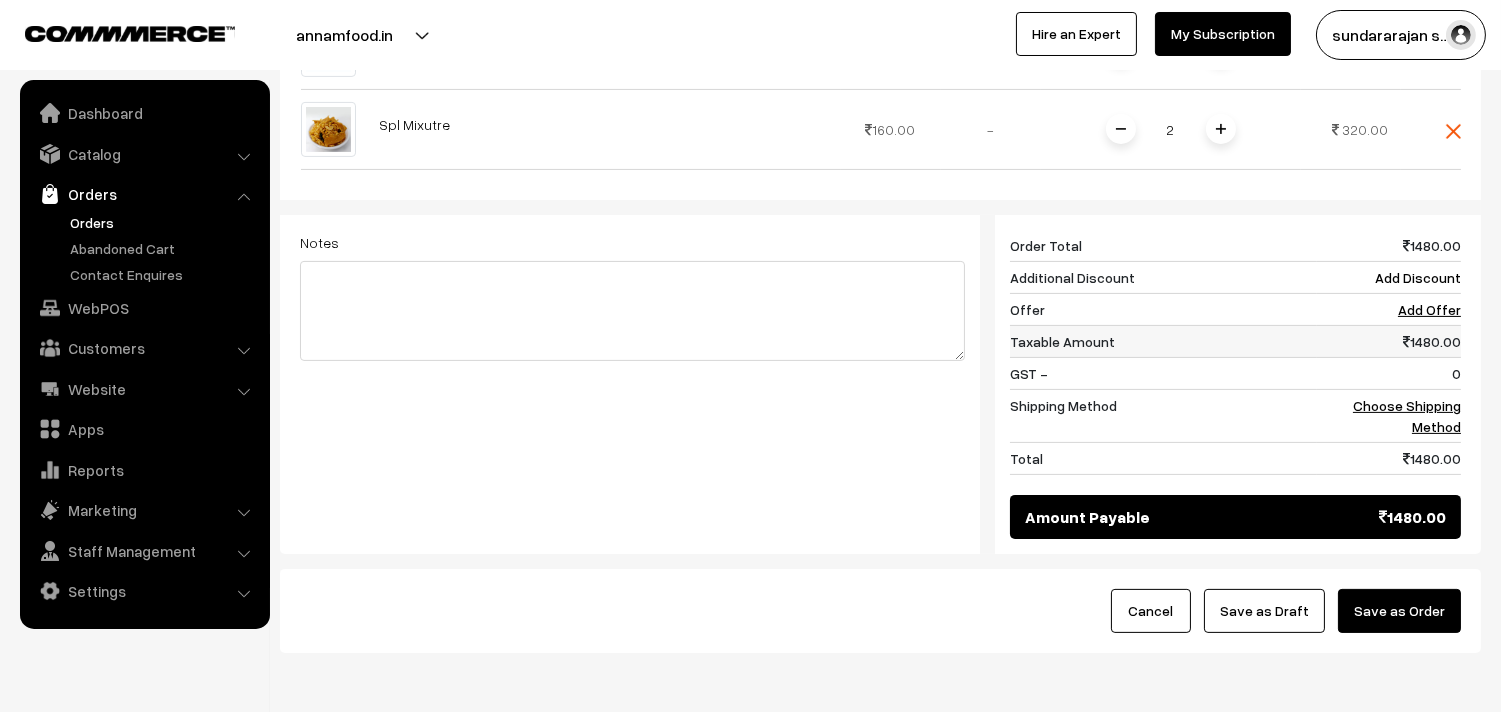scroll, scrollTop: 1000, scrollLeft: 0, axis: vertical 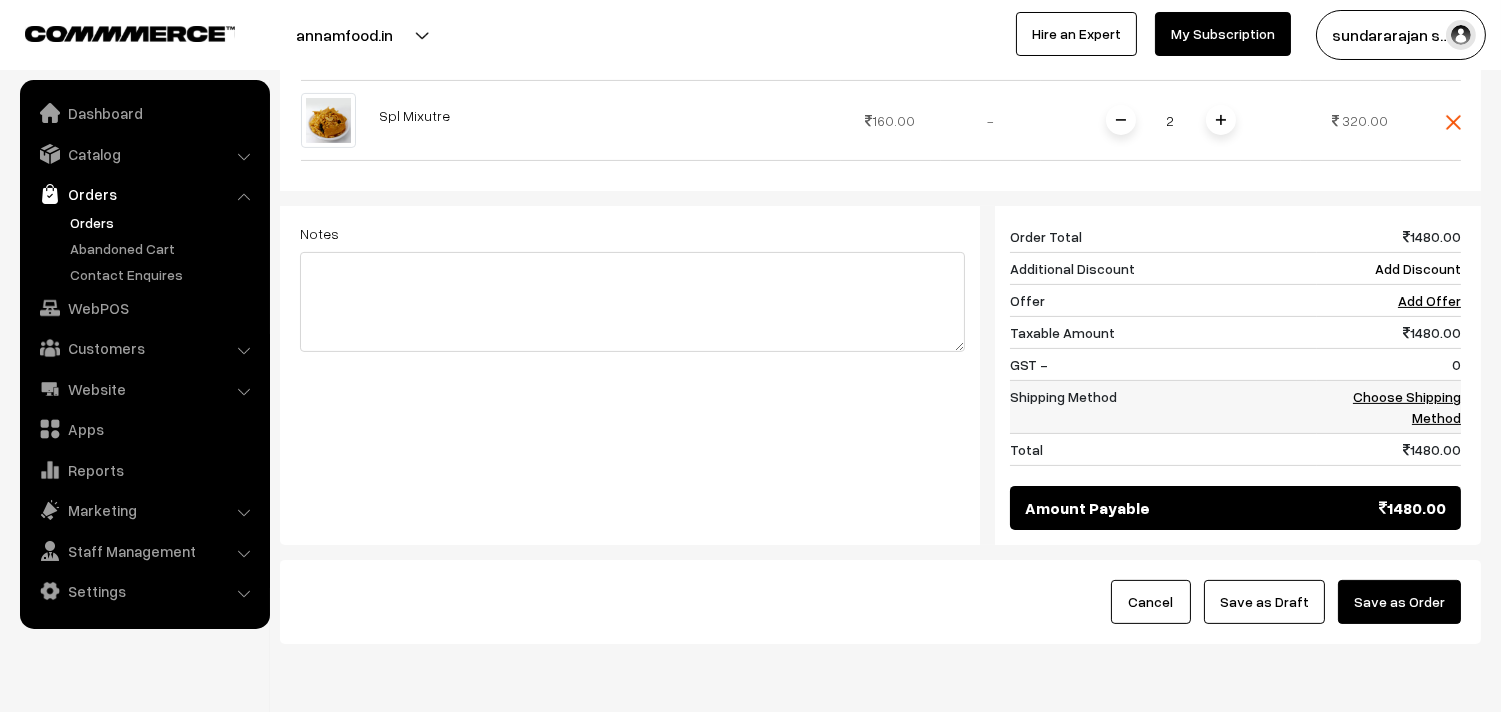 click on "Choose Shipping Method" at bounding box center [1407, 407] 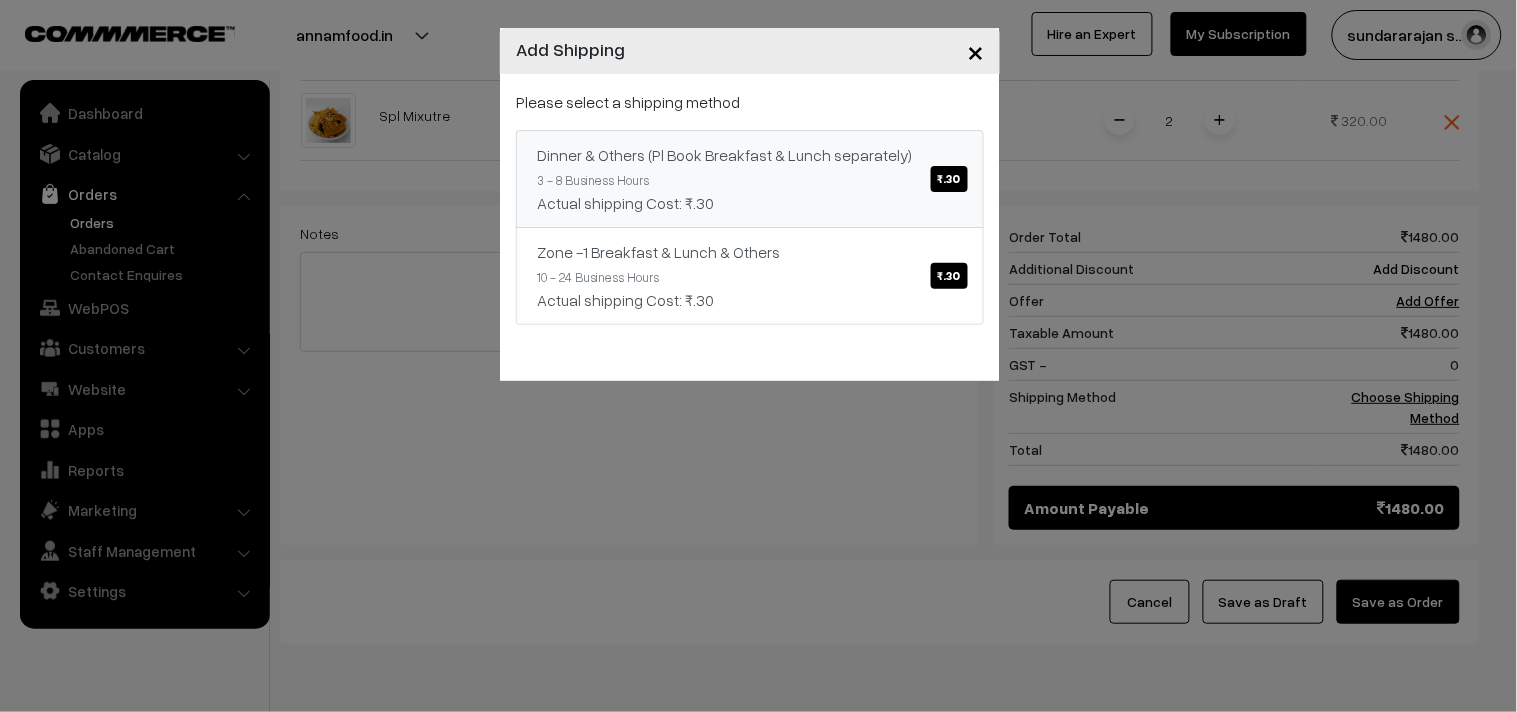 click on "Dinner & Others  (Pl Book Breakfast & Lunch separately)
₹.30
3 - 8 Business Hours Actual shipping Cost: ₹.30" at bounding box center (750, 179) 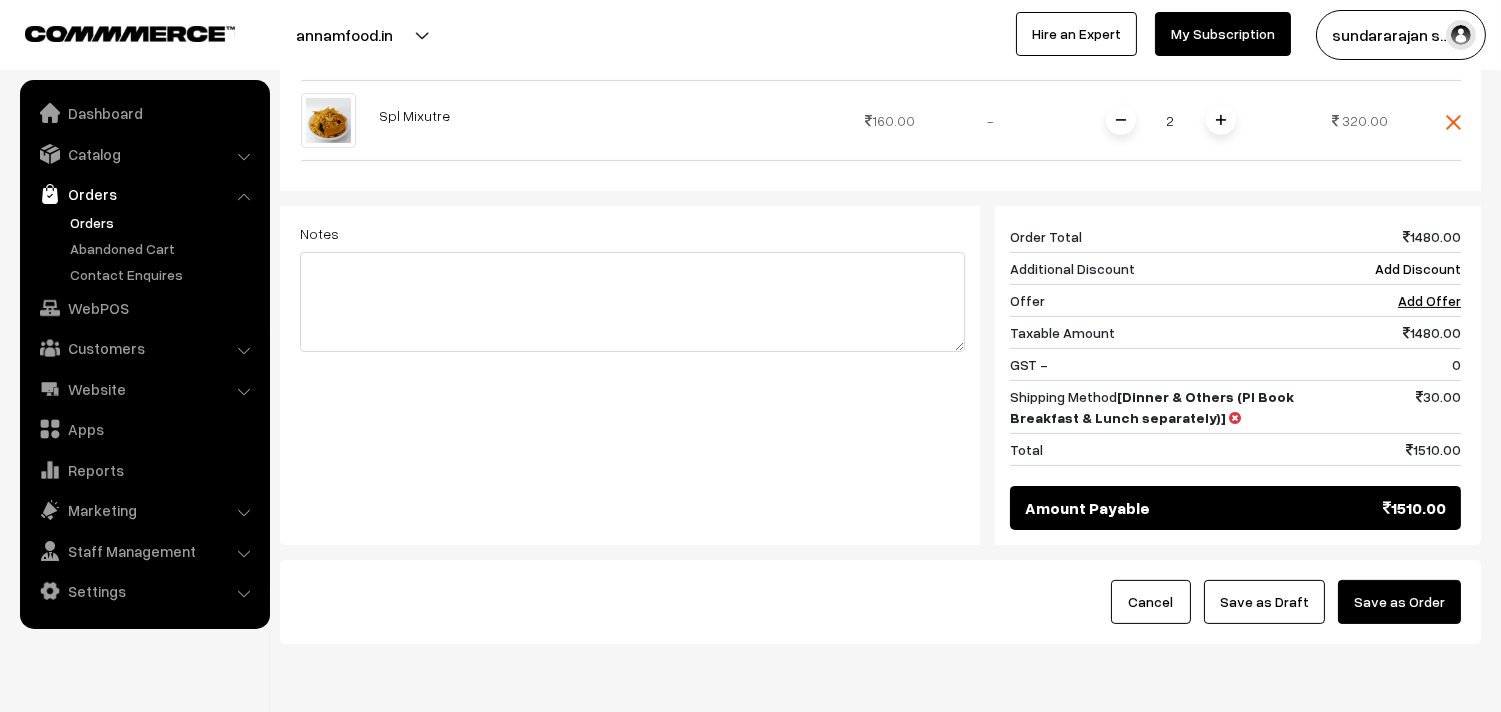 click on "Cancel
Save as Draft
Save as Order" at bounding box center (880, 602) 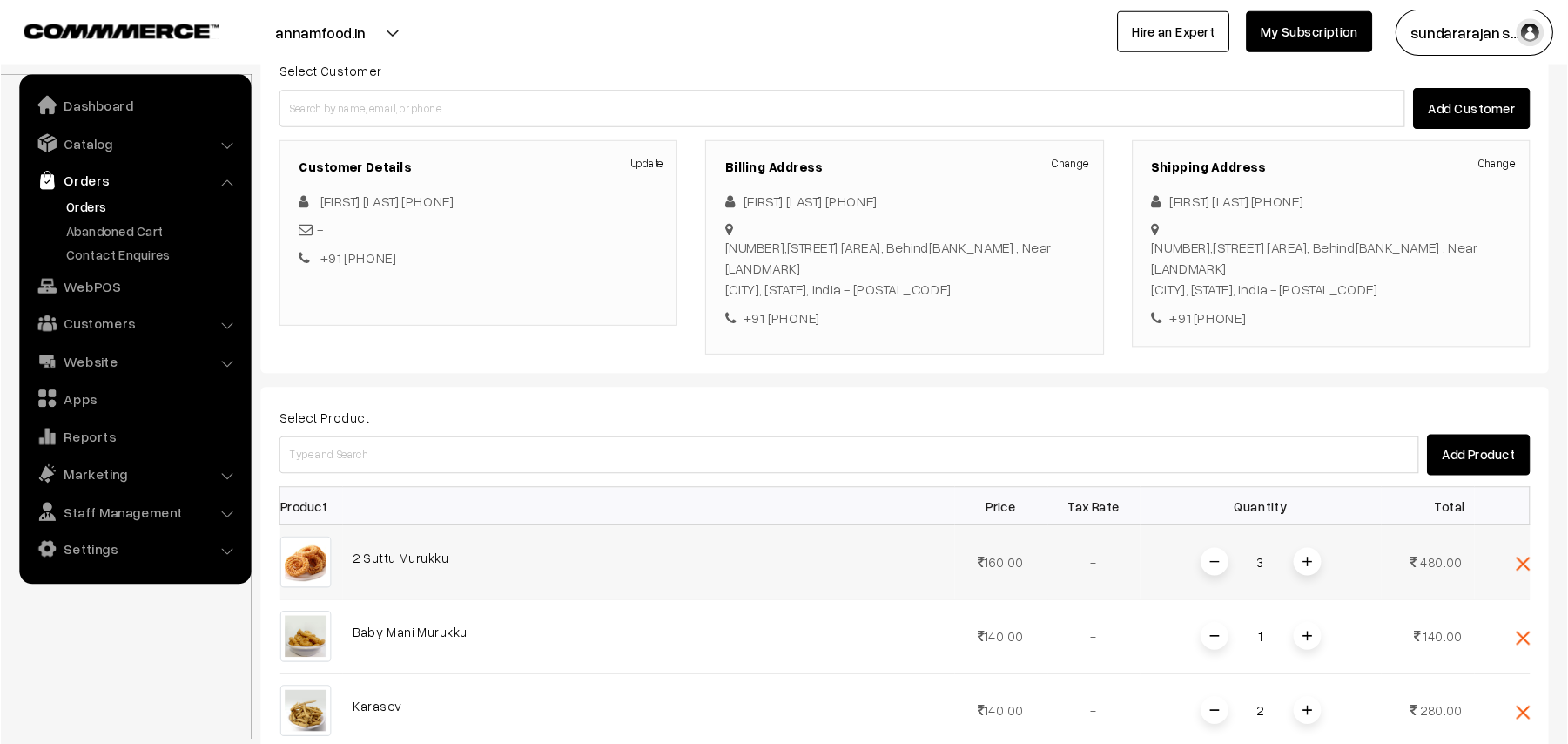 scroll, scrollTop: 169, scrollLeft: 0, axis: vertical 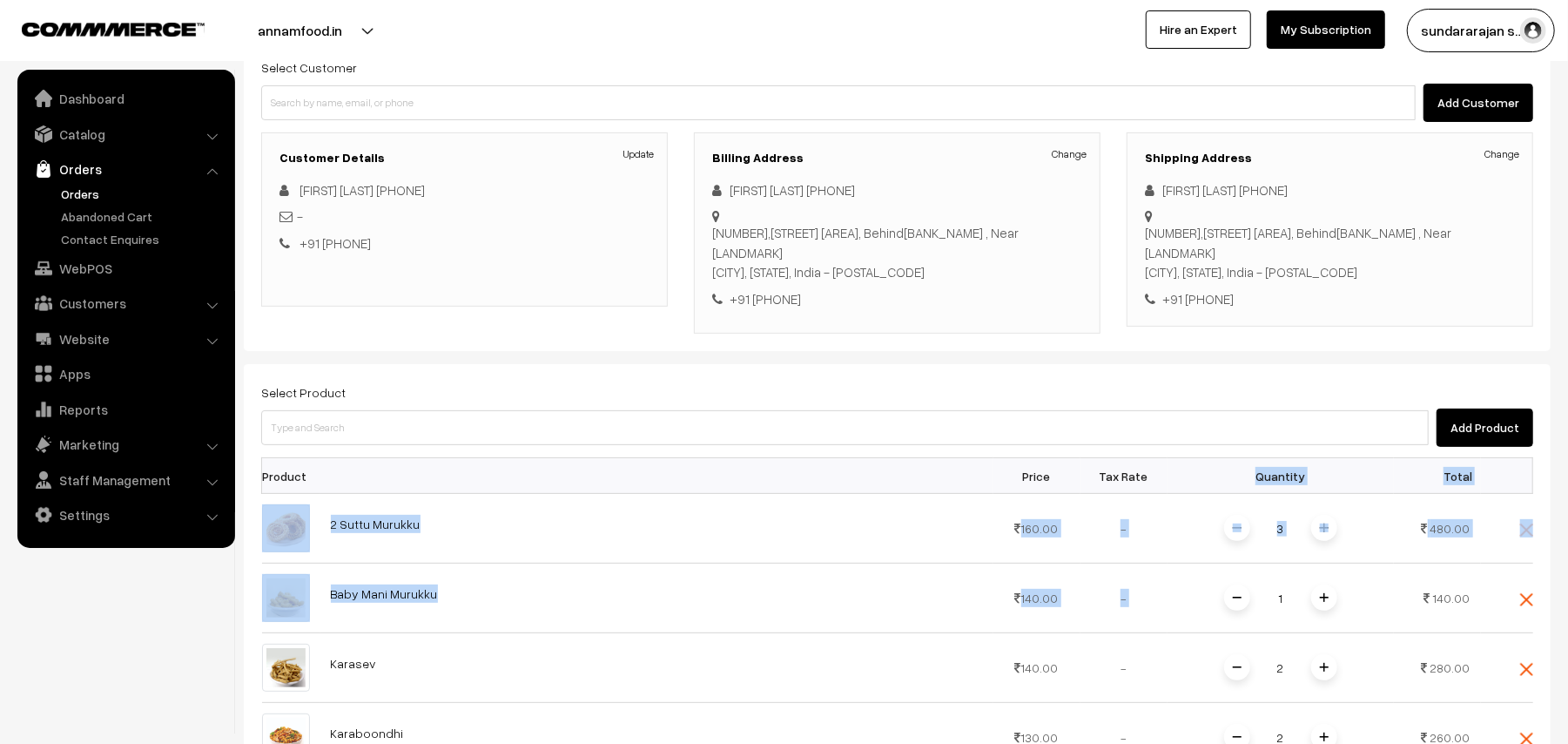 drag, startPoint x: 1201, startPoint y: 624, endPoint x: 1182, endPoint y: 463, distance: 162.11724 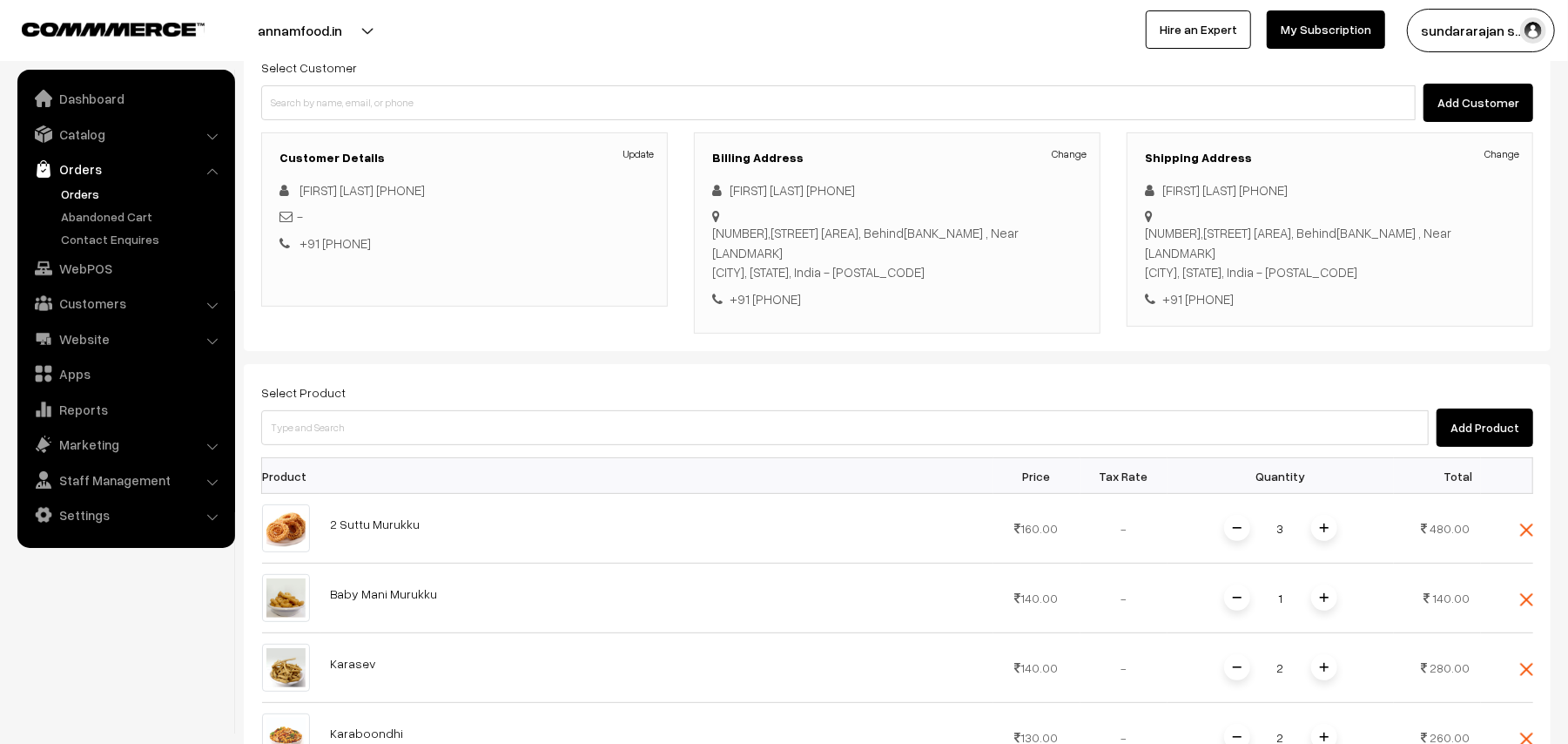 click on "Customer
Walk-In
Add GST
Add PO
Select Customer
Add Customer
Customer Details
Update
brindha Natarajan 80723 68596" at bounding box center (897, 626) 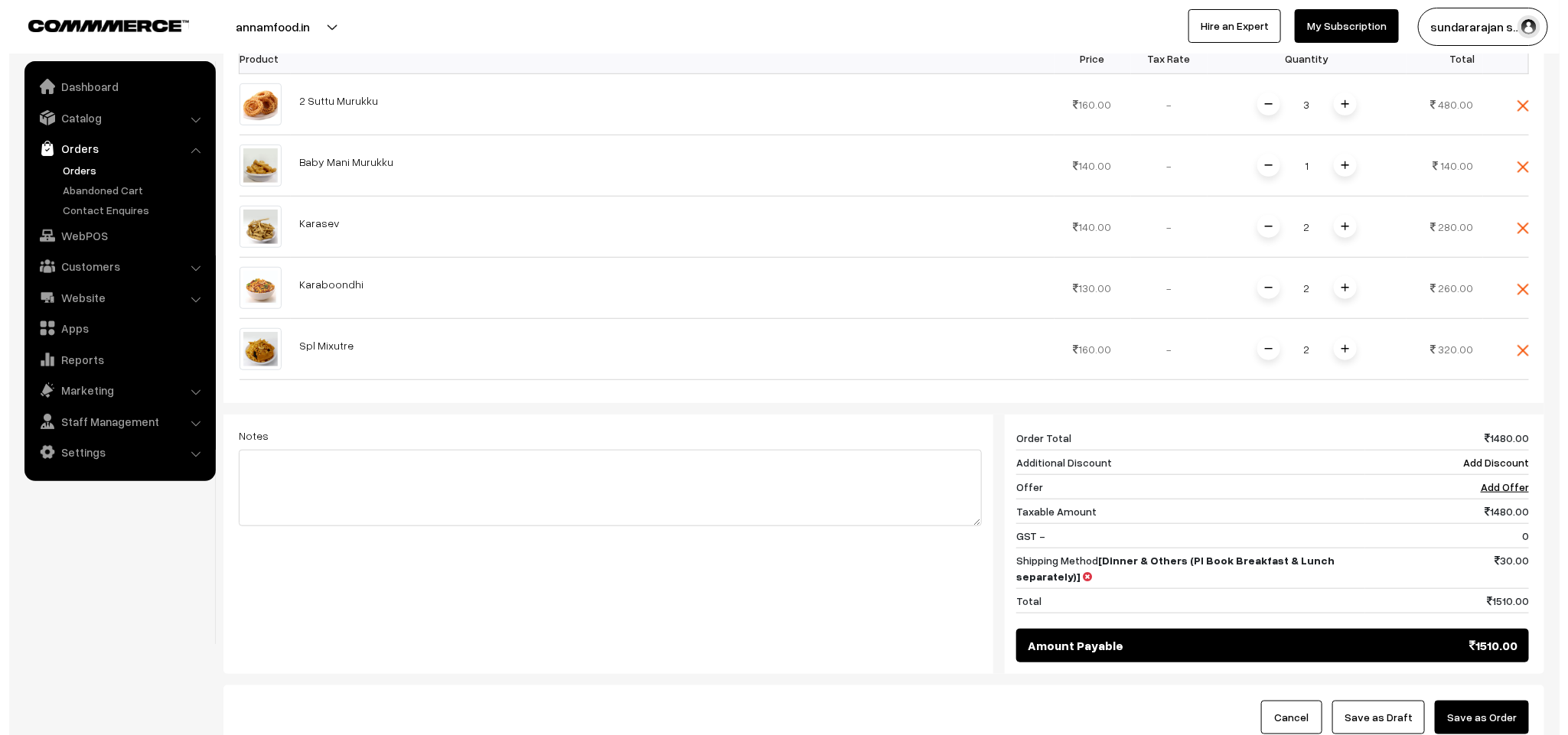 scroll, scrollTop: 574, scrollLeft: 0, axis: vertical 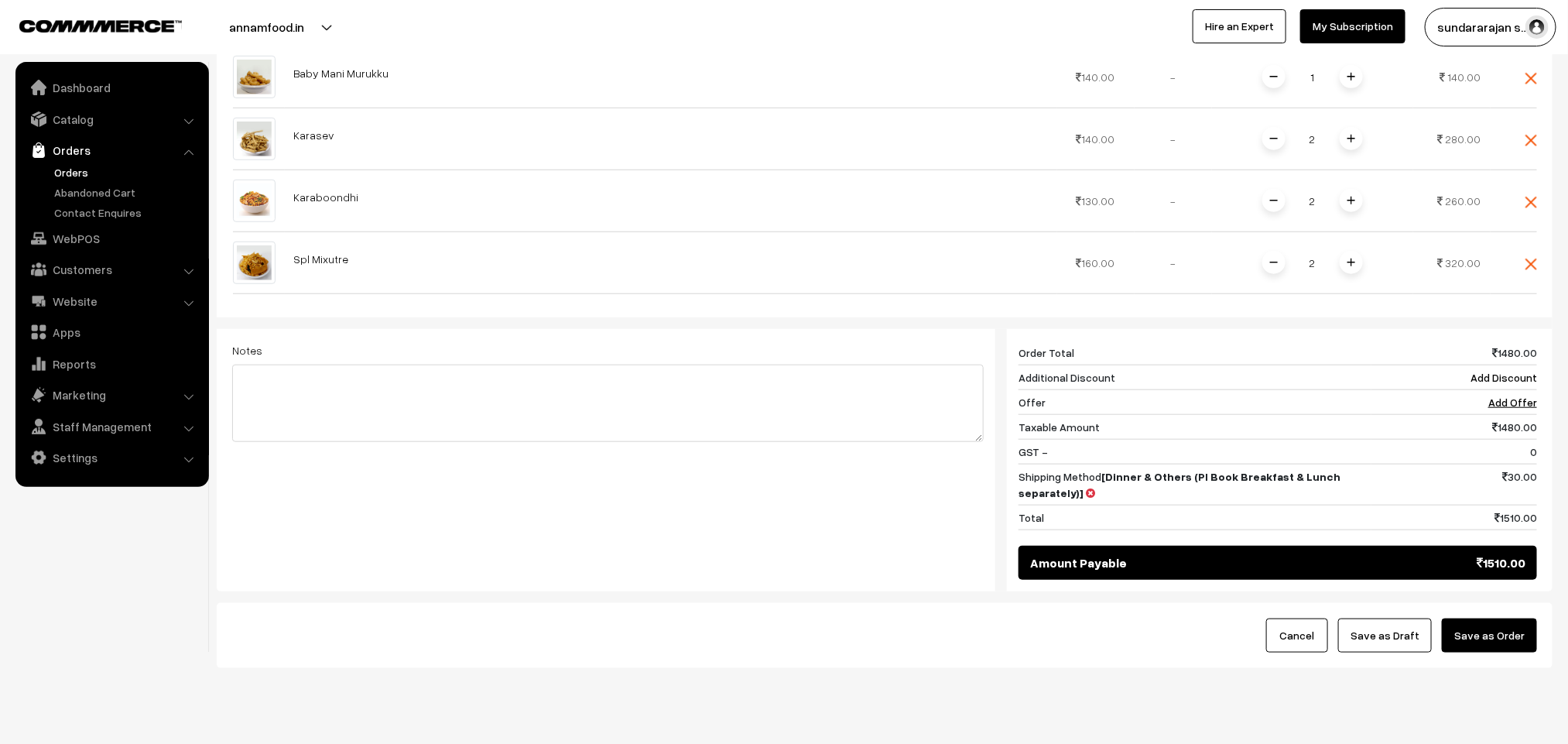 click on "Save as Order" at bounding box center (1489, 636) 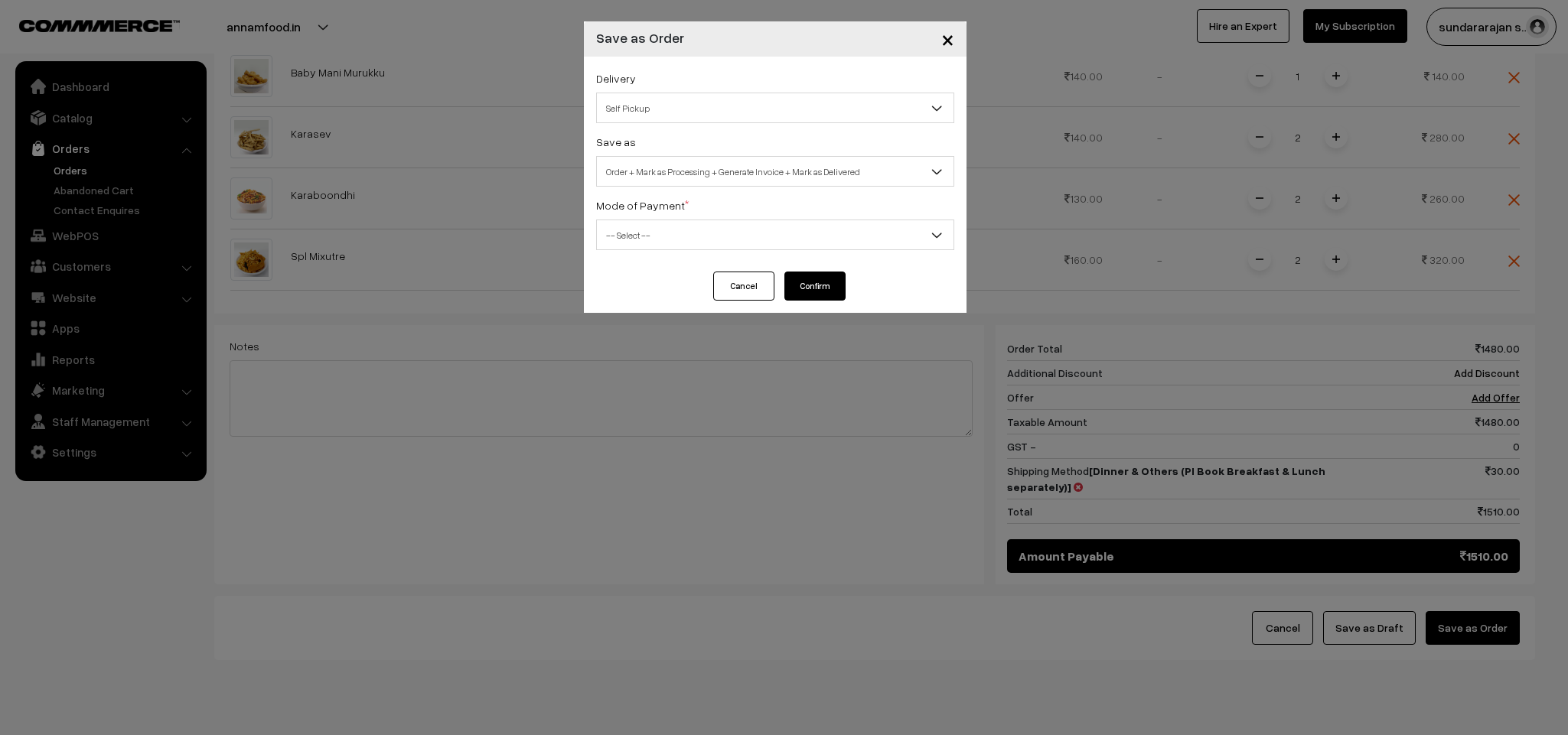 click on "Save as
Order
Order + Mark as Processing
Order + Mark as Processing + Generate Invoice
Order + Mark as Processing + Generate Invoice + Mark as Delivered
Order + Mark as Processing + Generate Invoice + Mark as Delivered" at bounding box center (775, 159) 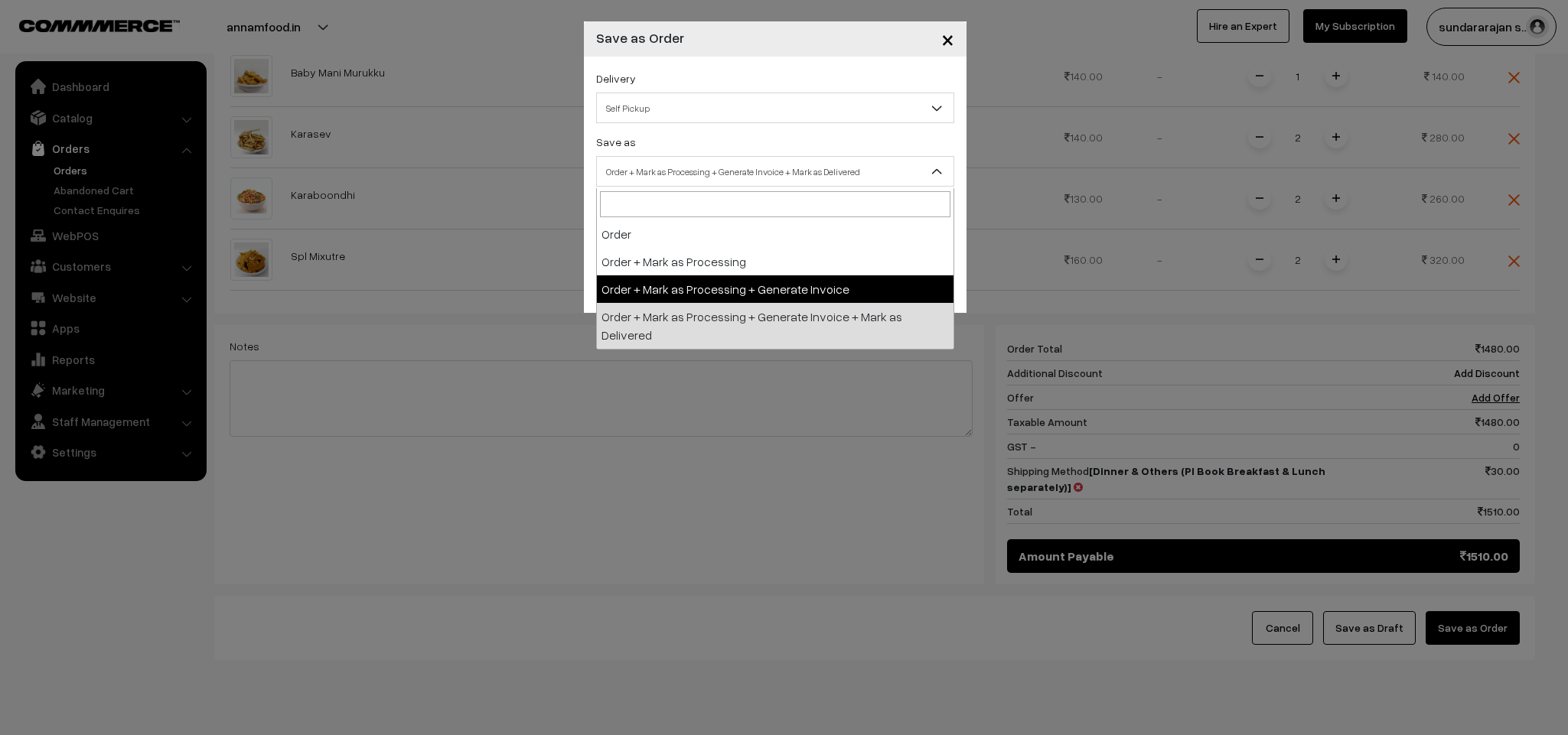 select on "3" 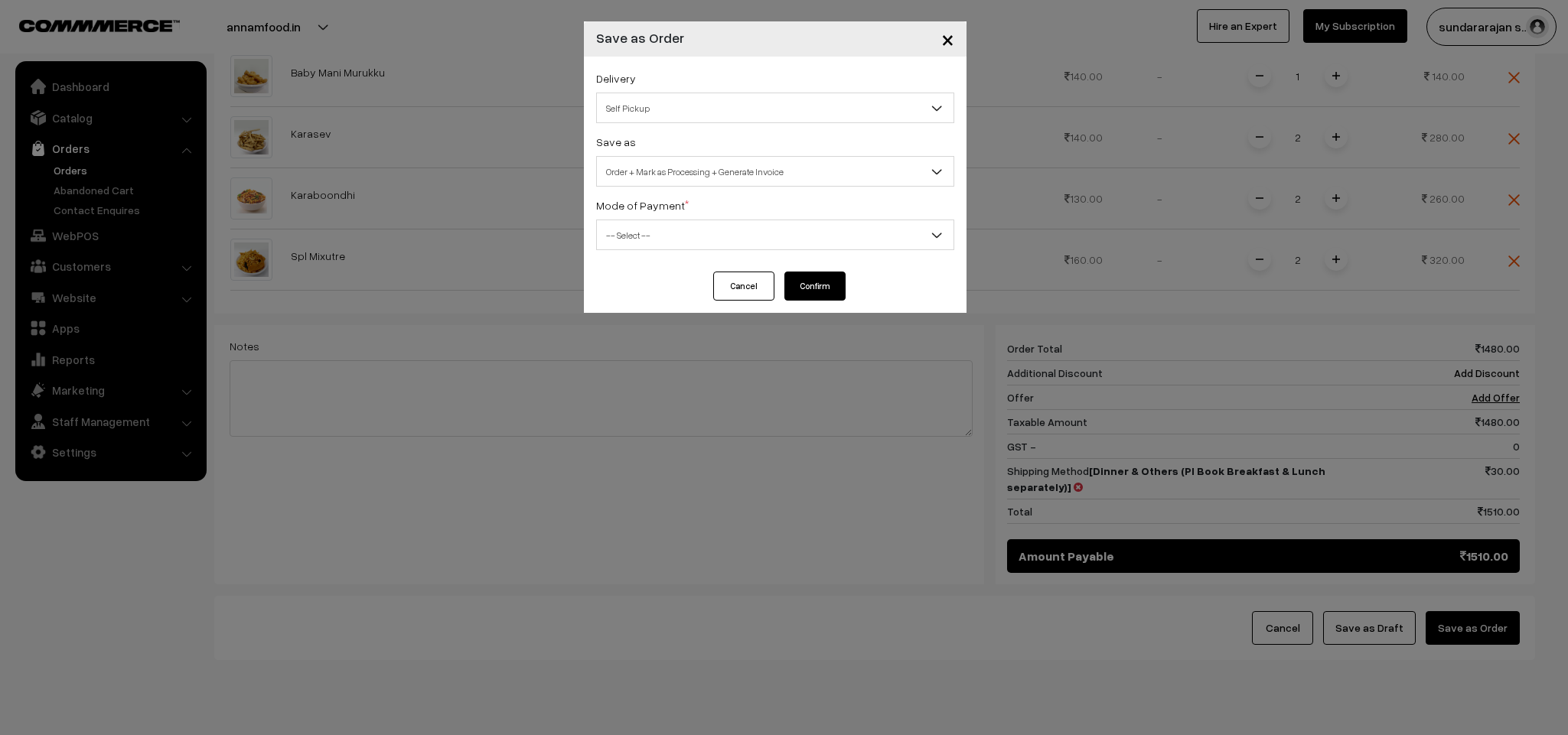 click on "Delivery
Self Pickup
Dinner & Others  (Pl Book Breakfast & Lunch separately)
(₹30) (3 - 8 Business Hours)
Zone -1  Breakfast & Lunch & Others
(₹30) (10 - 24 Business Hours)
Self Pickup
Save as
Order
Order + Mark as Processing
Order + Mark as Processing + Generate Invoice
Order + Mark as Processing + Generate Invoice + Mark as Delivered
Order + Mark as Processing + Generate Invoice
Mode of Payment *
-- Select -- -- Select --" at bounding box center [775, 164] 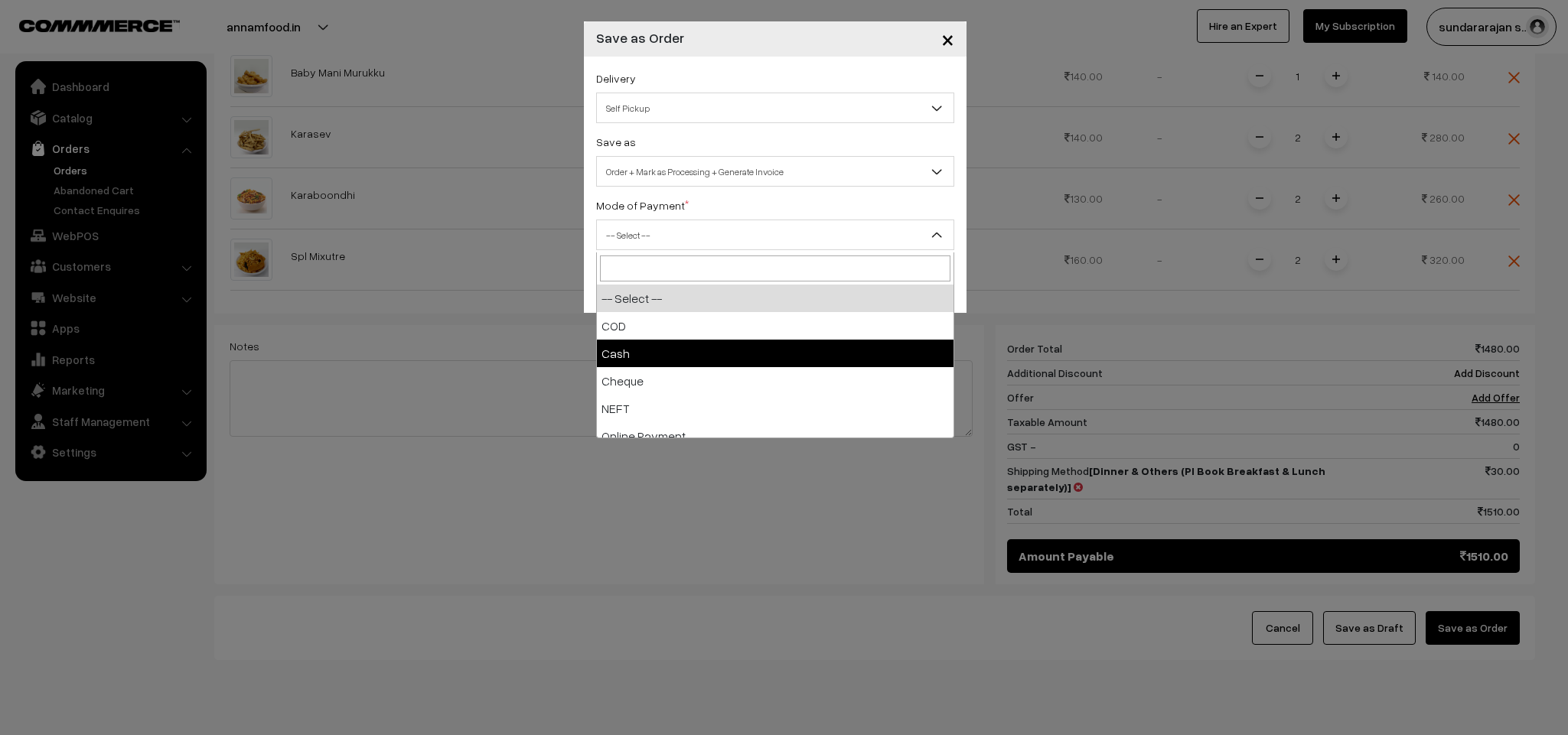 drag, startPoint x: 660, startPoint y: 343, endPoint x: 666, endPoint y: 333, distance: 11.661904 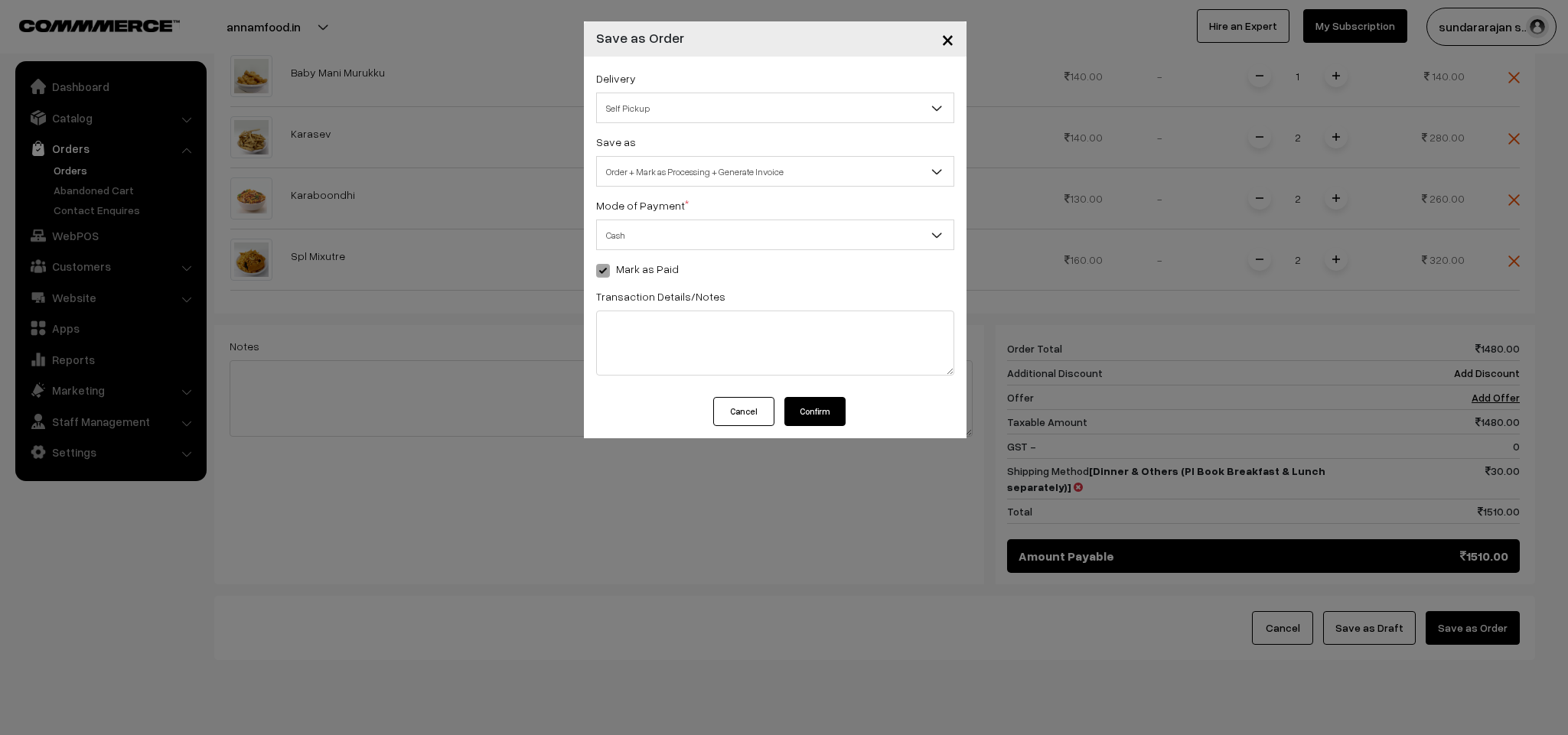 click on "Confirm" at bounding box center (815, 411) 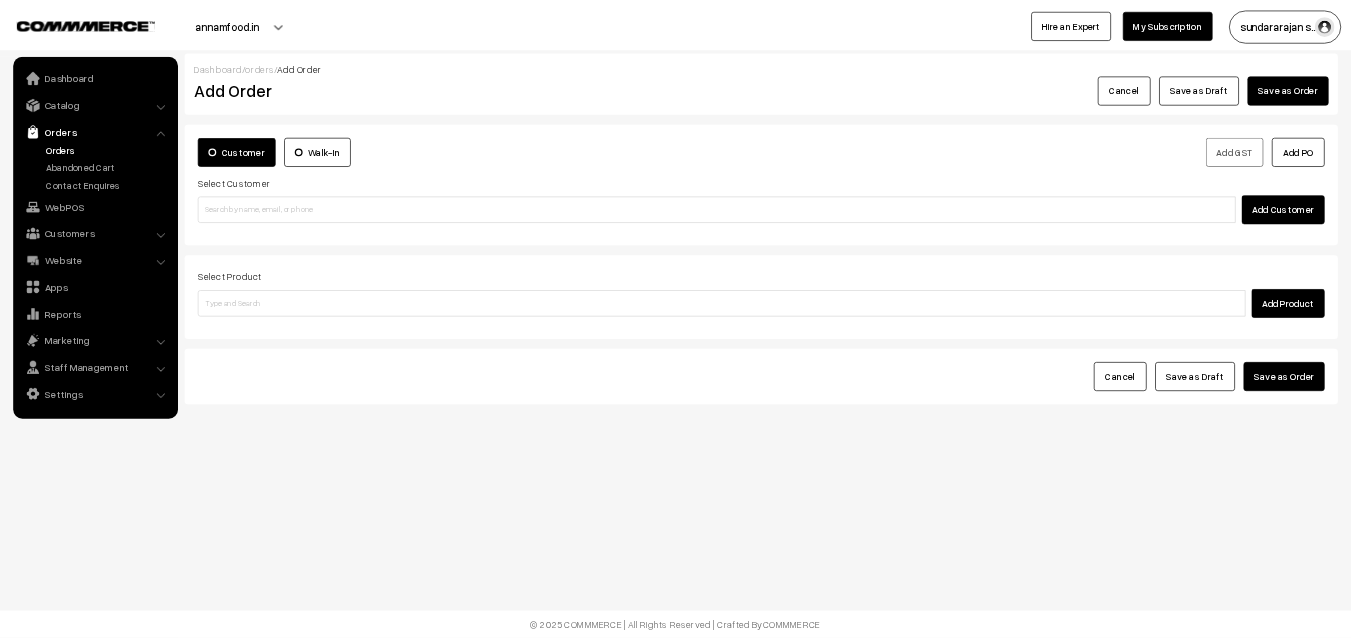 scroll, scrollTop: 0, scrollLeft: 0, axis: both 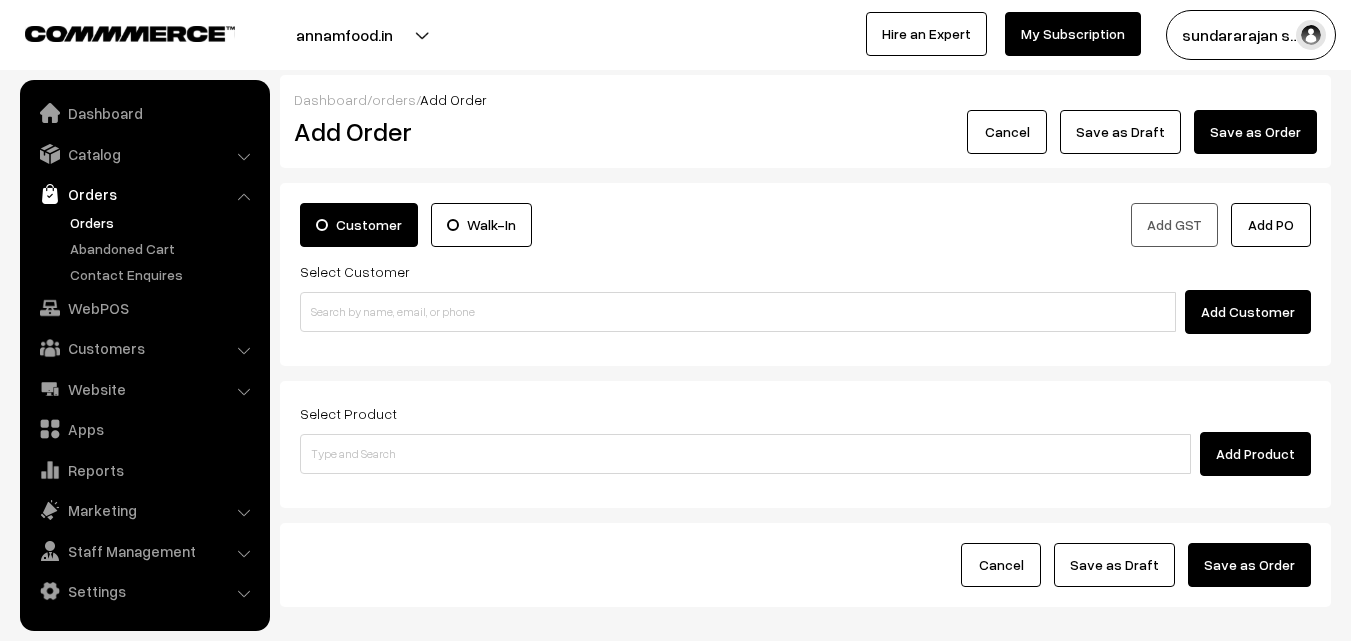 click on "Orders" at bounding box center (164, 222) 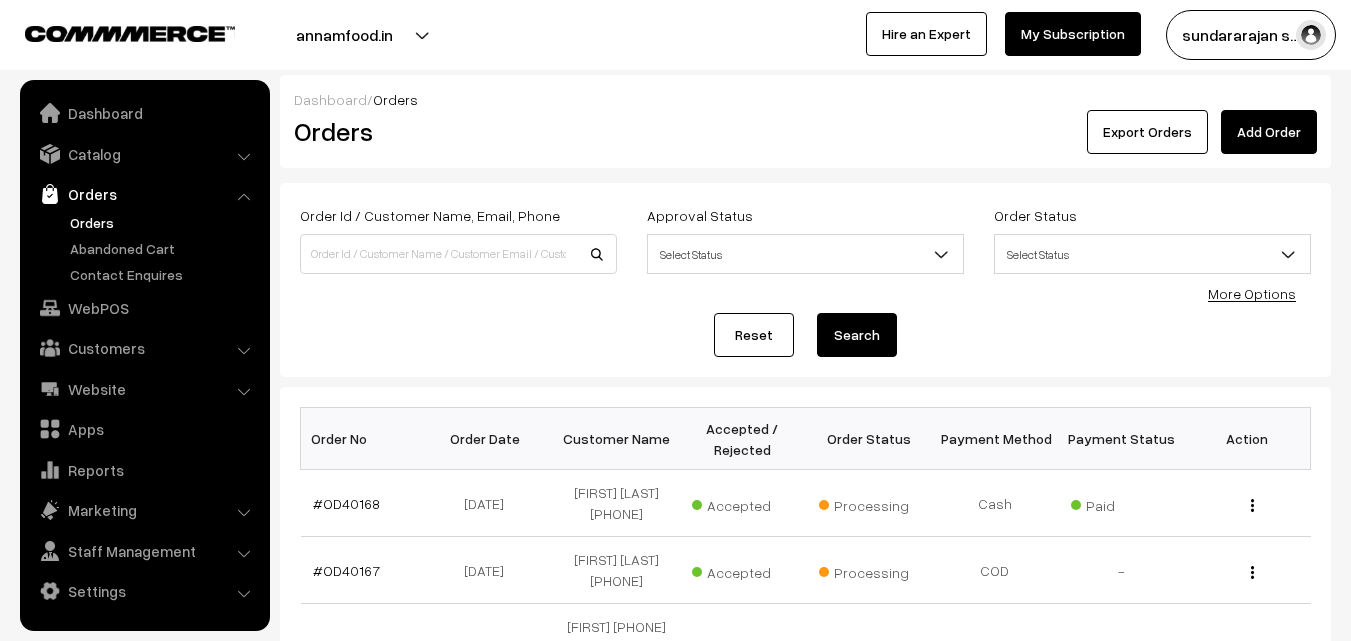 scroll, scrollTop: 0, scrollLeft: 0, axis: both 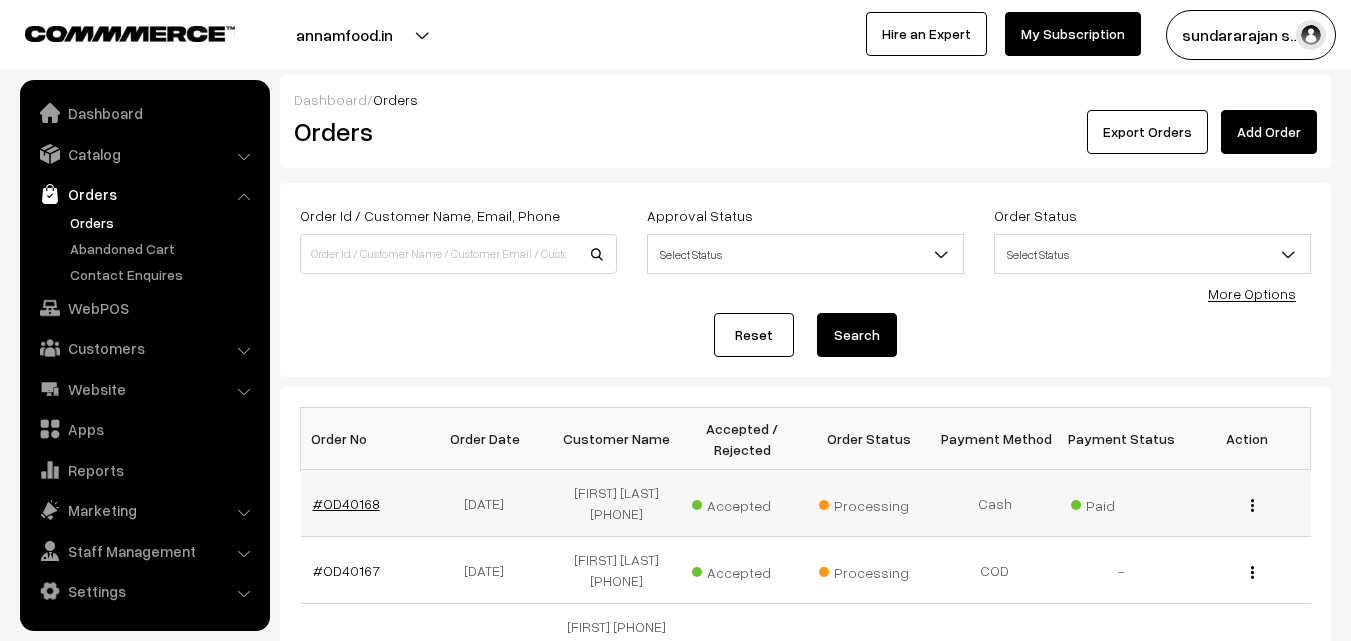 click on "#OD40168" at bounding box center (346, 503) 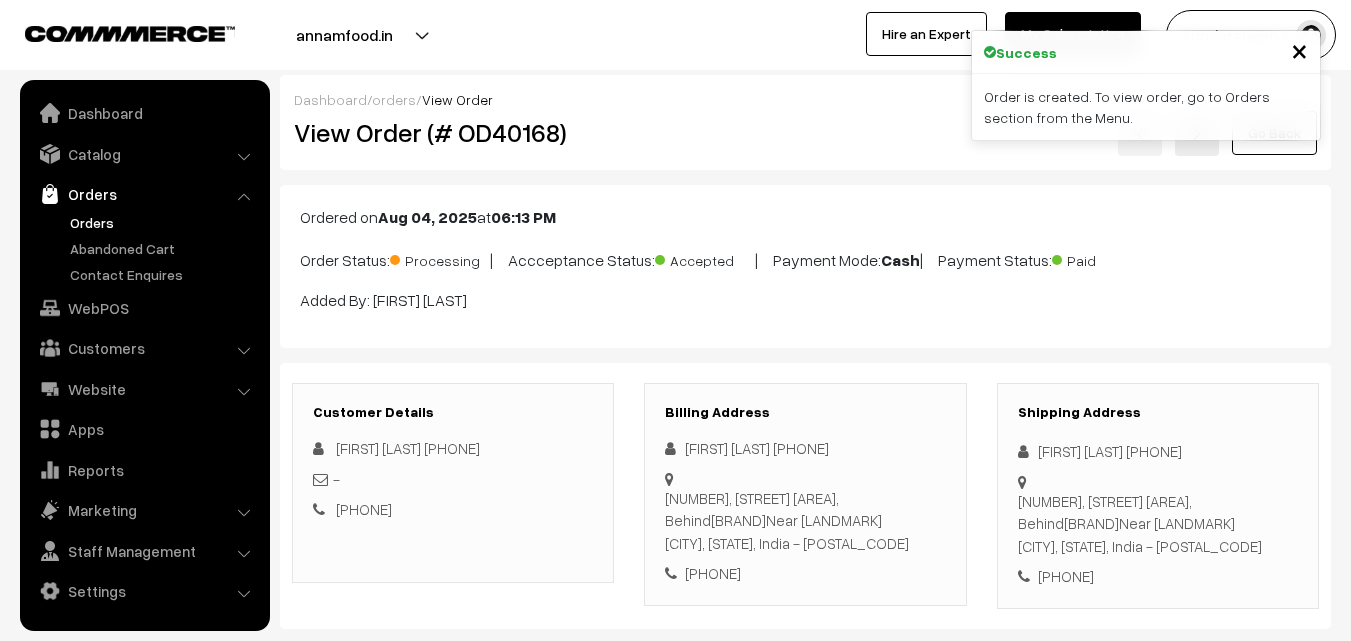 scroll, scrollTop: 0, scrollLeft: 0, axis: both 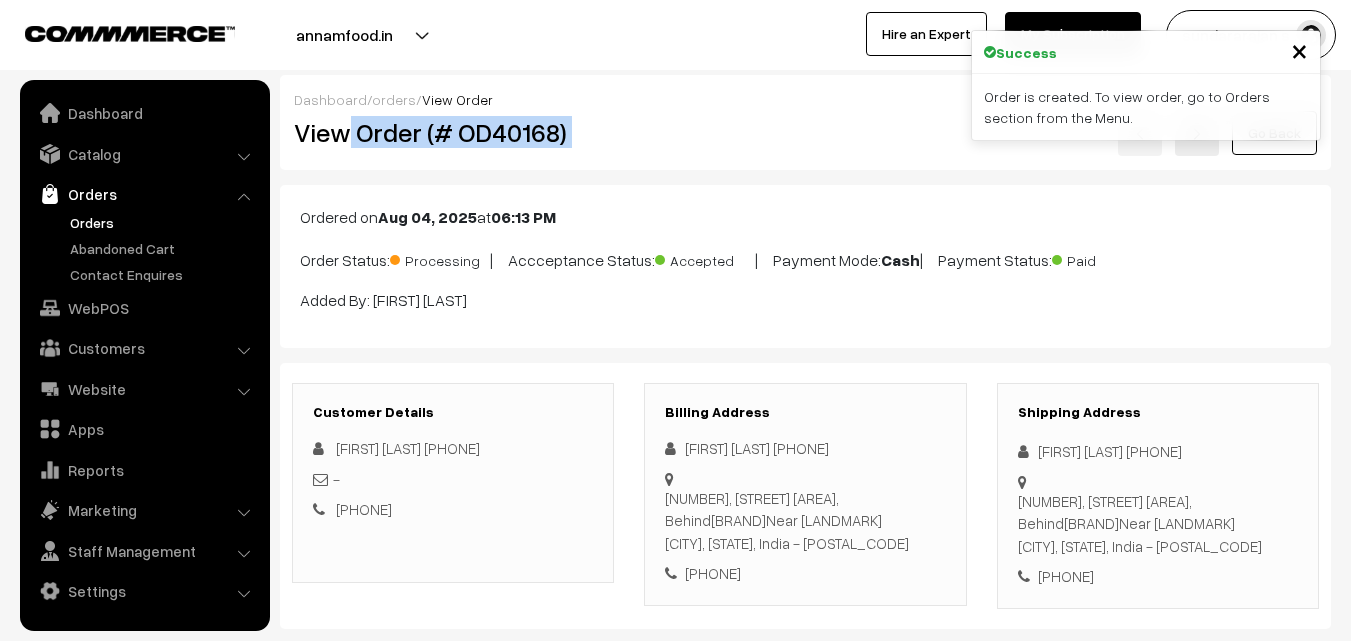 drag, startPoint x: 345, startPoint y: 134, endPoint x: 687, endPoint y: 159, distance: 342.91254 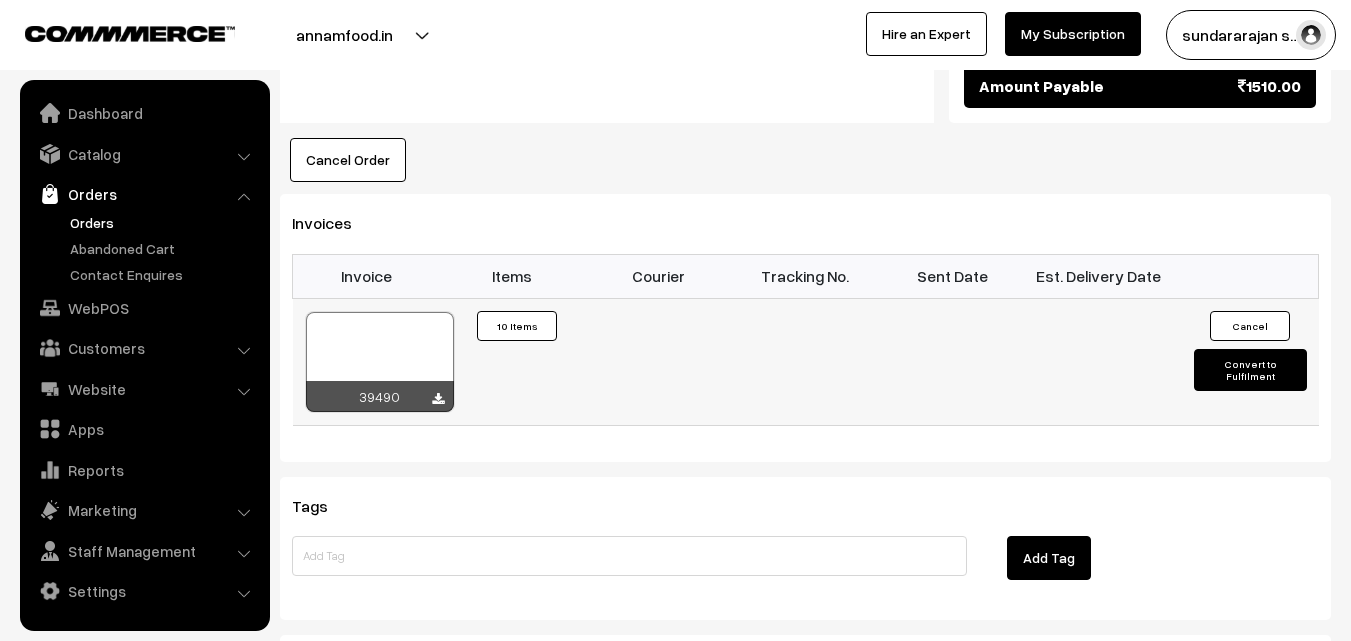 scroll, scrollTop: 1700, scrollLeft: 0, axis: vertical 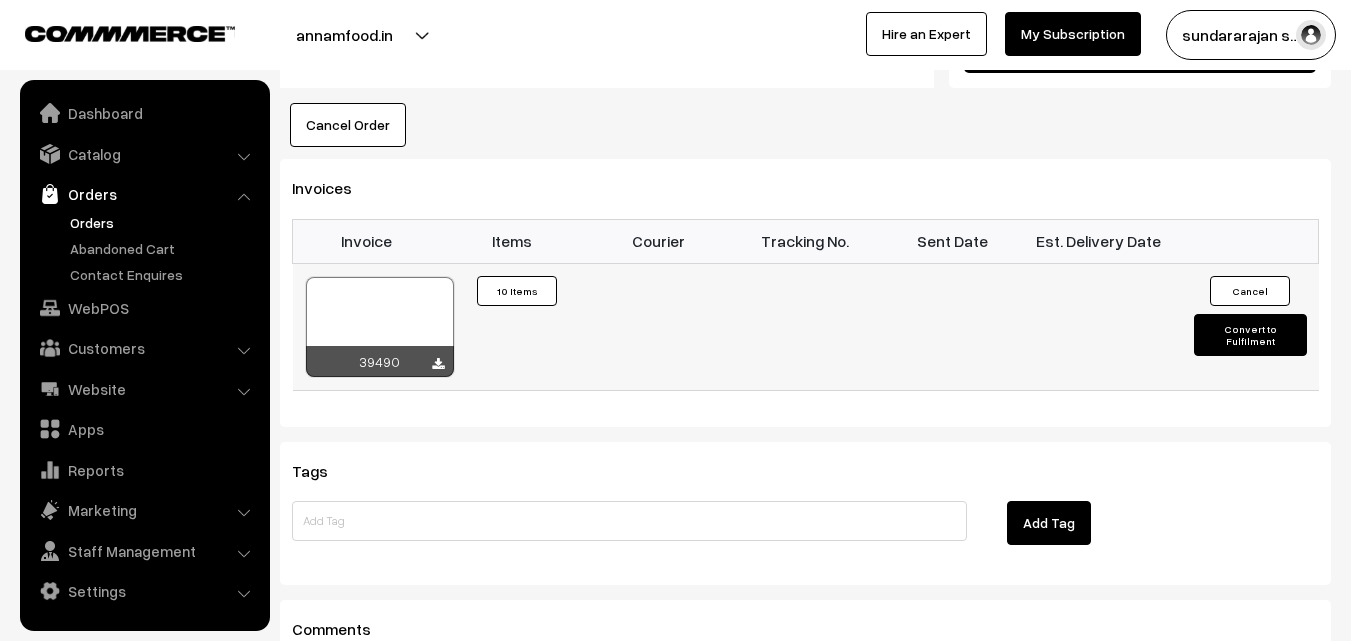 click at bounding box center (380, 327) 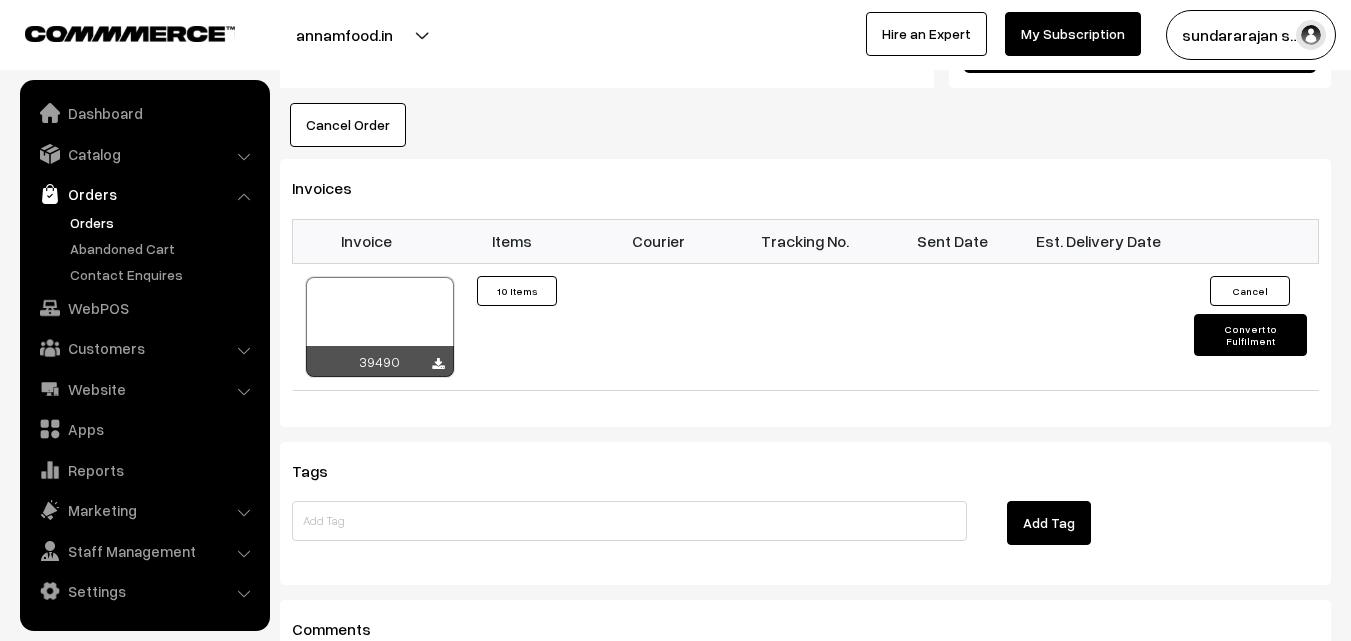 click on "Orders" at bounding box center (164, 222) 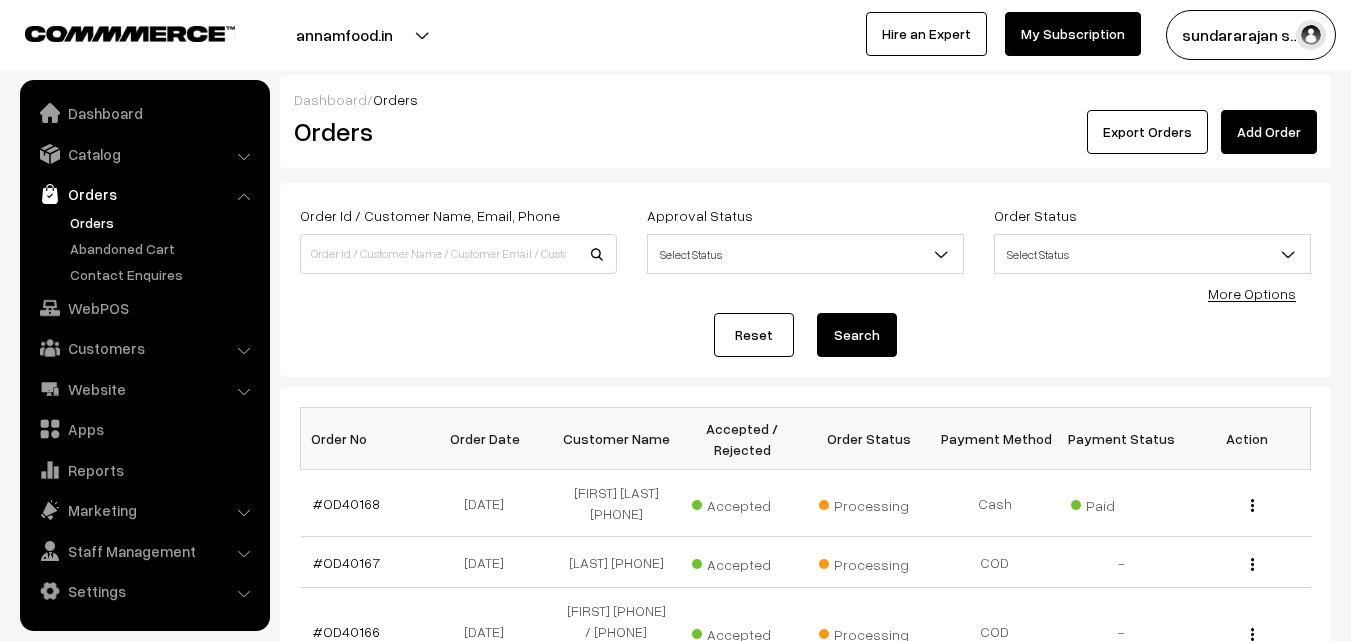 scroll, scrollTop: 0, scrollLeft: 0, axis: both 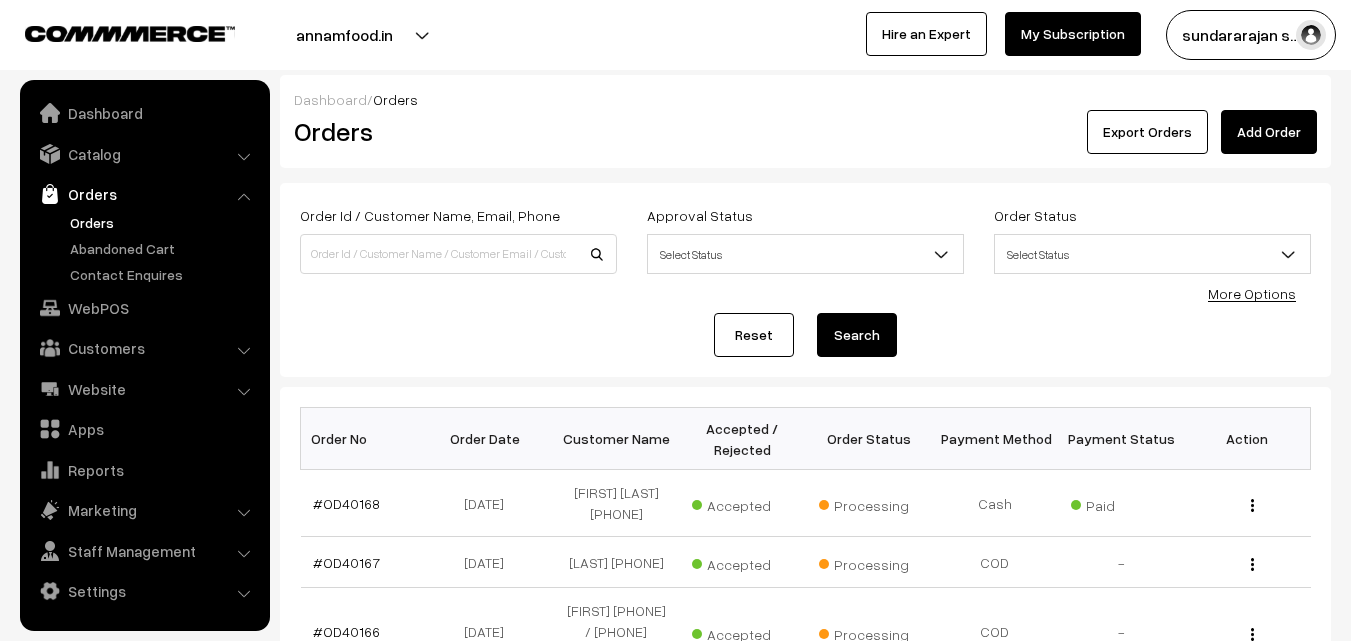 click on "Orders" at bounding box center (164, 222) 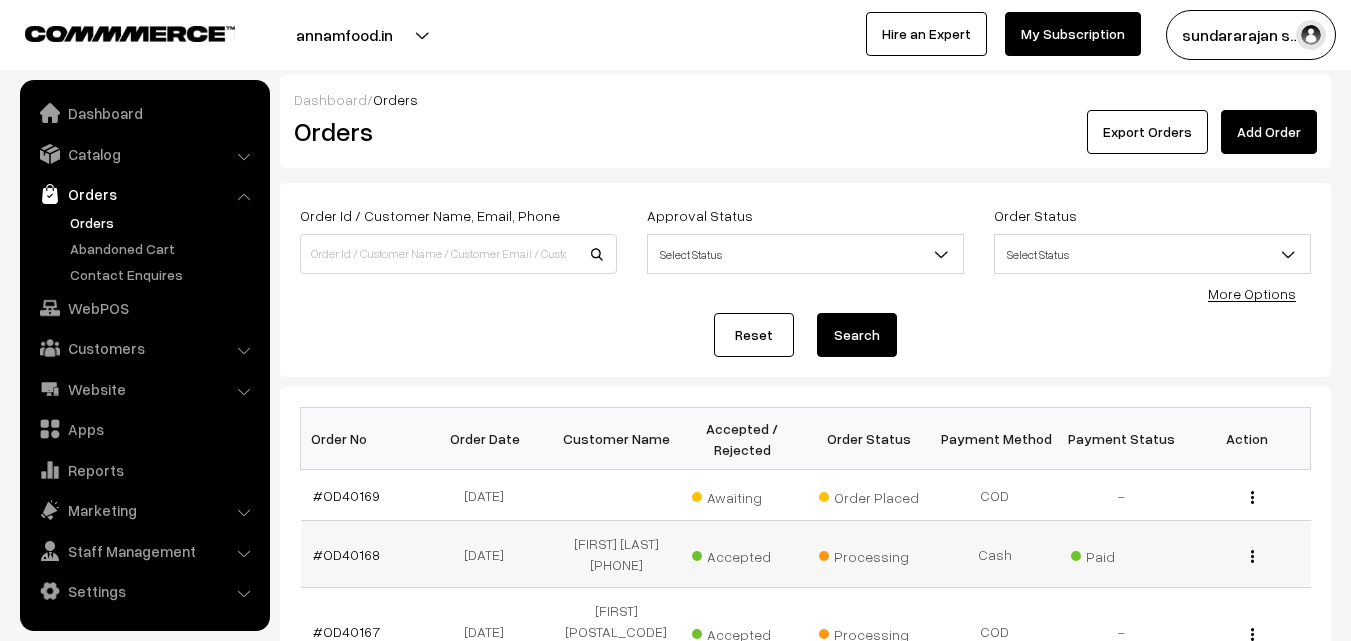 scroll, scrollTop: 200, scrollLeft: 0, axis: vertical 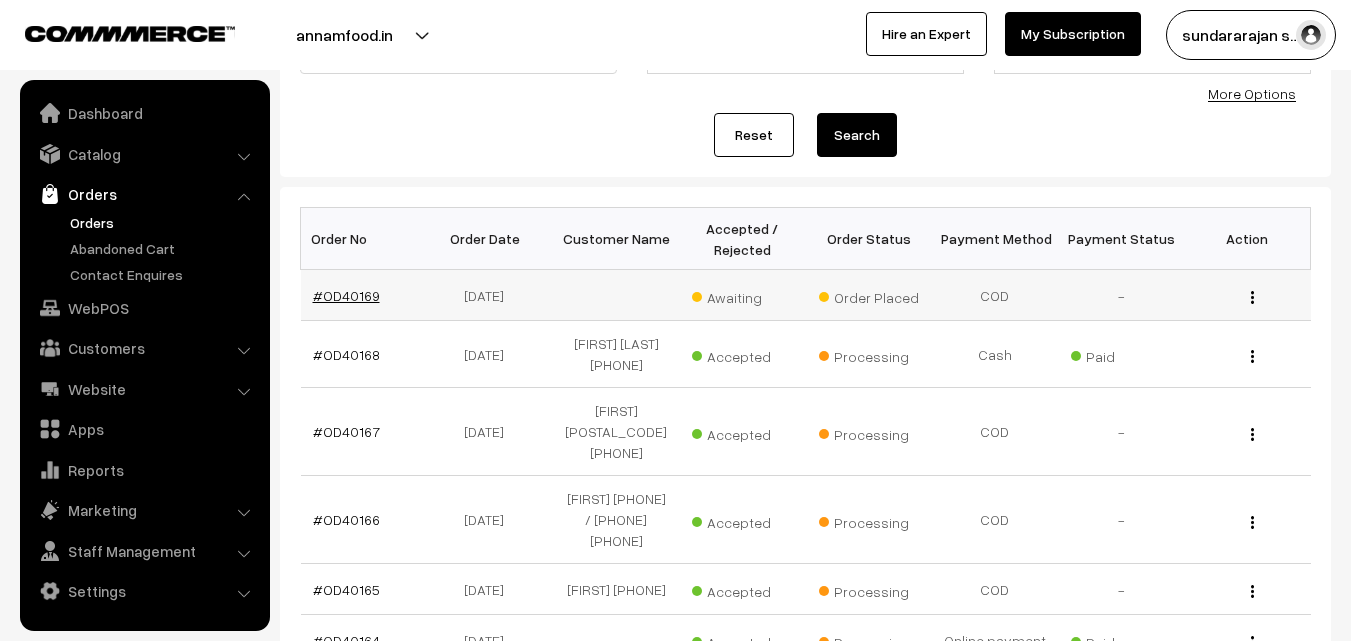 click on "#OD40169" at bounding box center (346, 295) 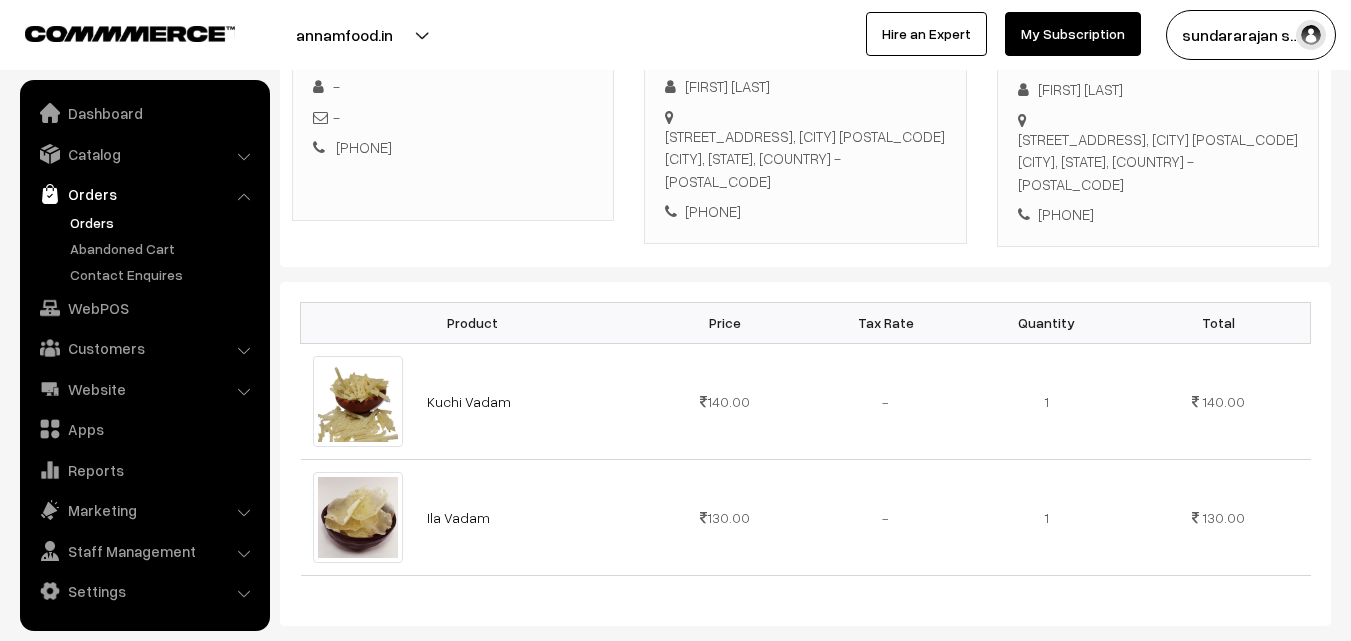 scroll, scrollTop: 200, scrollLeft: 0, axis: vertical 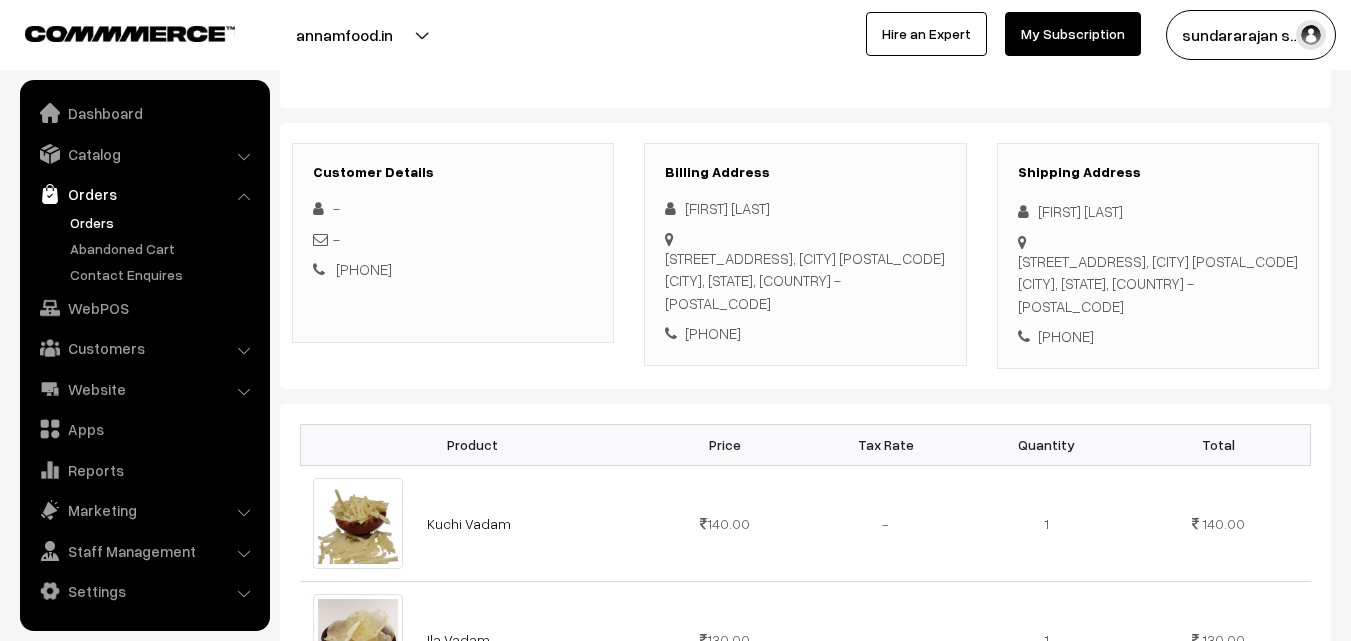 click on "[PHONE]" at bounding box center (805, 333) 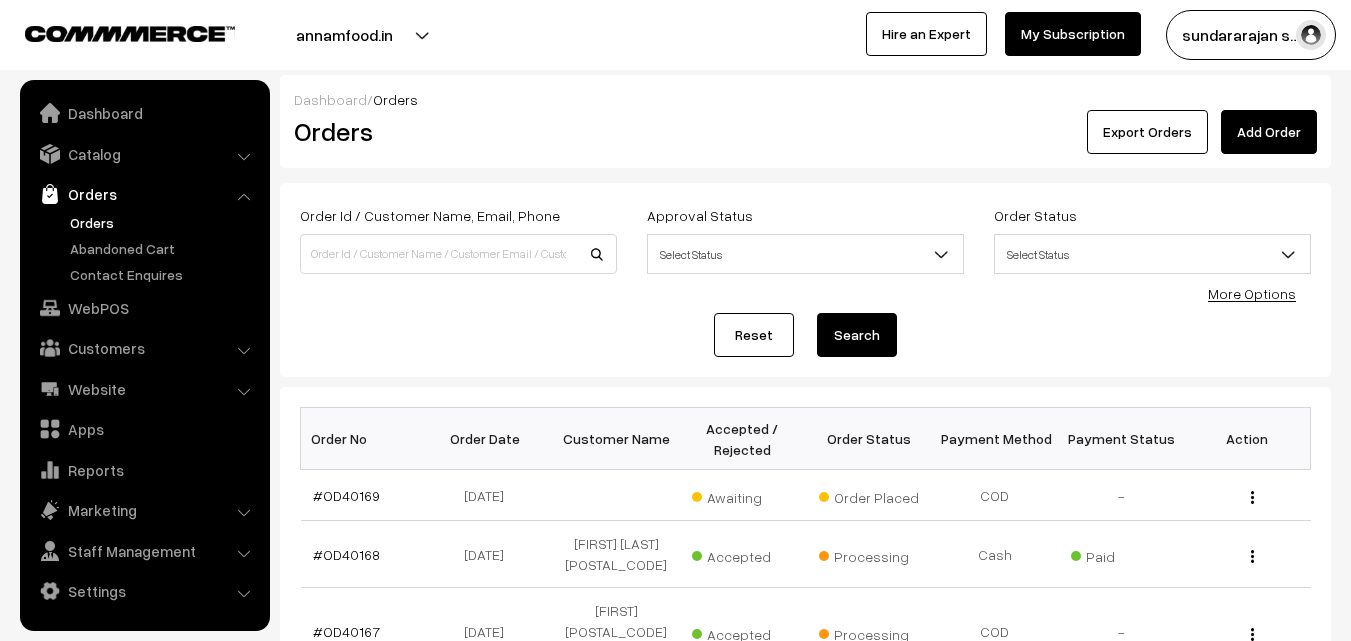 scroll, scrollTop: 0, scrollLeft: 0, axis: both 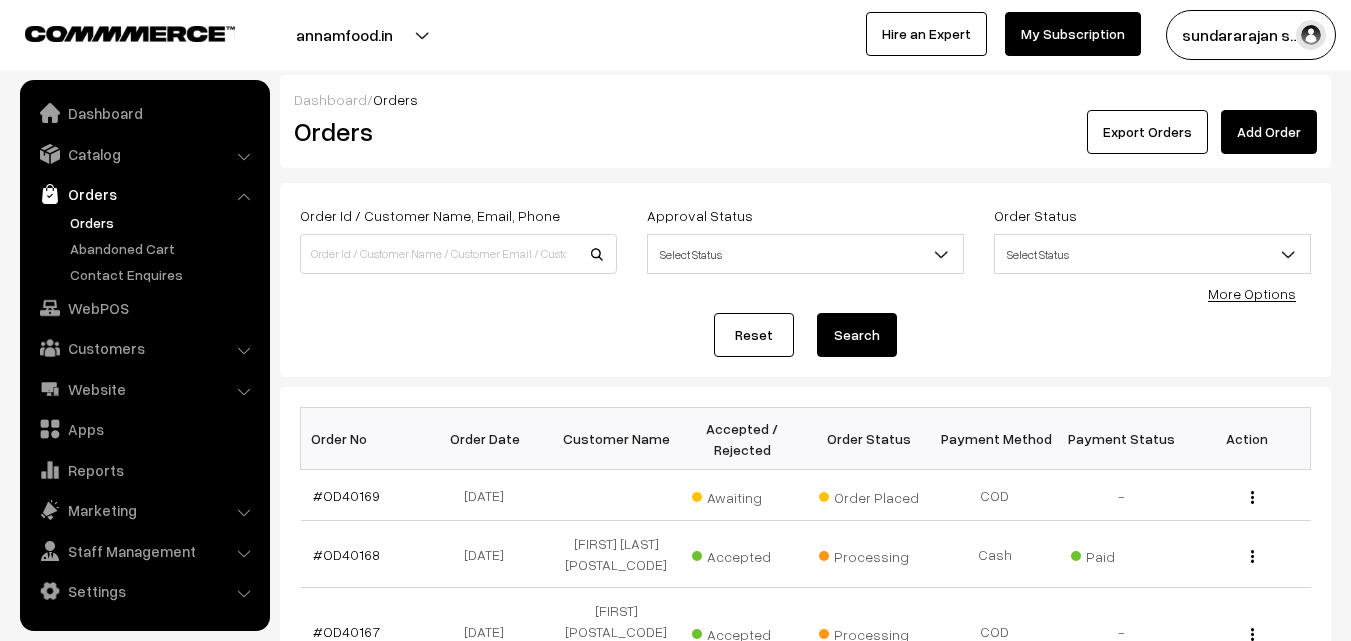 click on "Orders" at bounding box center [164, 222] 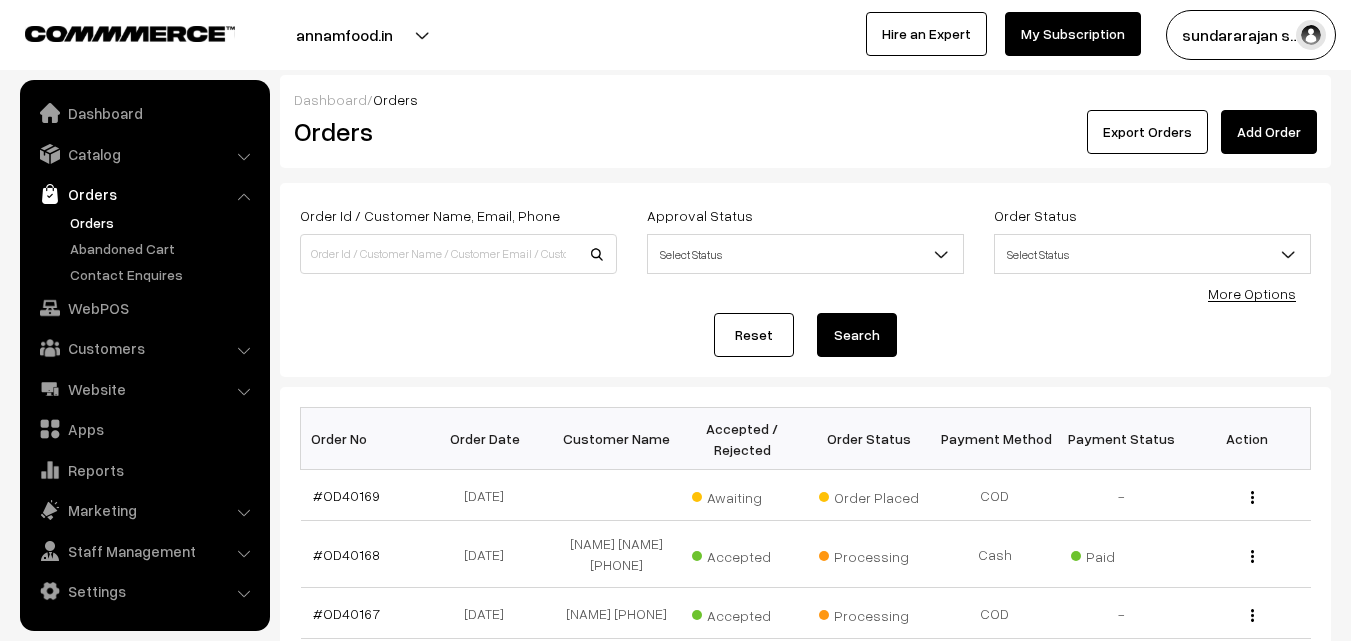 scroll, scrollTop: 0, scrollLeft: 0, axis: both 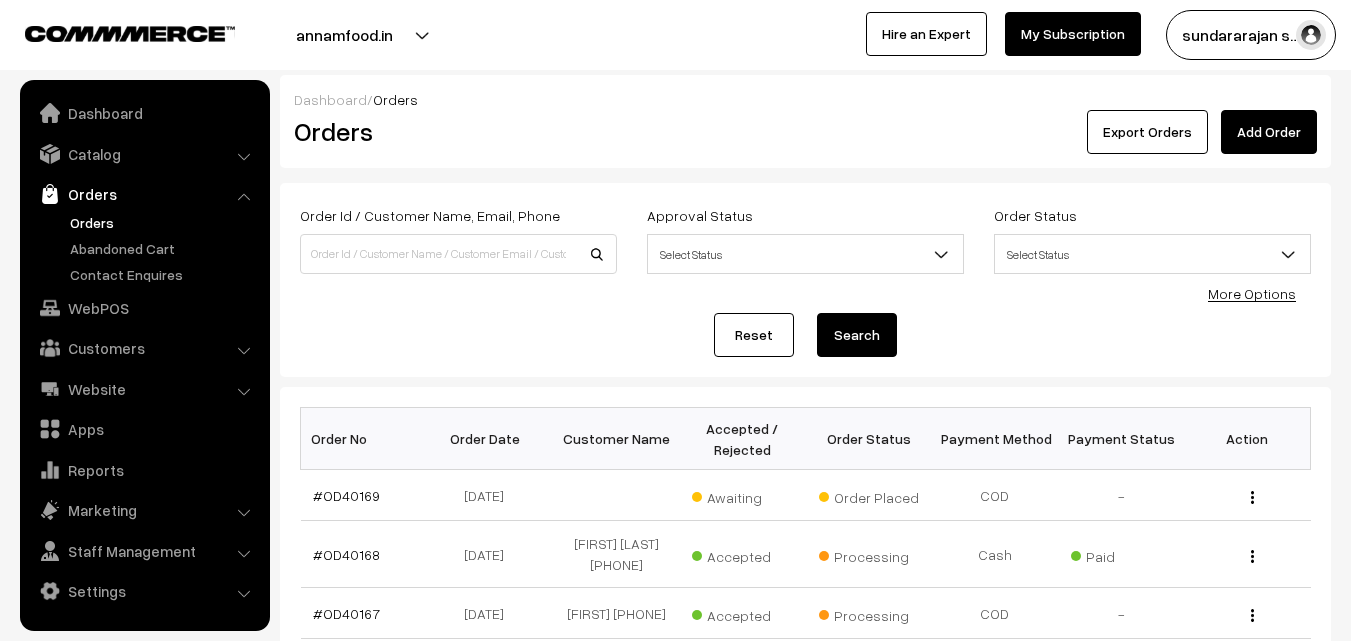 click on "Orders" at bounding box center (164, 222) 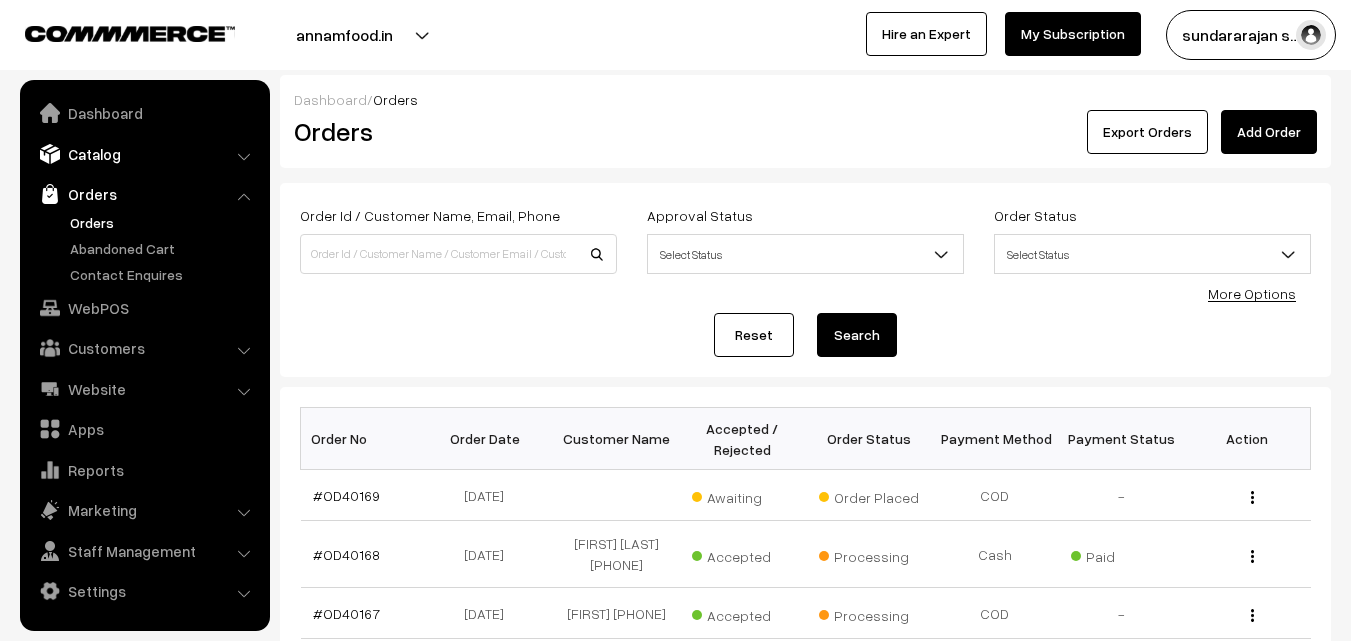 click on "Catalog" at bounding box center (144, 154) 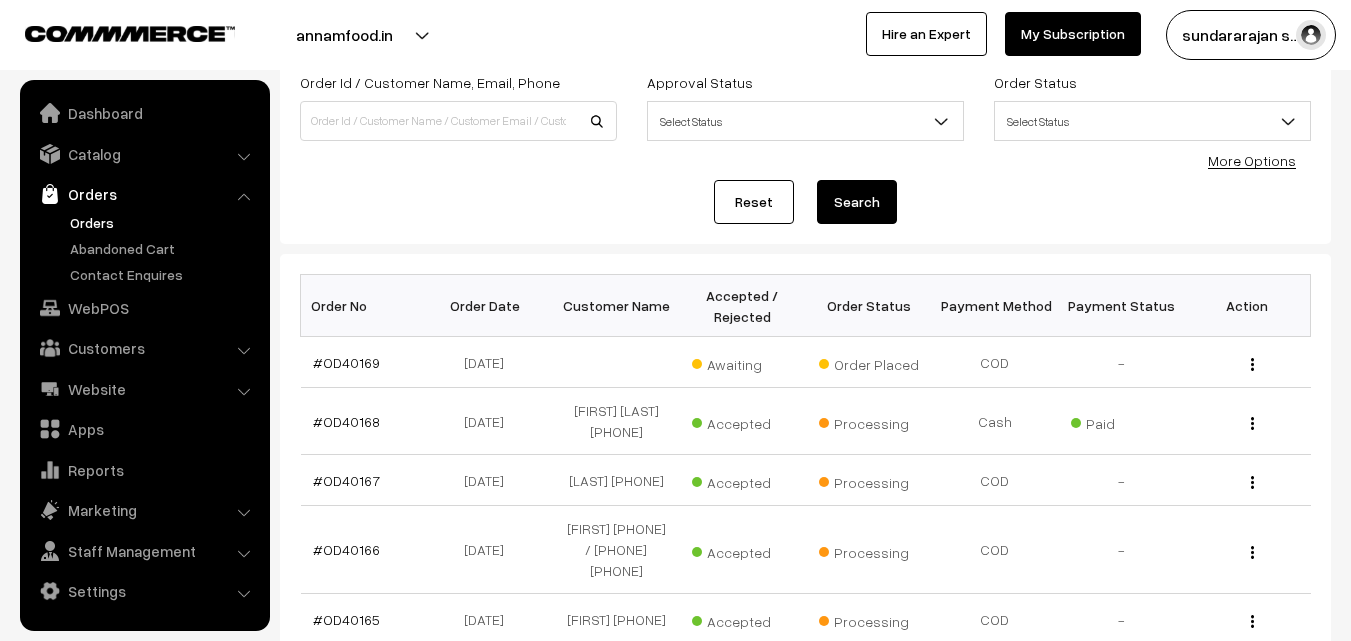 scroll, scrollTop: 300, scrollLeft: 0, axis: vertical 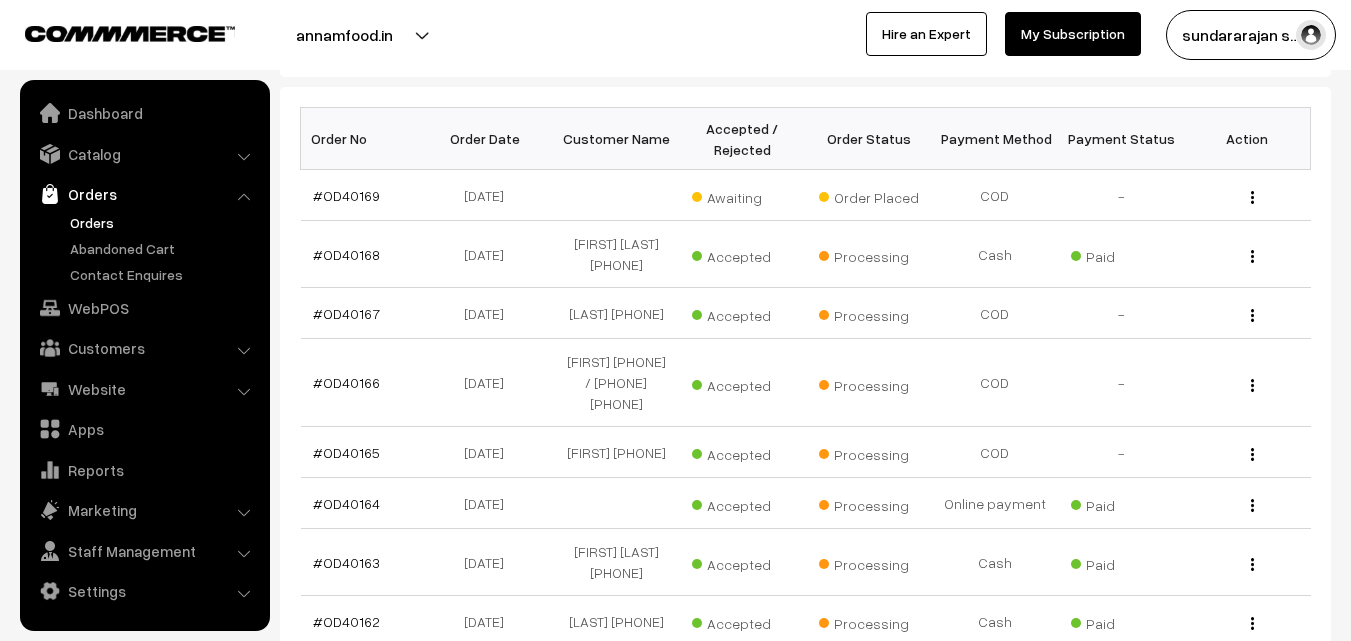 click on "Orders" at bounding box center (164, 222) 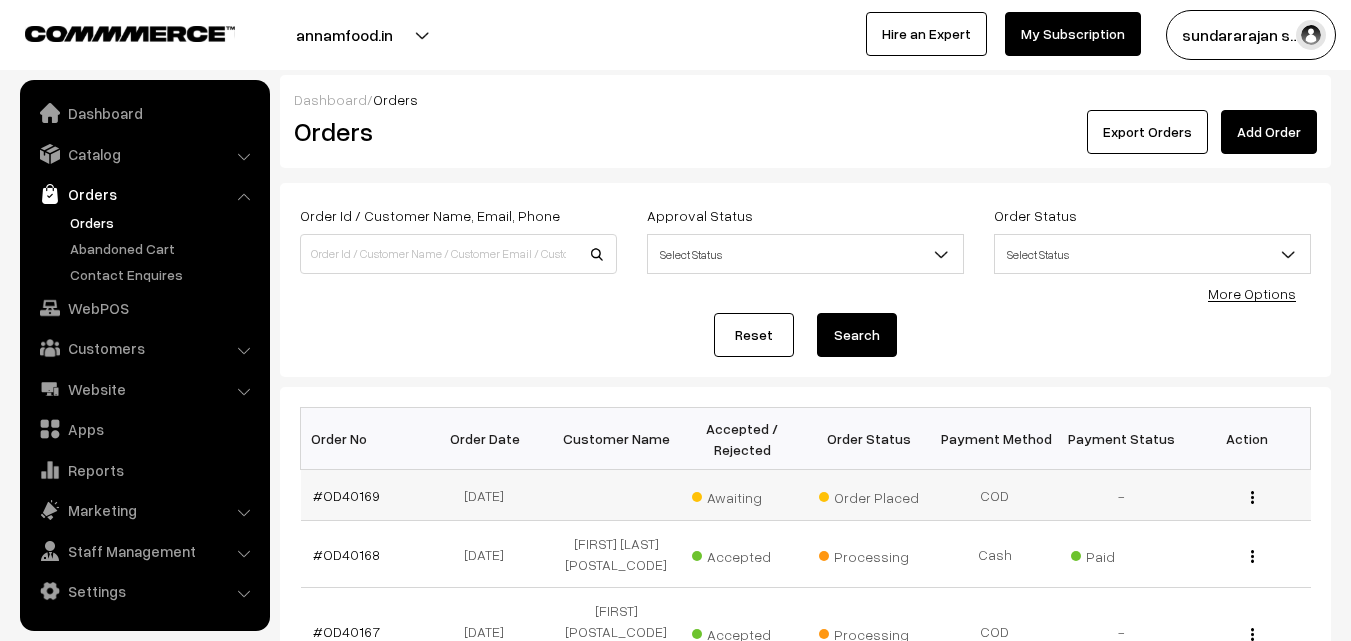 scroll, scrollTop: 0, scrollLeft: 0, axis: both 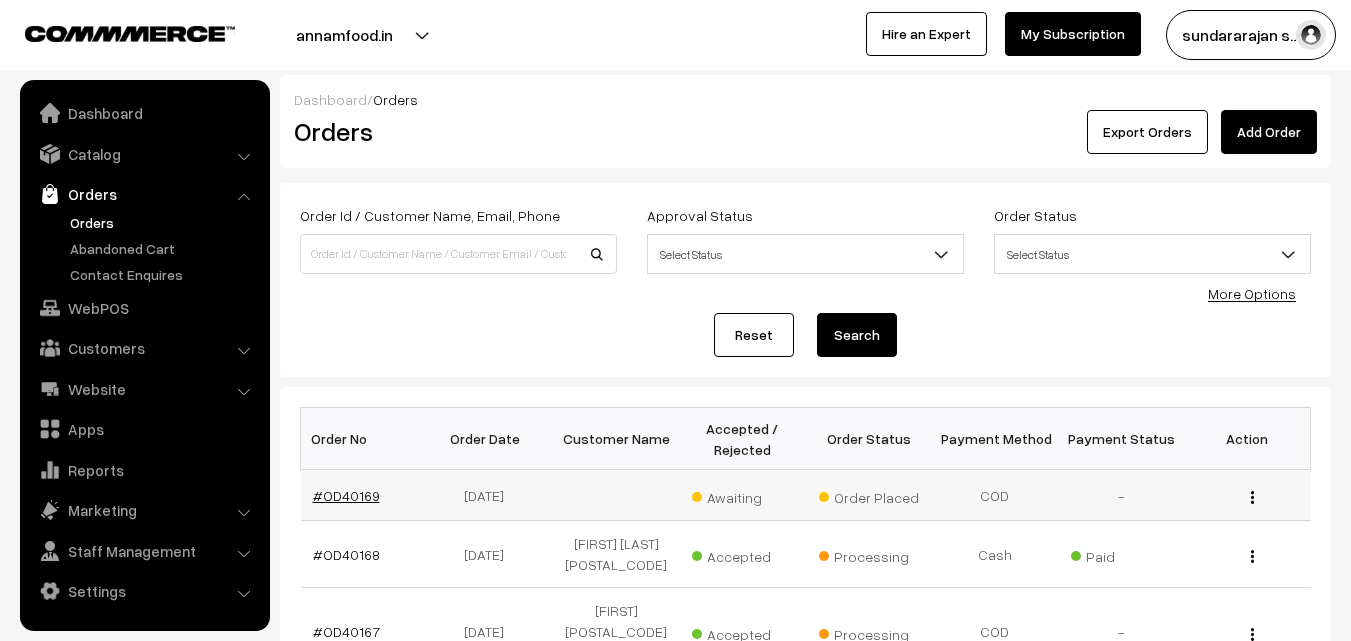 click on "#OD40169" at bounding box center (346, 495) 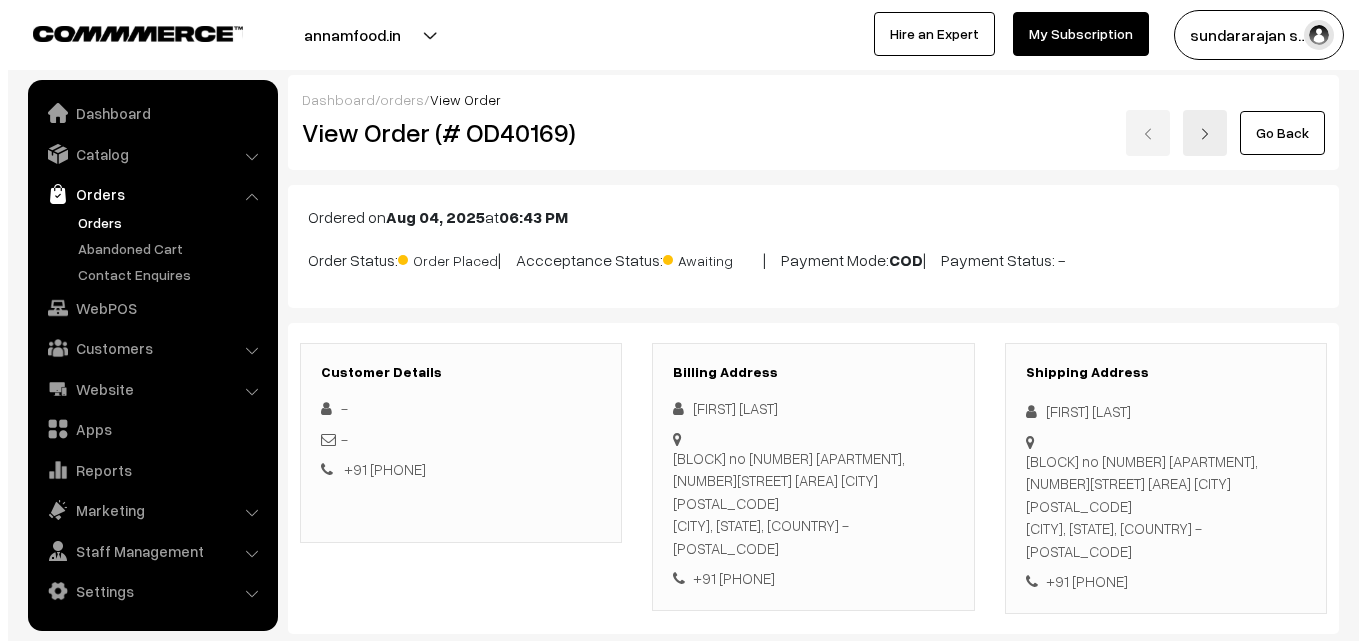 scroll, scrollTop: 900, scrollLeft: 0, axis: vertical 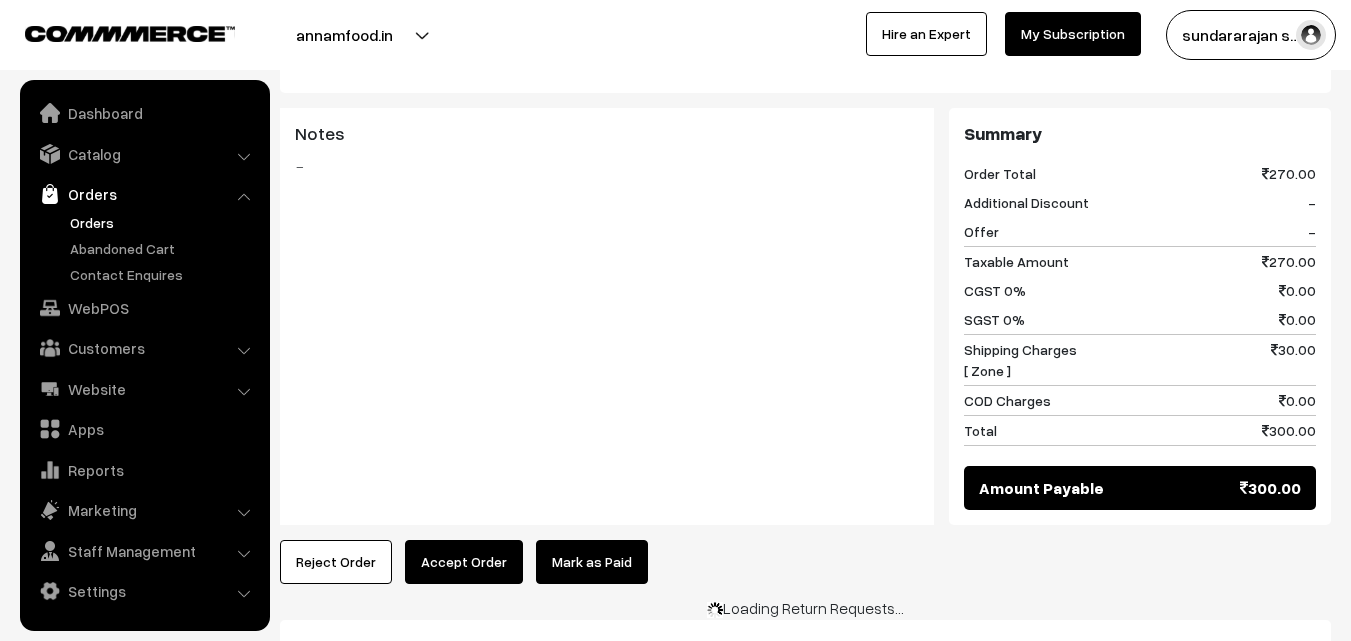 click on "Accept Order" at bounding box center (464, 562) 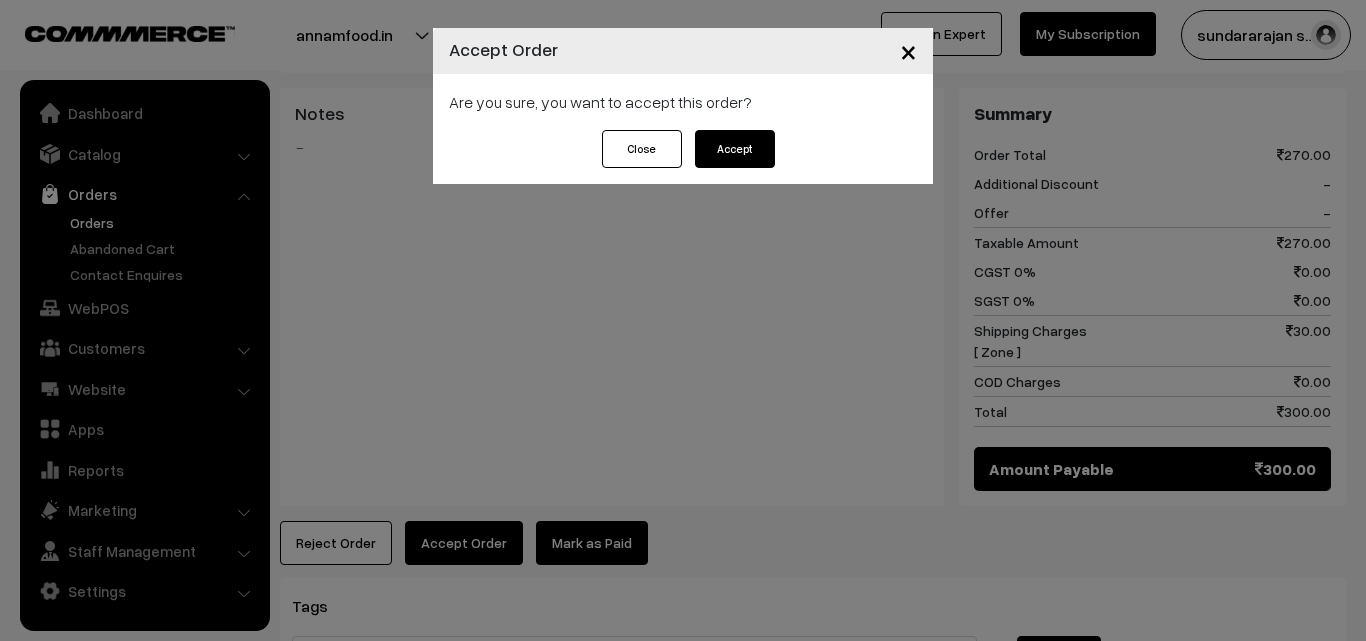 drag, startPoint x: 738, startPoint y: 144, endPoint x: 700, endPoint y: 219, distance: 84.07735 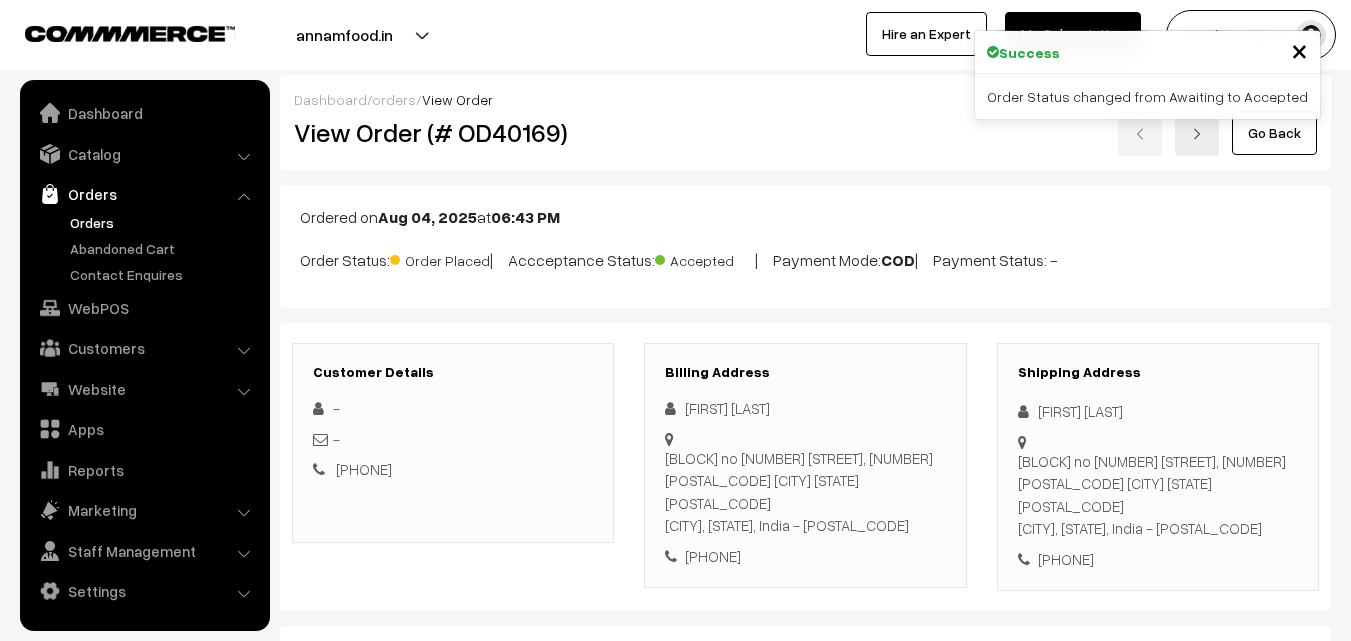 scroll, scrollTop: 0, scrollLeft: 0, axis: both 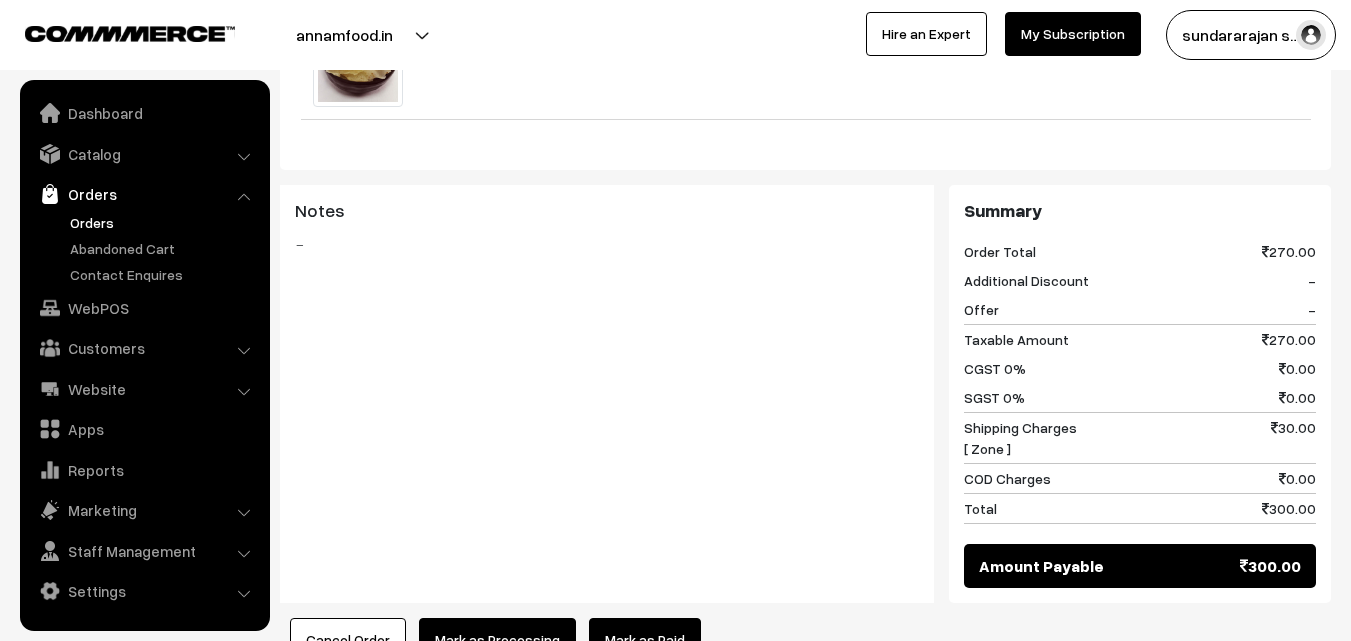 click on "Mark as Processing" at bounding box center (497, 640) 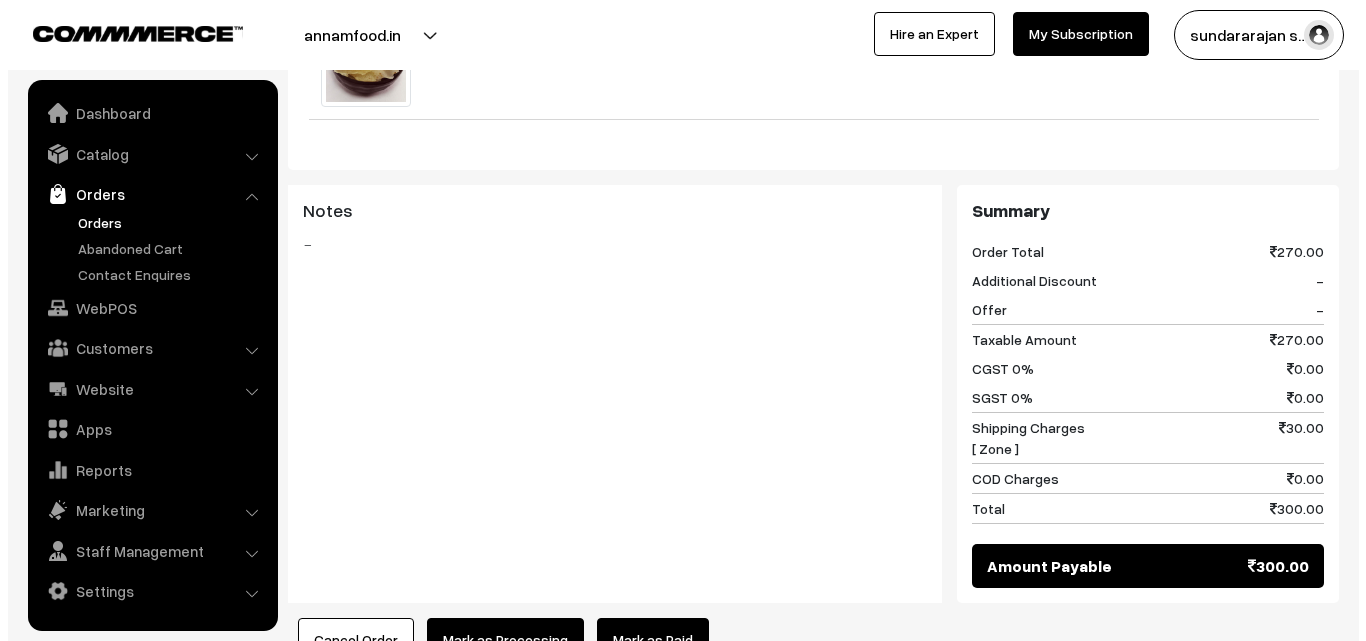 scroll, scrollTop: 801, scrollLeft: 0, axis: vertical 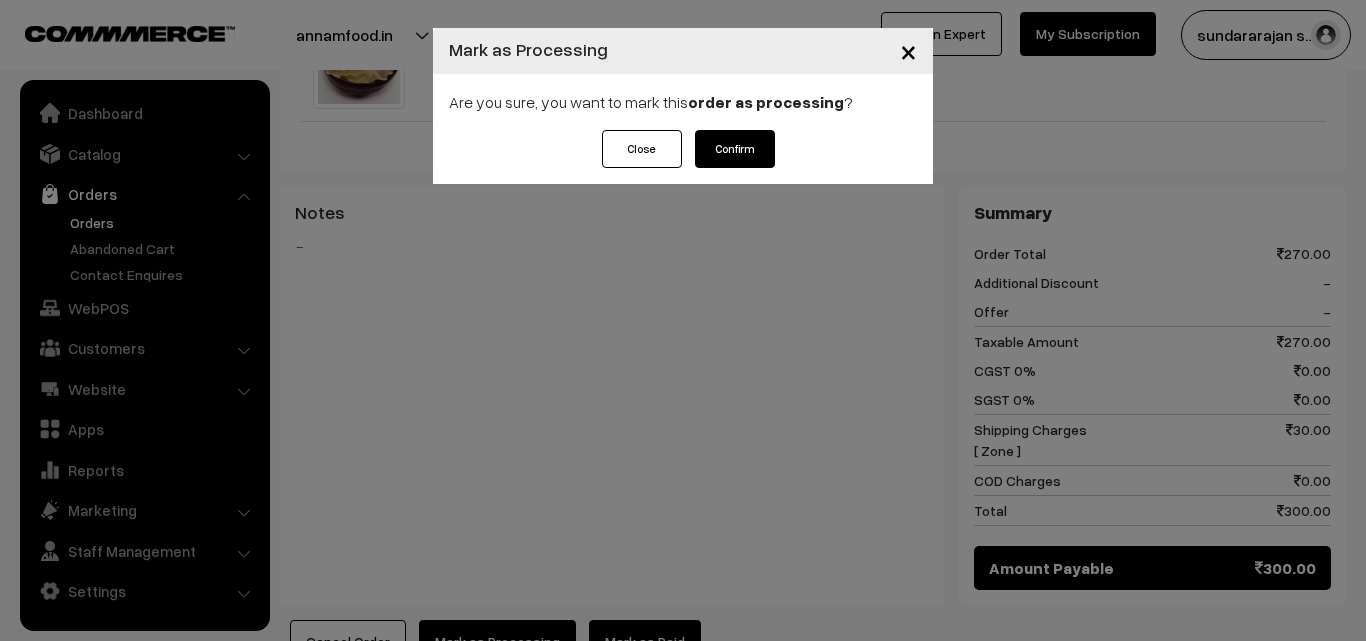 click on "Confirm" at bounding box center [735, 149] 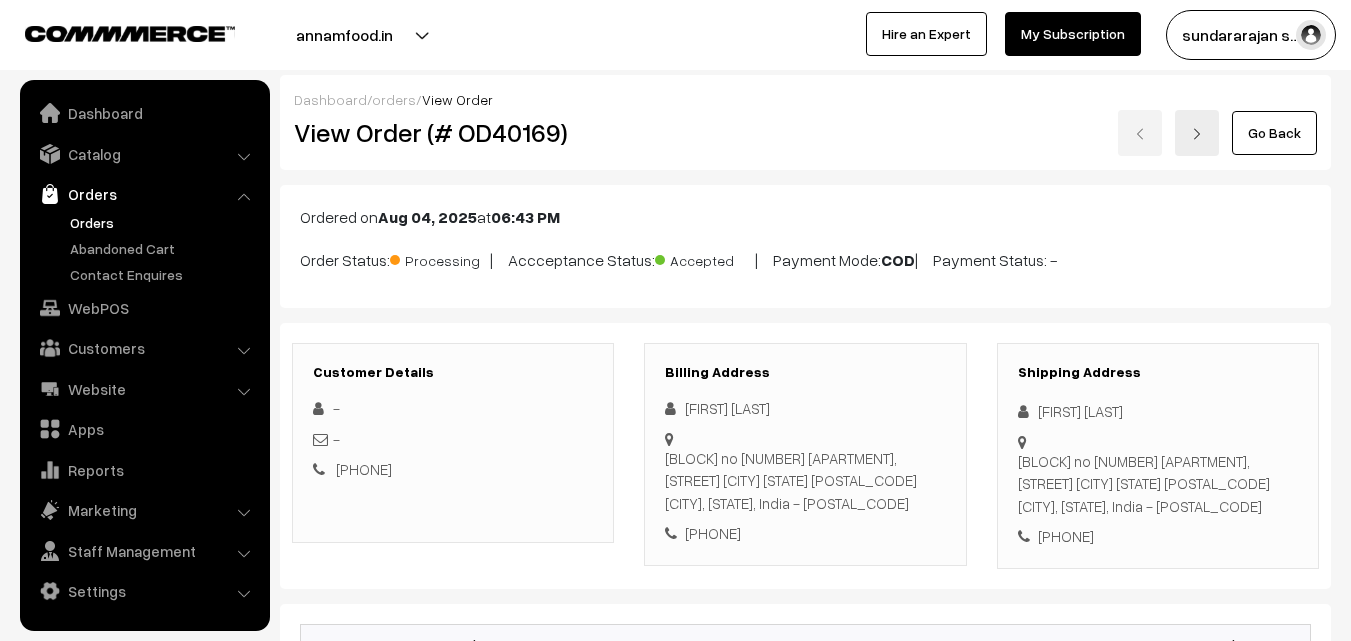 scroll, scrollTop: 0, scrollLeft: 0, axis: both 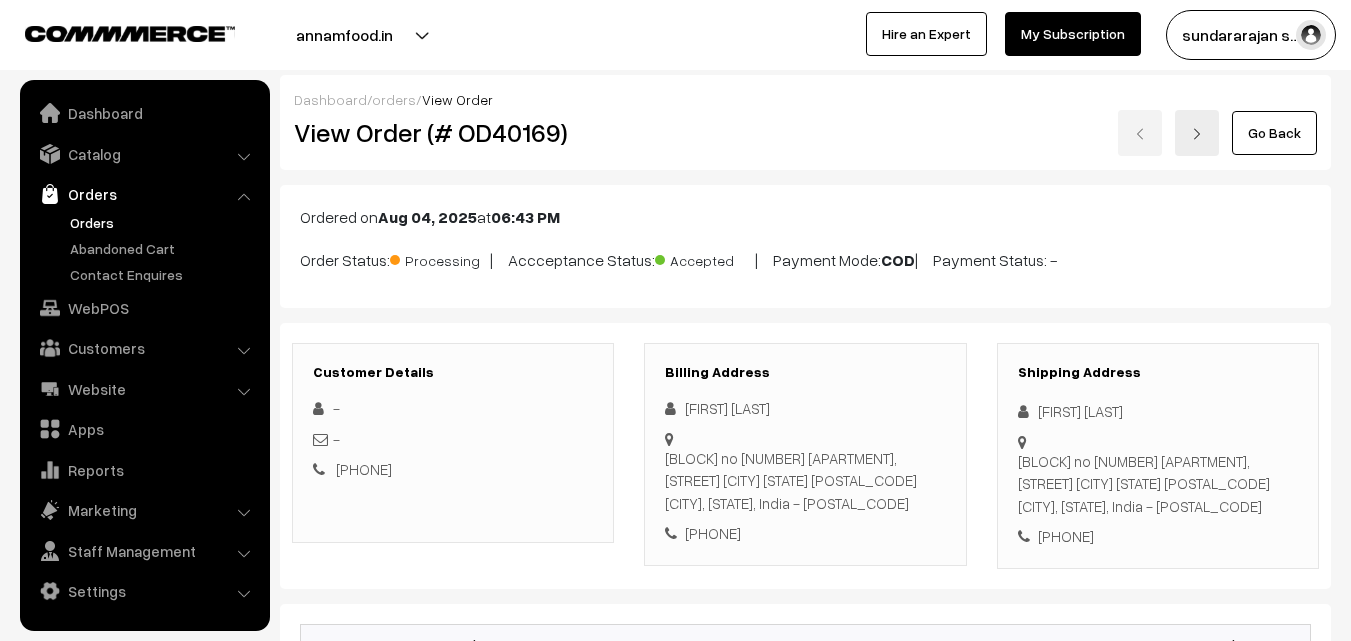 click on "Orders" at bounding box center [164, 222] 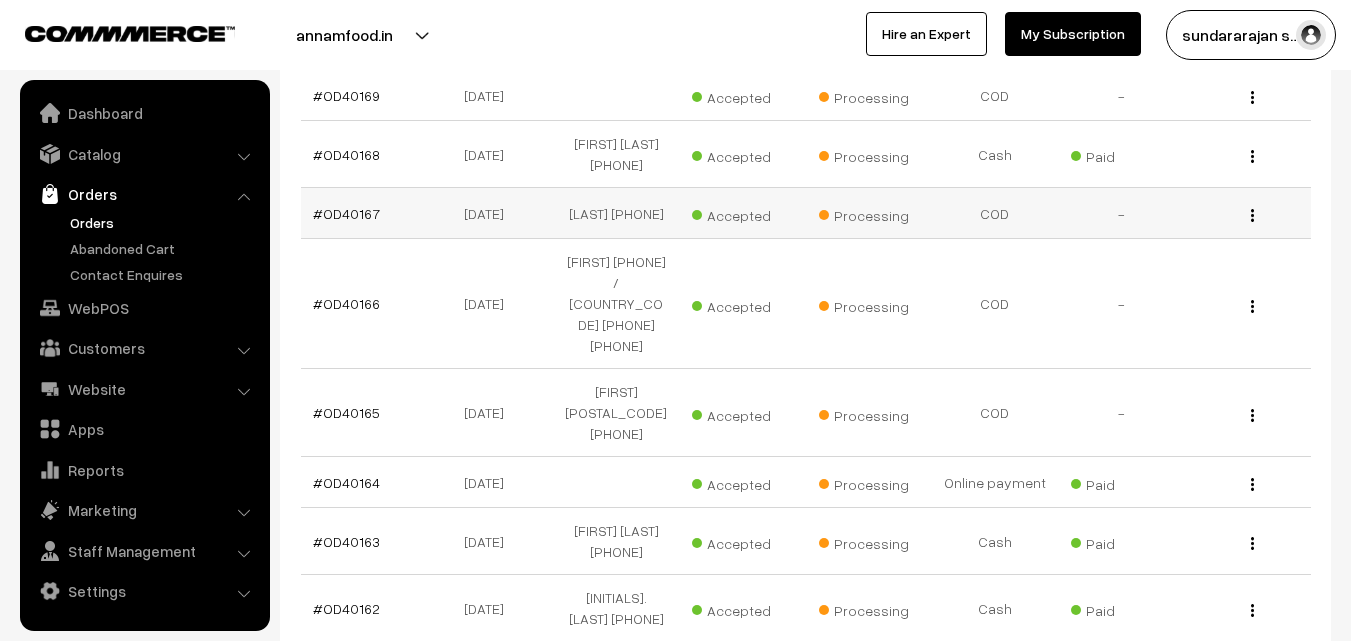 scroll, scrollTop: 300, scrollLeft: 0, axis: vertical 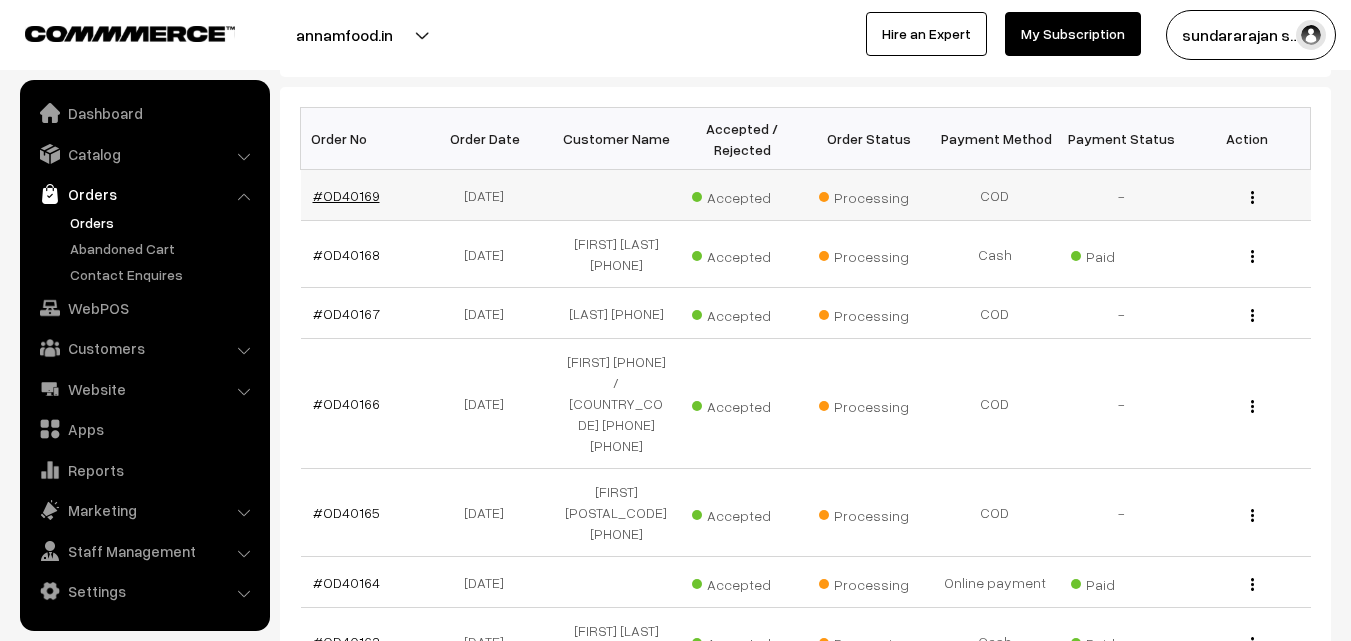 click on "#OD40169" at bounding box center [346, 195] 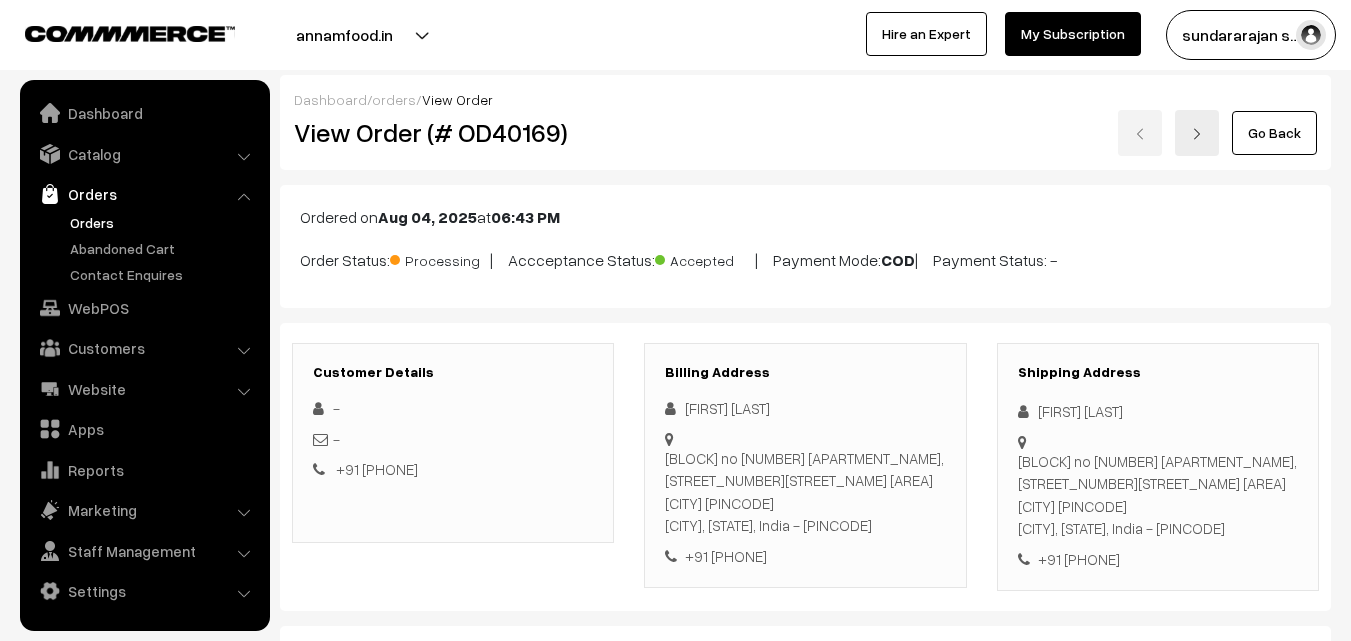 scroll, scrollTop: 0, scrollLeft: 0, axis: both 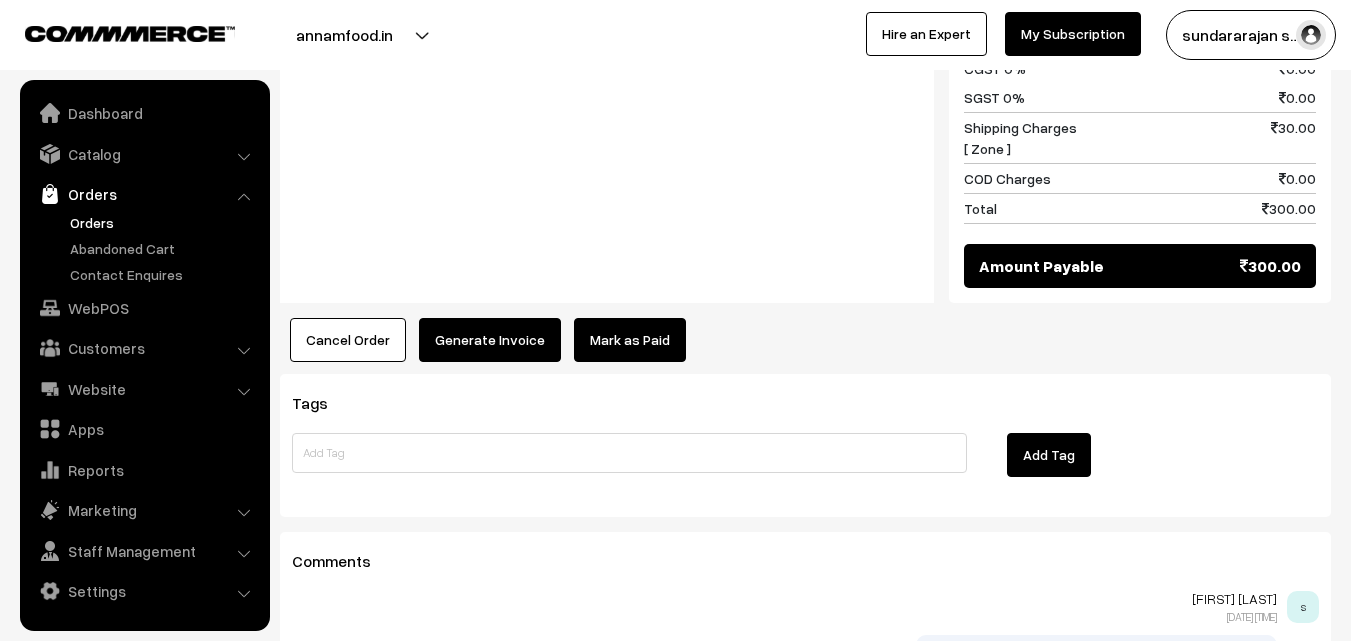 click on "Generate Invoice" at bounding box center [490, 340] 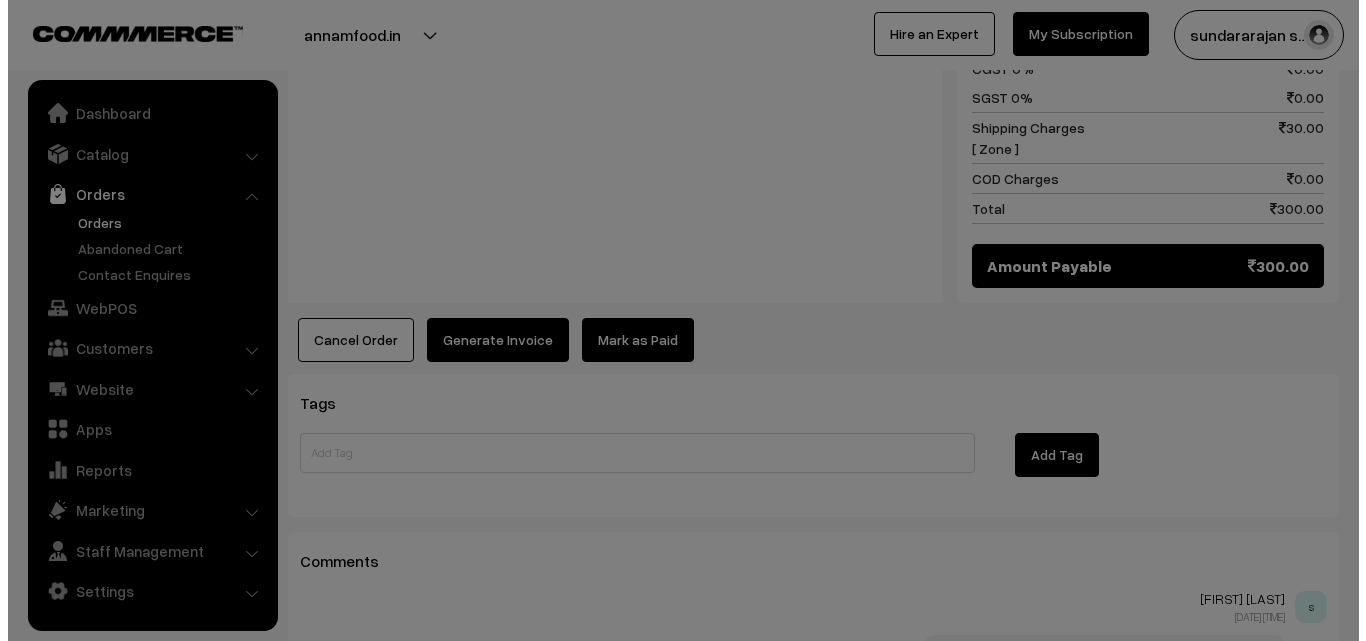 scroll, scrollTop: 1103, scrollLeft: 0, axis: vertical 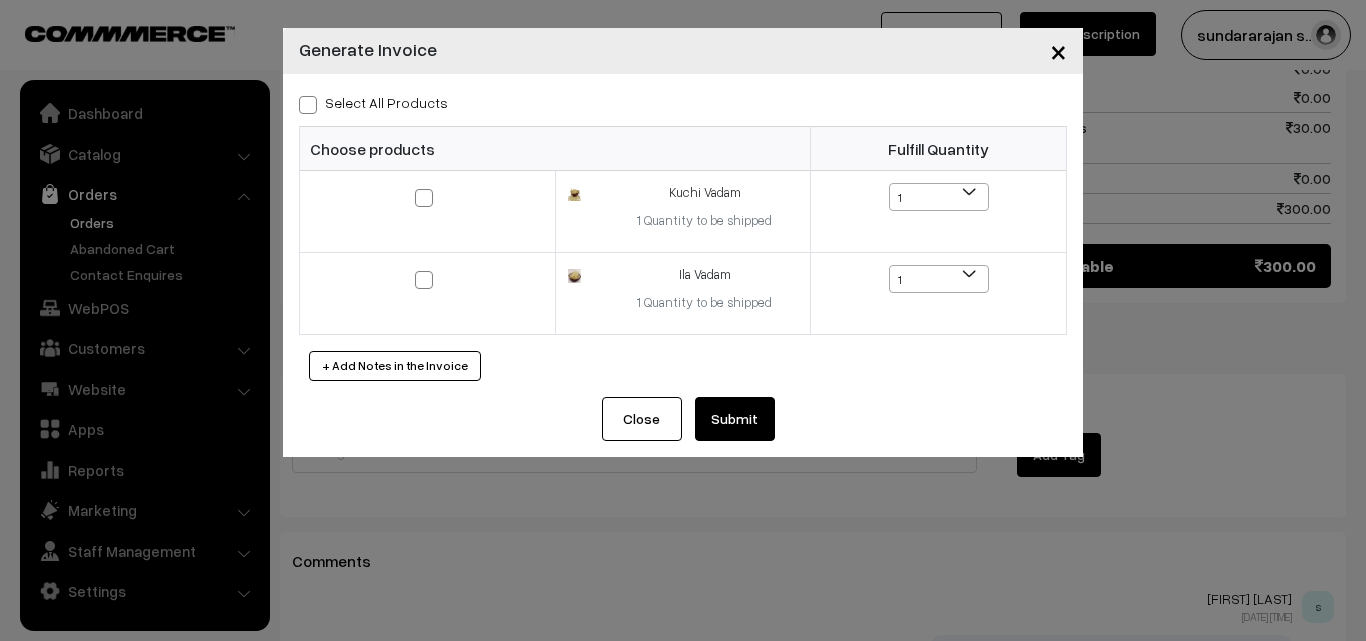 click on "Select All Products" at bounding box center (373, 102) 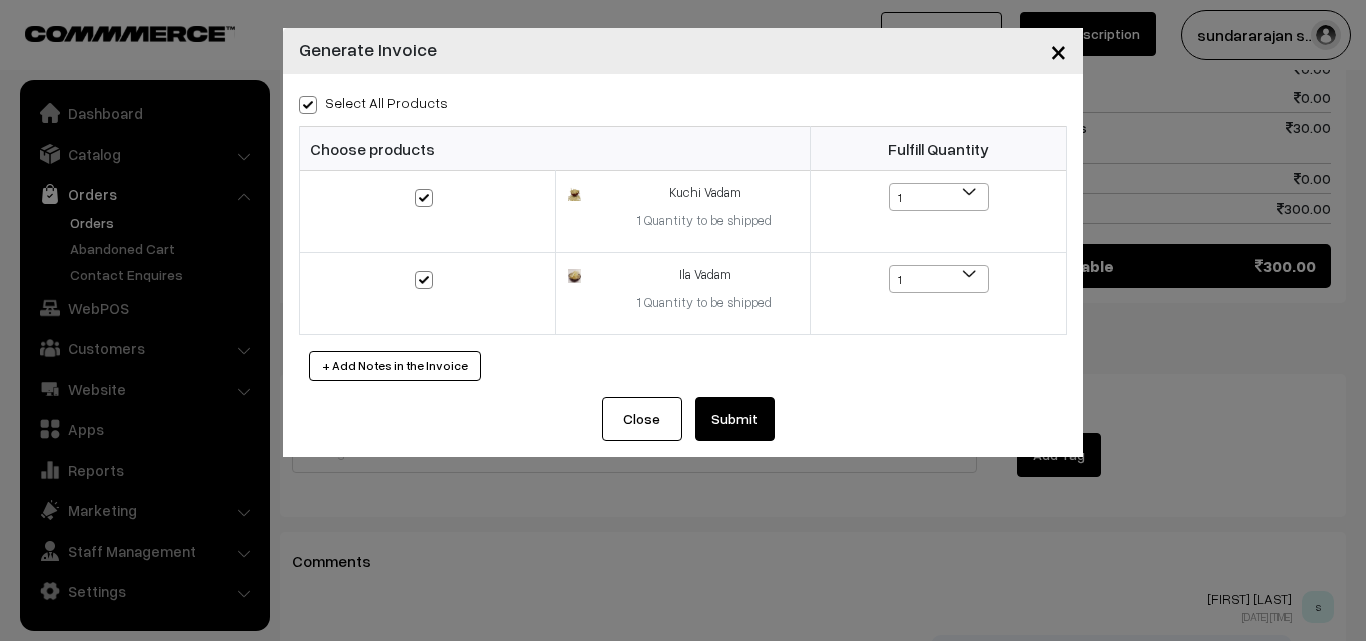 checkbox on "true" 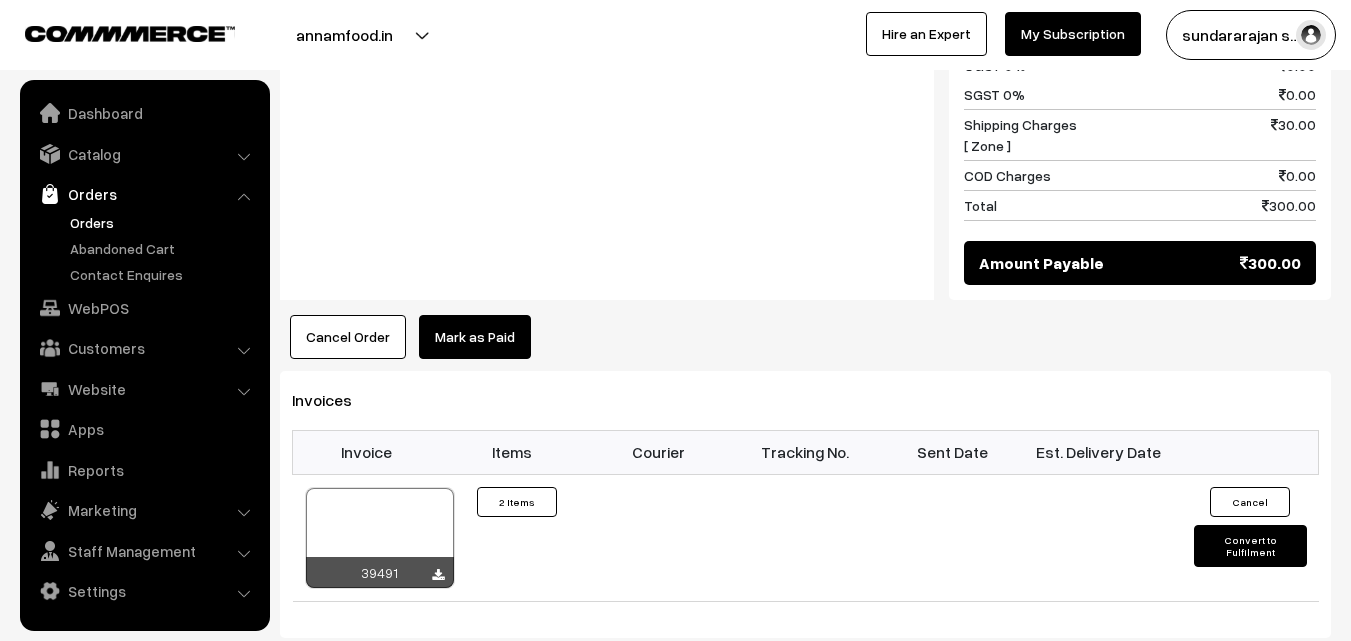 scroll, scrollTop: 1103, scrollLeft: 0, axis: vertical 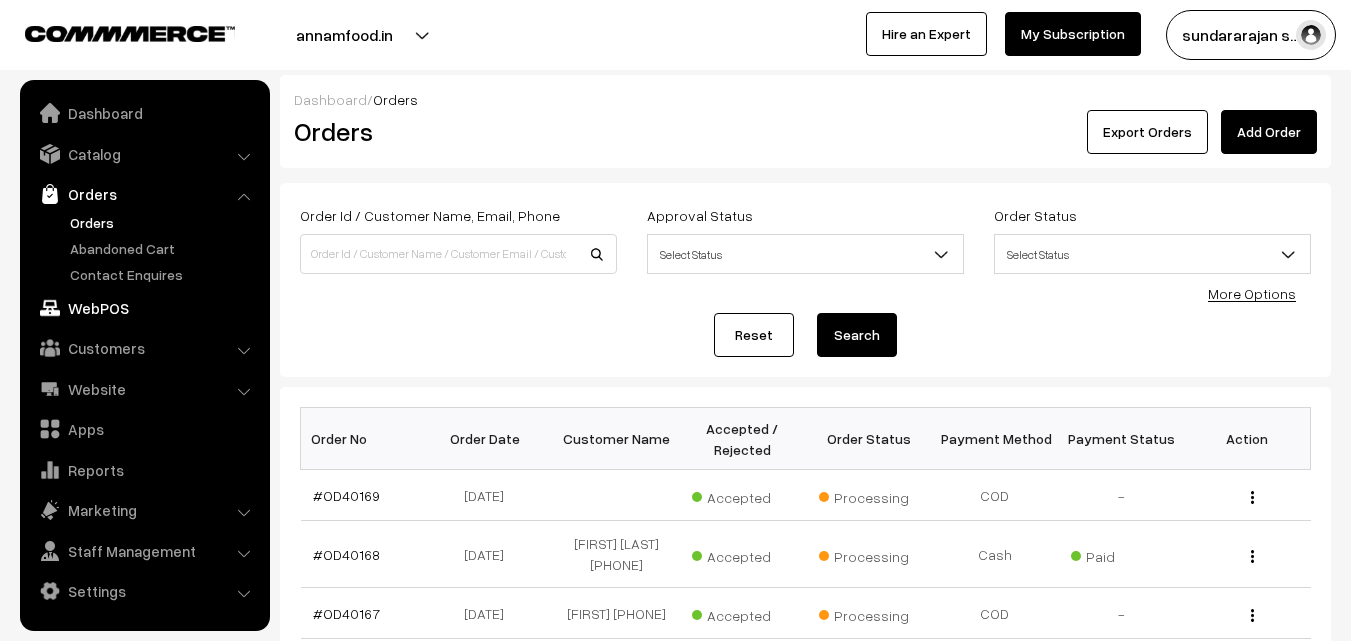 click on "WebPOS" at bounding box center [144, 308] 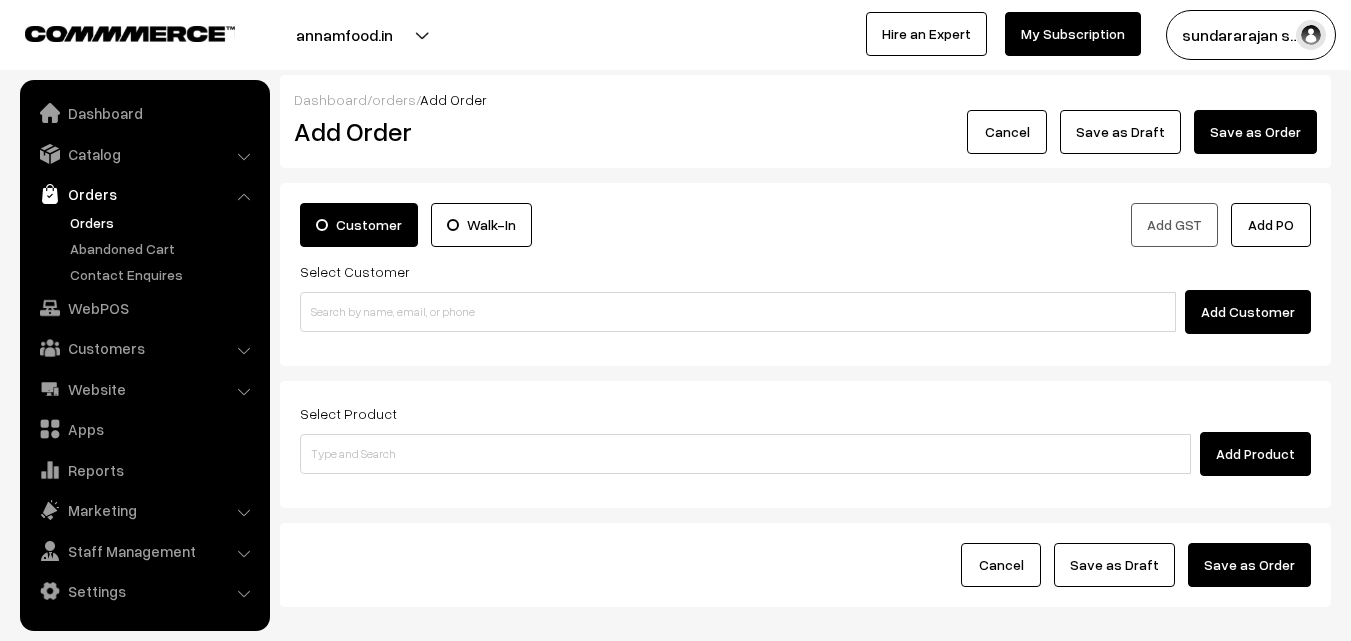 scroll, scrollTop: 0, scrollLeft: 0, axis: both 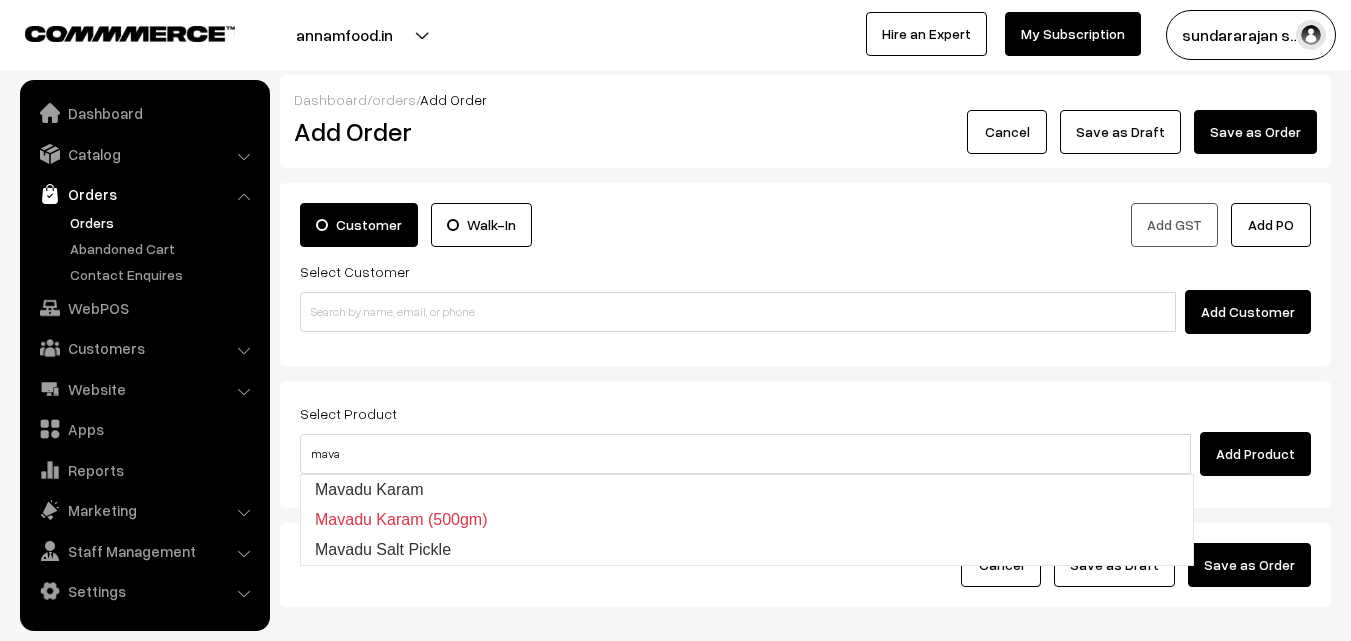 type on "Mavadu Karam" 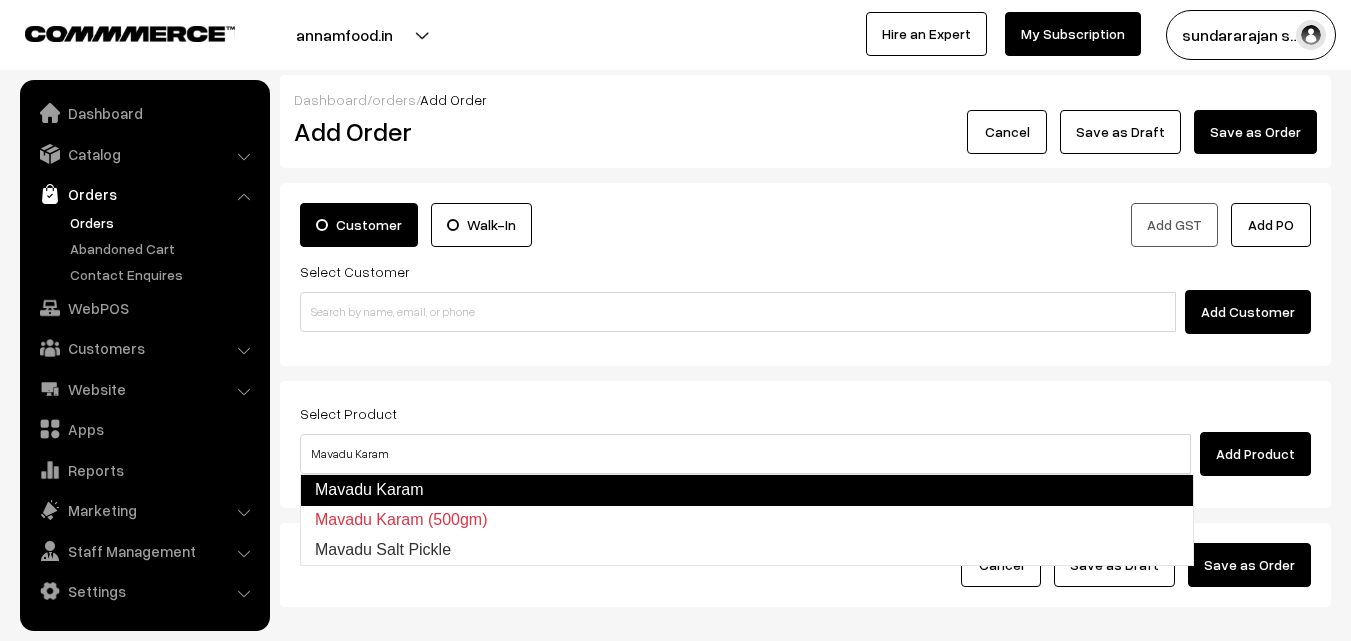 type 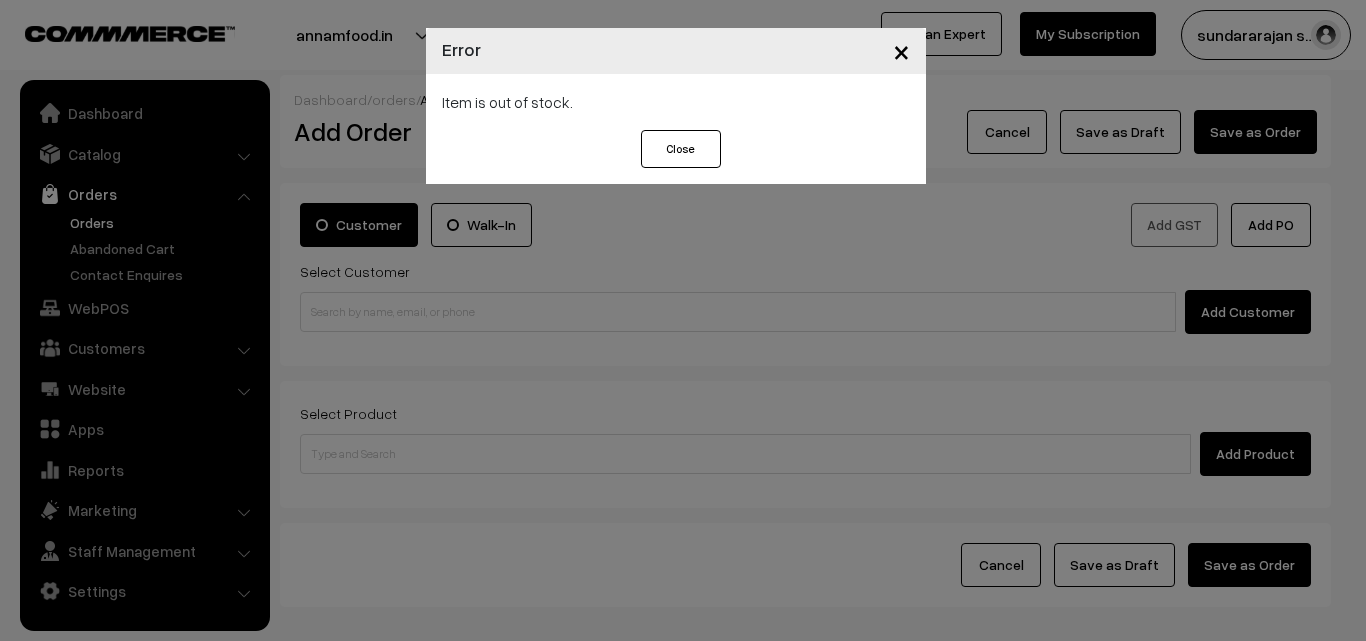 drag, startPoint x: 408, startPoint y: 423, endPoint x: 335, endPoint y: 430, distance: 73.33485 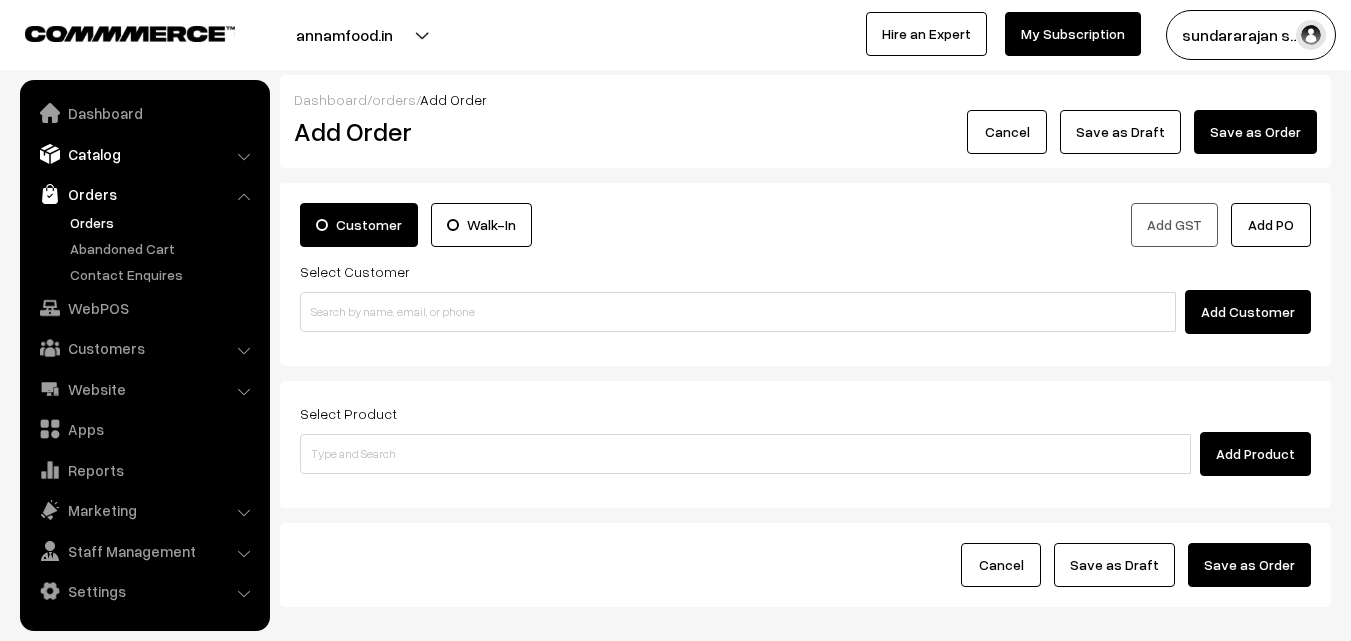 click on "Catalog" at bounding box center [144, 154] 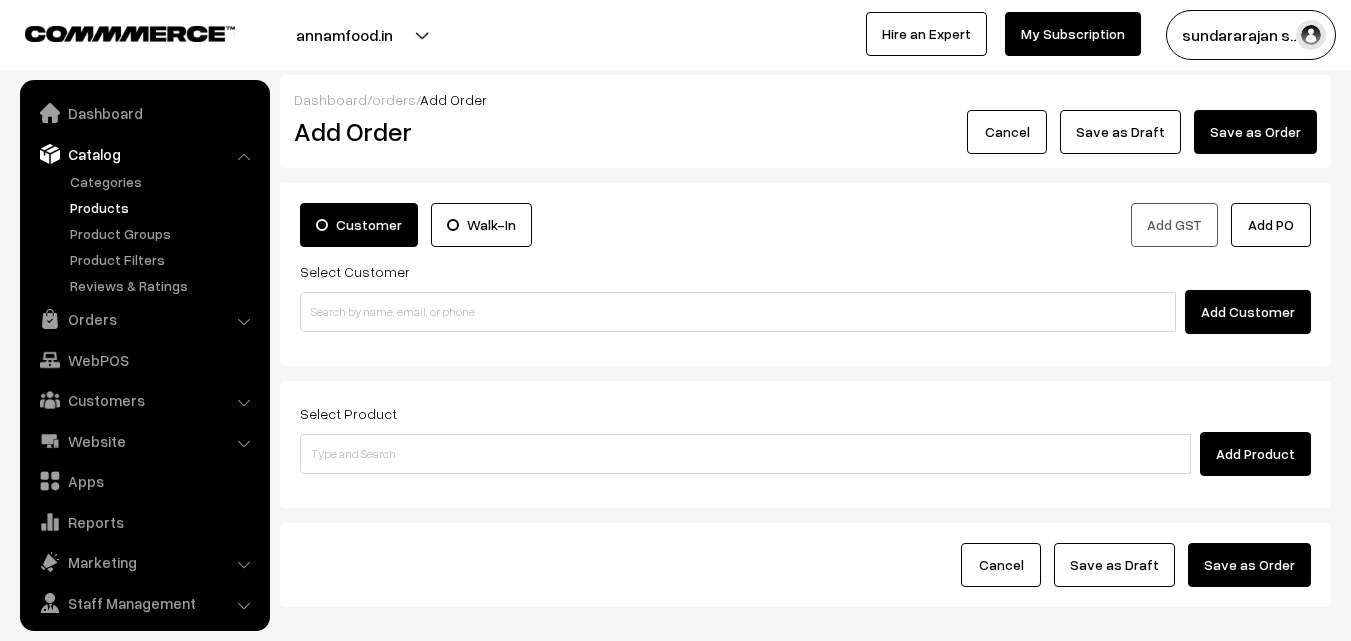 click on "Products" at bounding box center [164, 207] 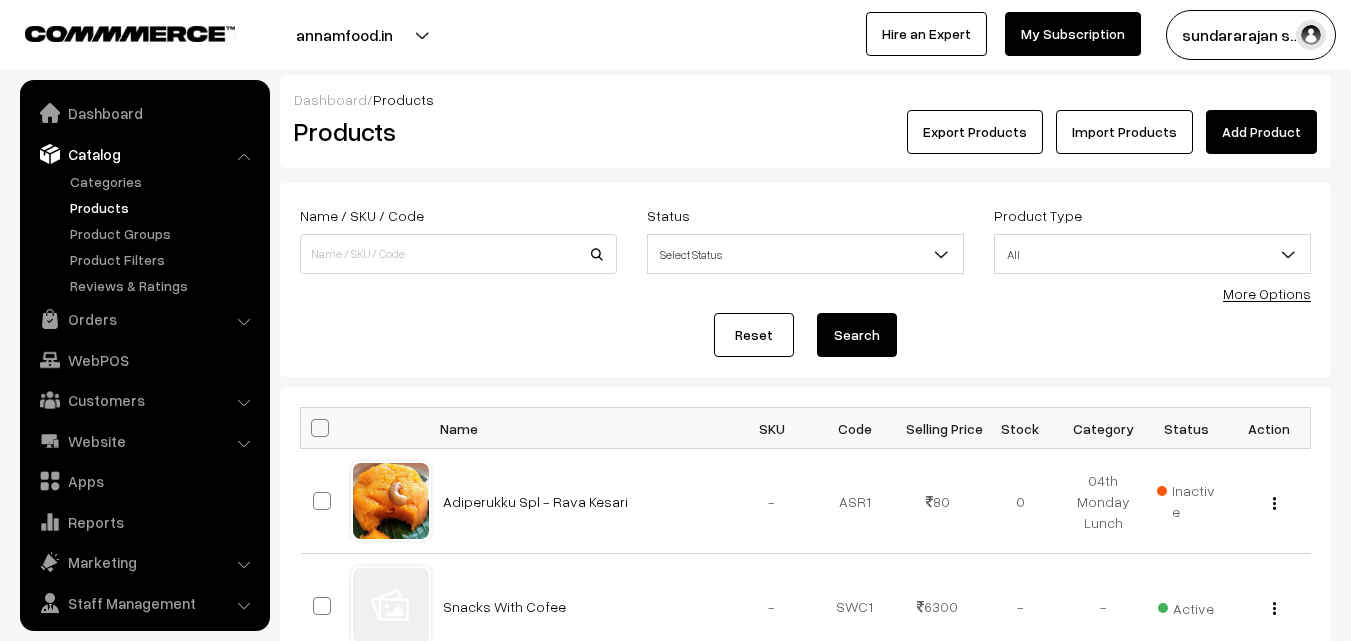 scroll, scrollTop: 0, scrollLeft: 0, axis: both 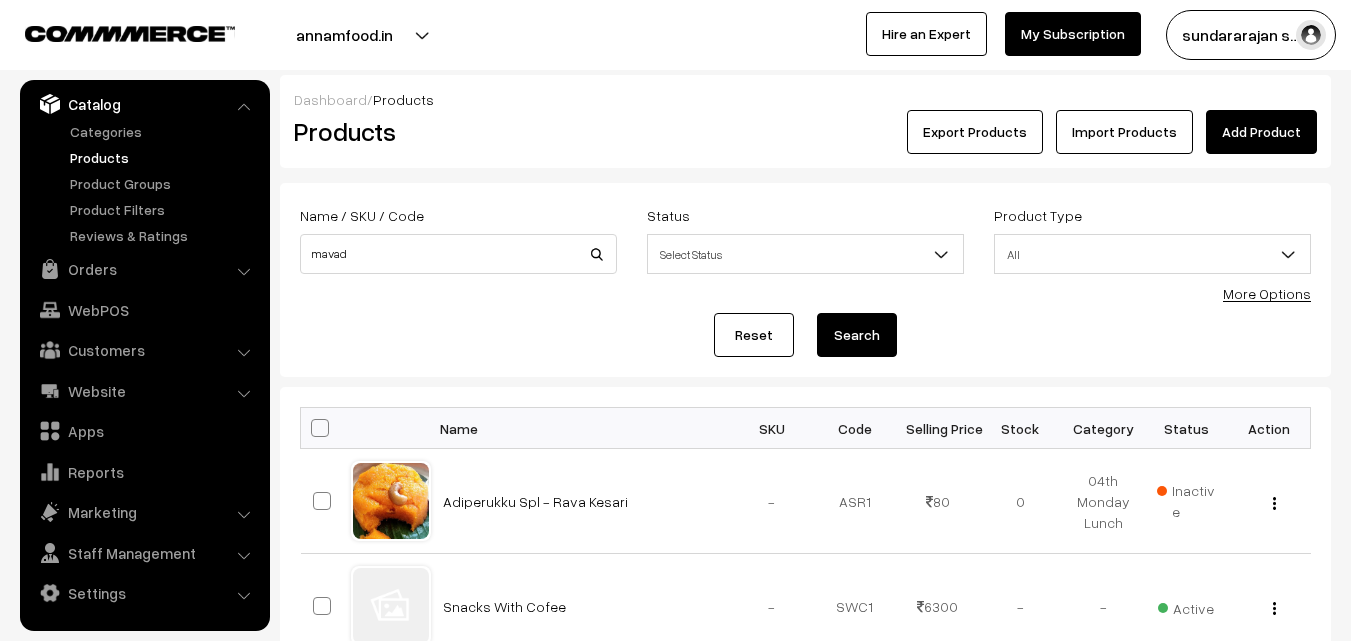 type on "mavad" 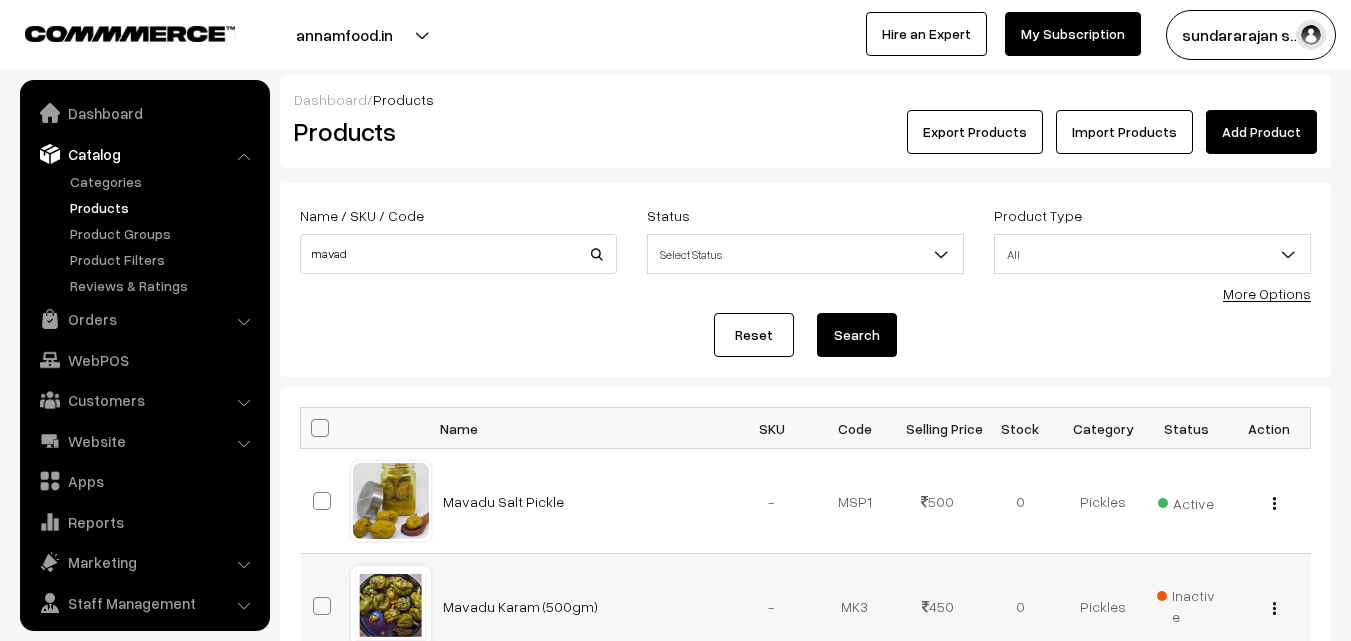 scroll, scrollTop: 300, scrollLeft: 0, axis: vertical 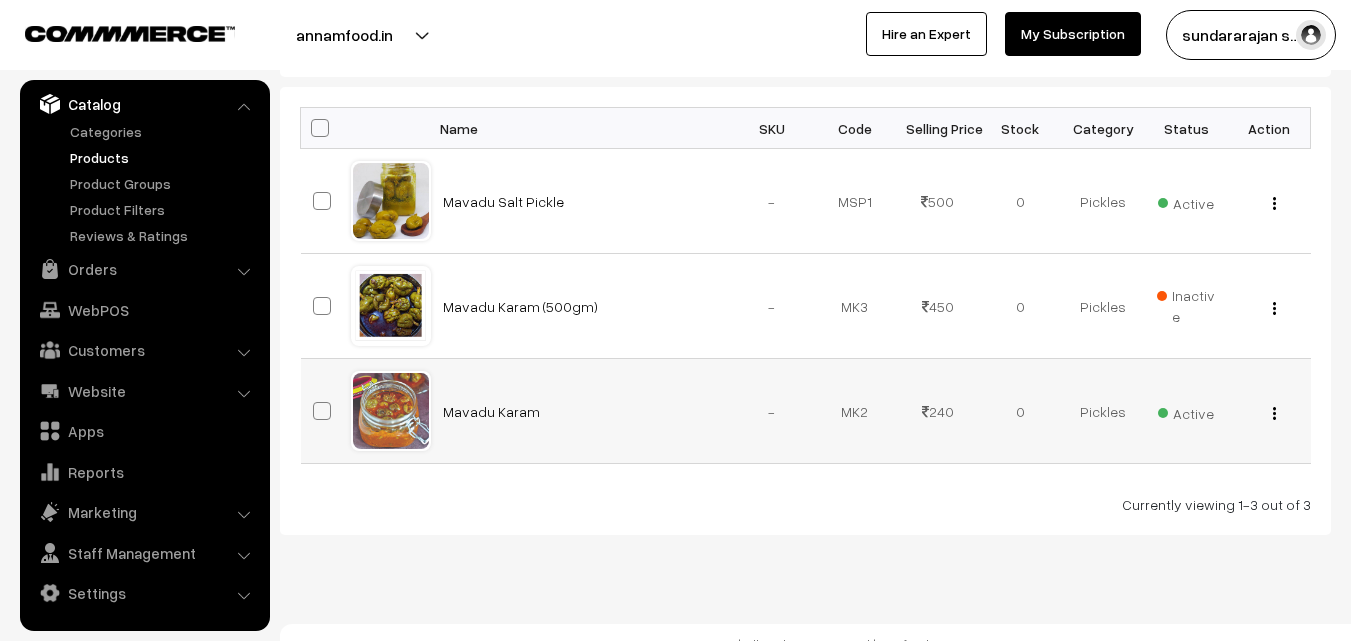 click at bounding box center (1274, 413) 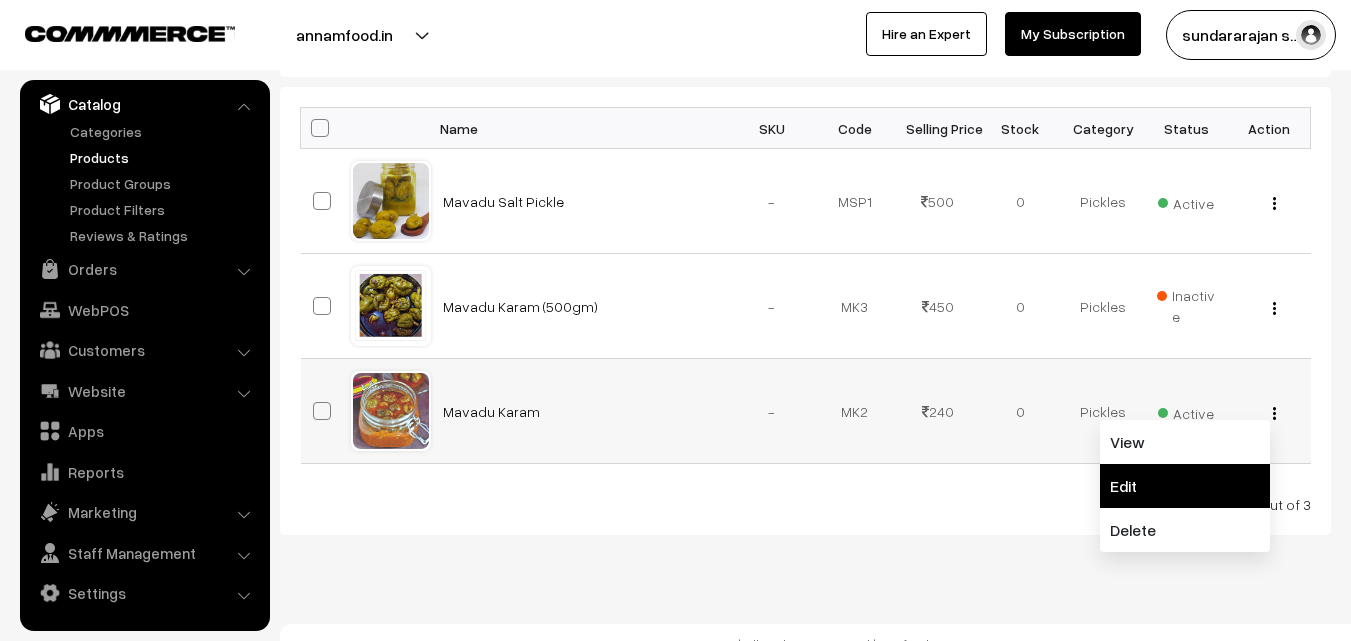 click on "Edit" at bounding box center [1185, 486] 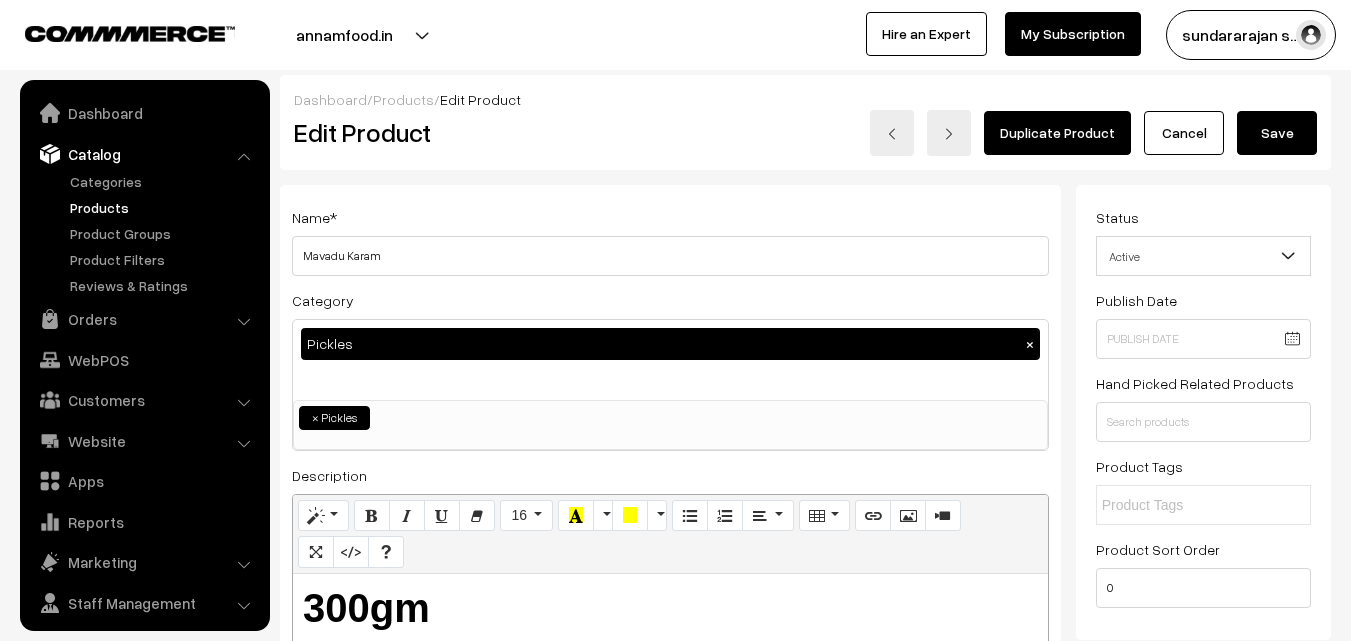 scroll, scrollTop: 988, scrollLeft: 0, axis: vertical 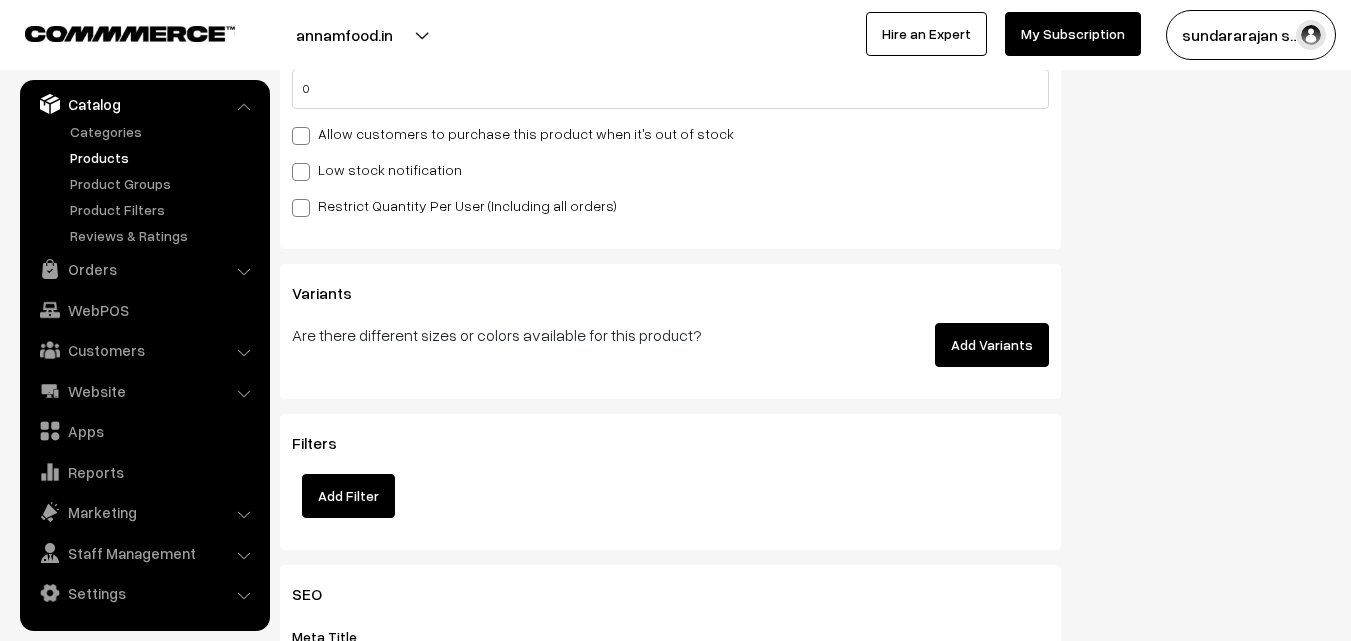 click on "Allow customers to purchase this product when it's out of stock" at bounding box center [513, 133] 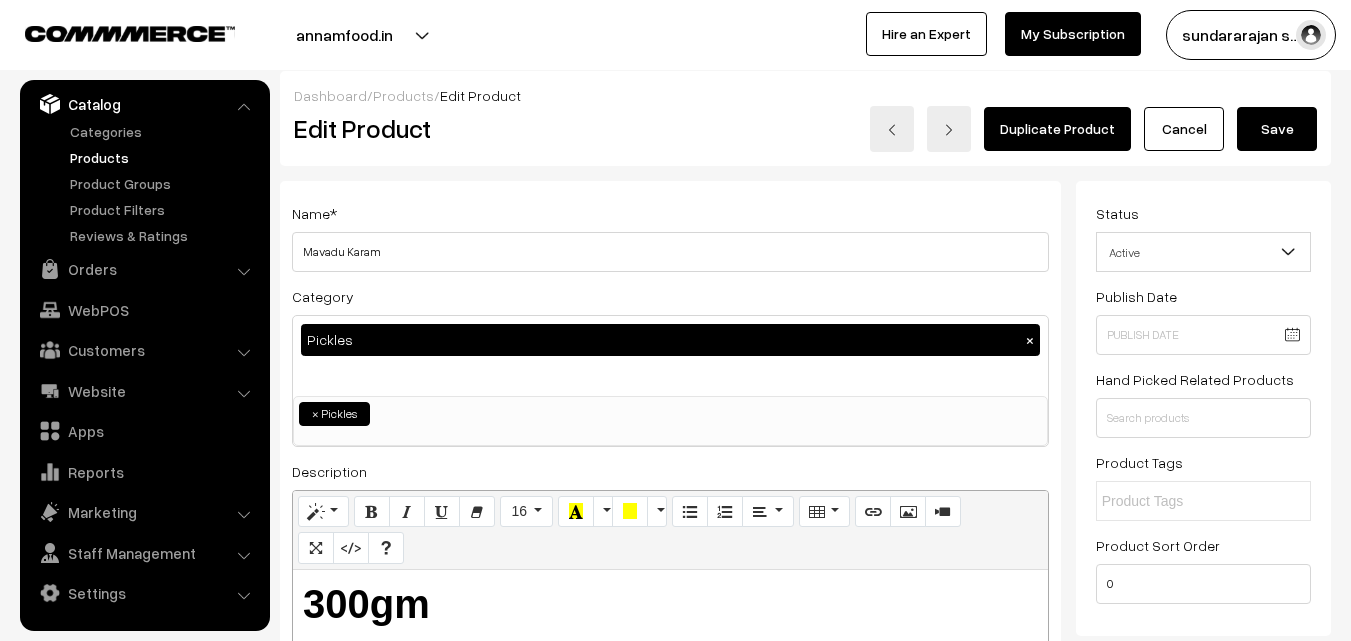 scroll, scrollTop: 0, scrollLeft: 0, axis: both 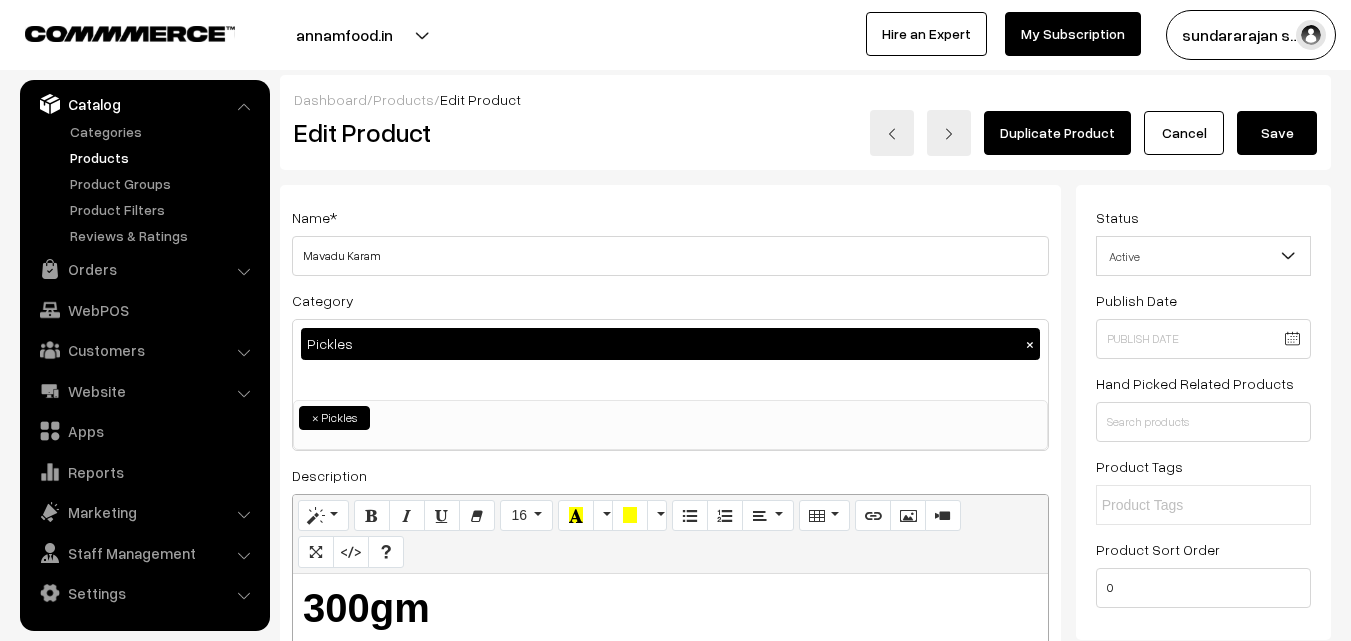 click on "Save" at bounding box center (1277, 133) 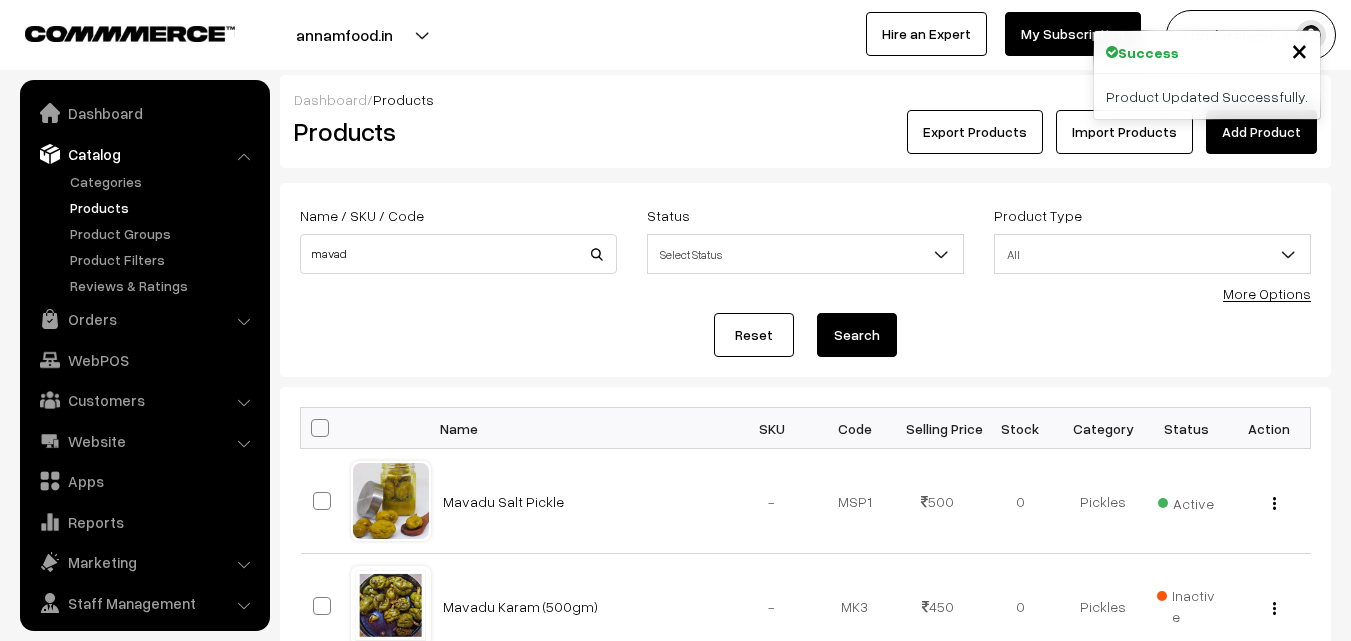 scroll, scrollTop: 0, scrollLeft: 0, axis: both 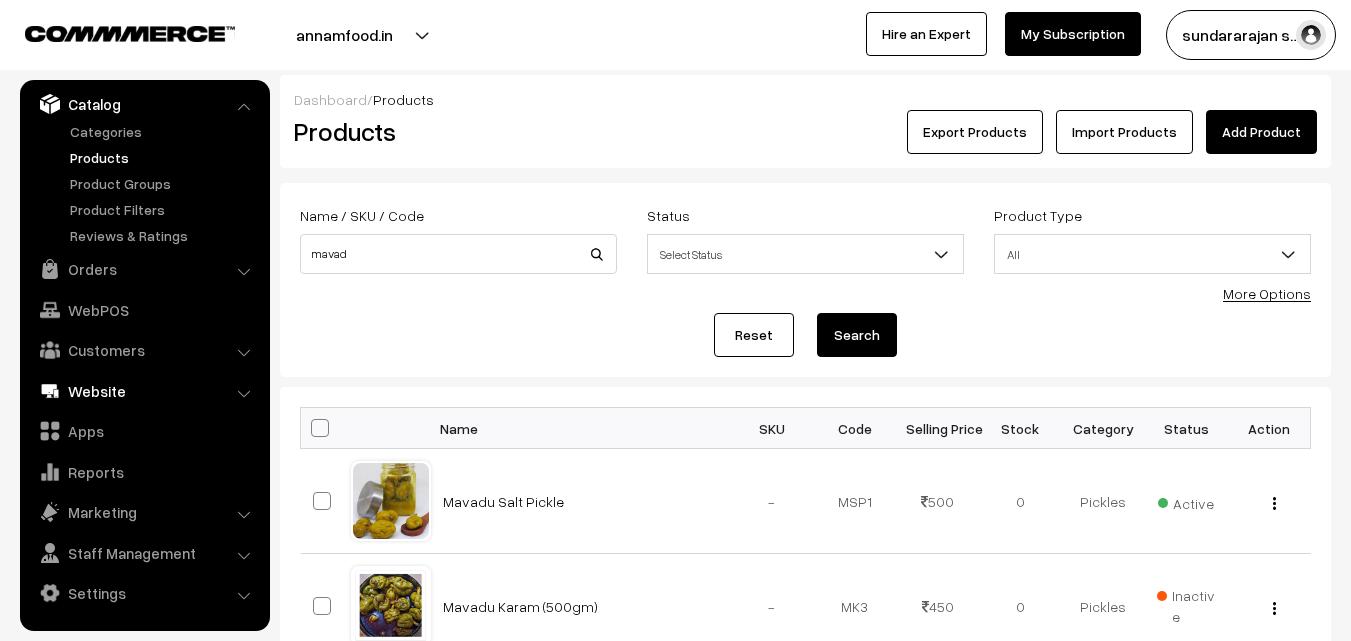 click on "WebPOS" at bounding box center (144, 310) 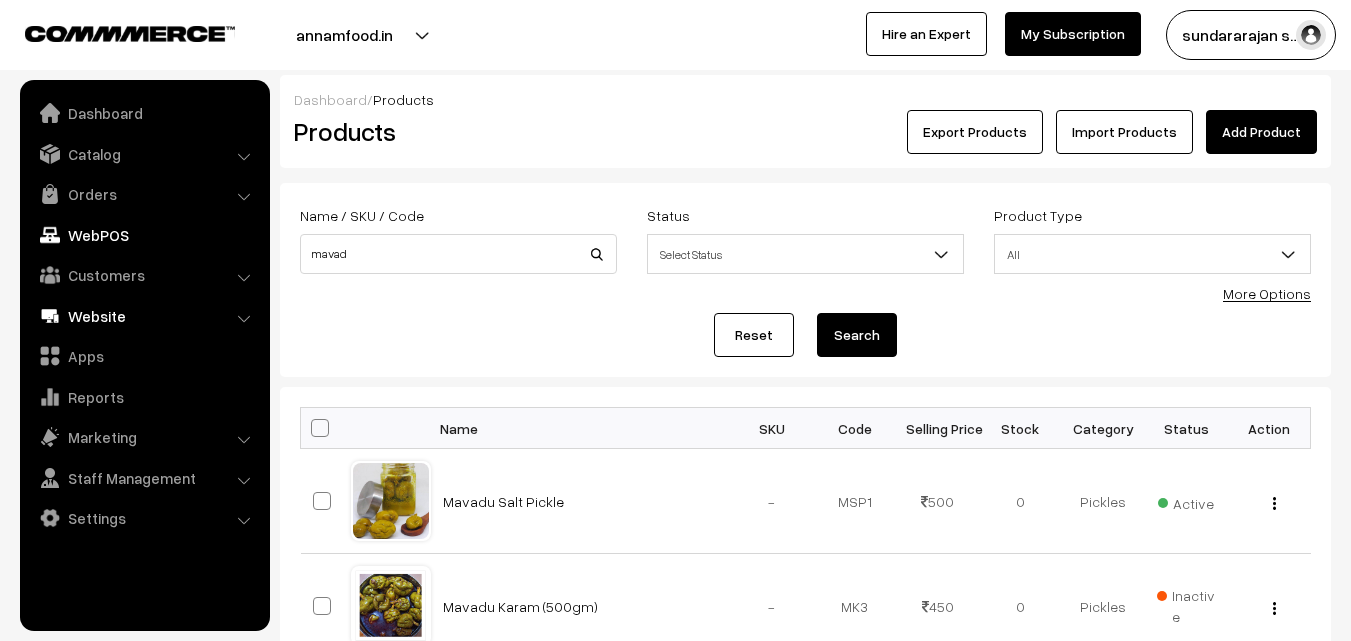 scroll, scrollTop: 0, scrollLeft: 0, axis: both 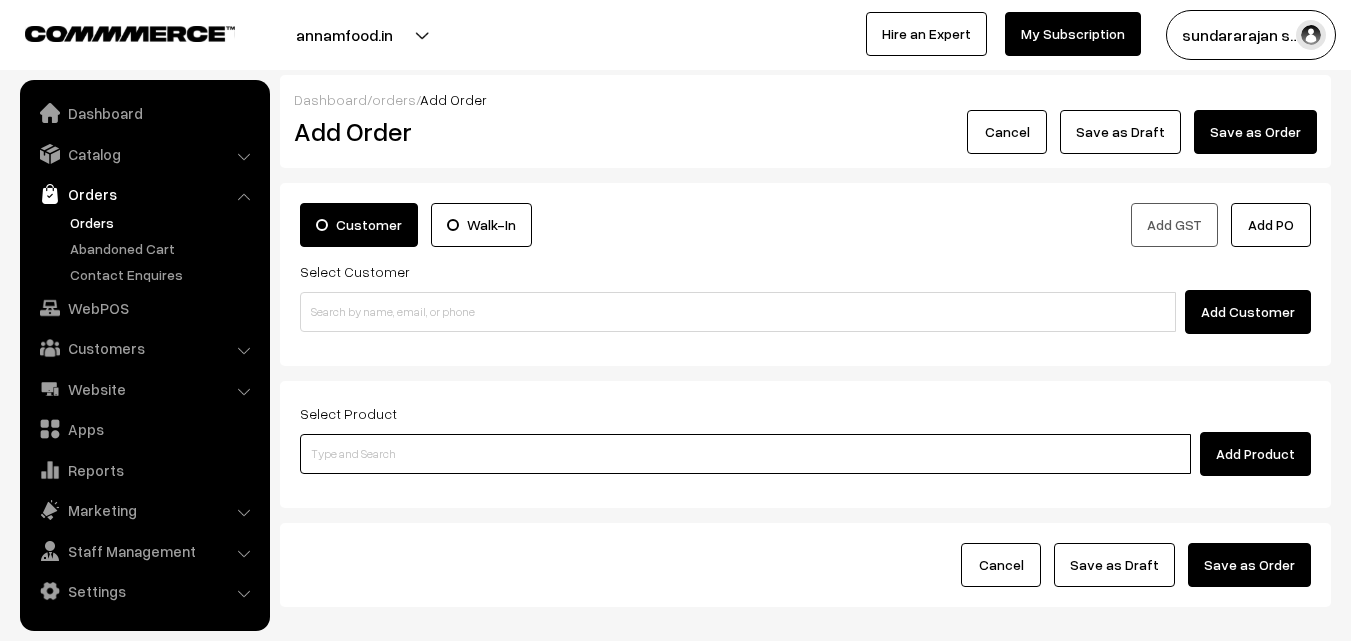click at bounding box center [745, 454] 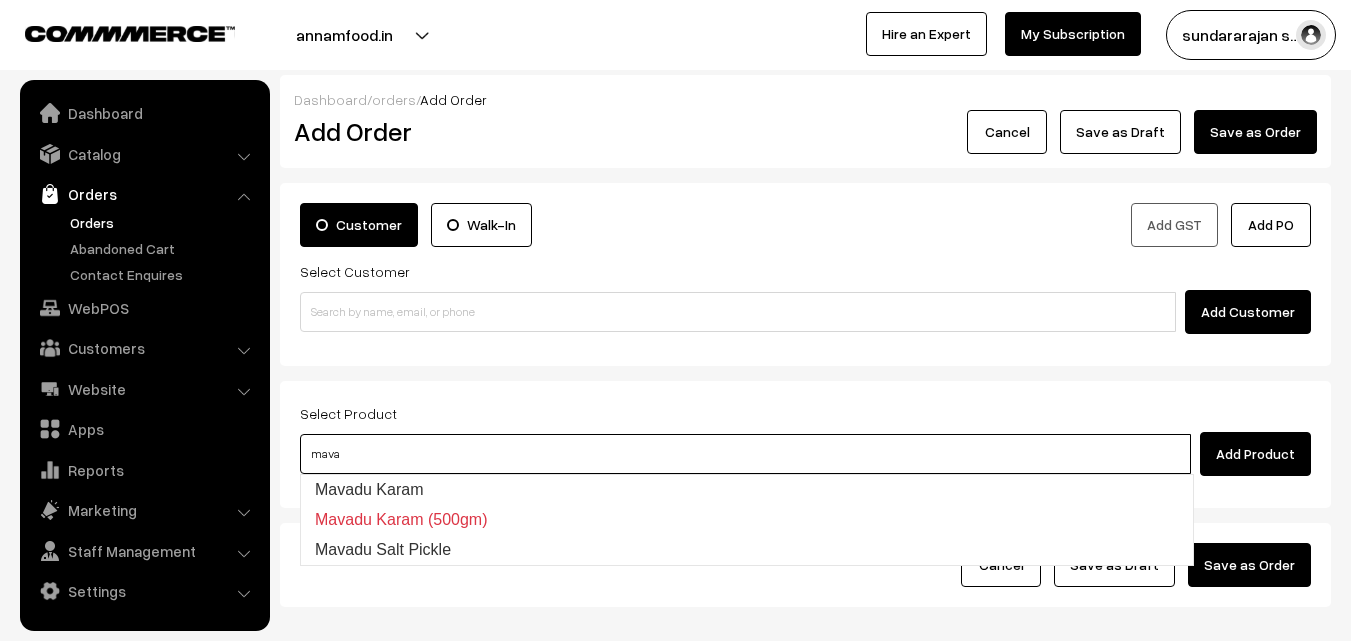 type on "Mavadu Karam" 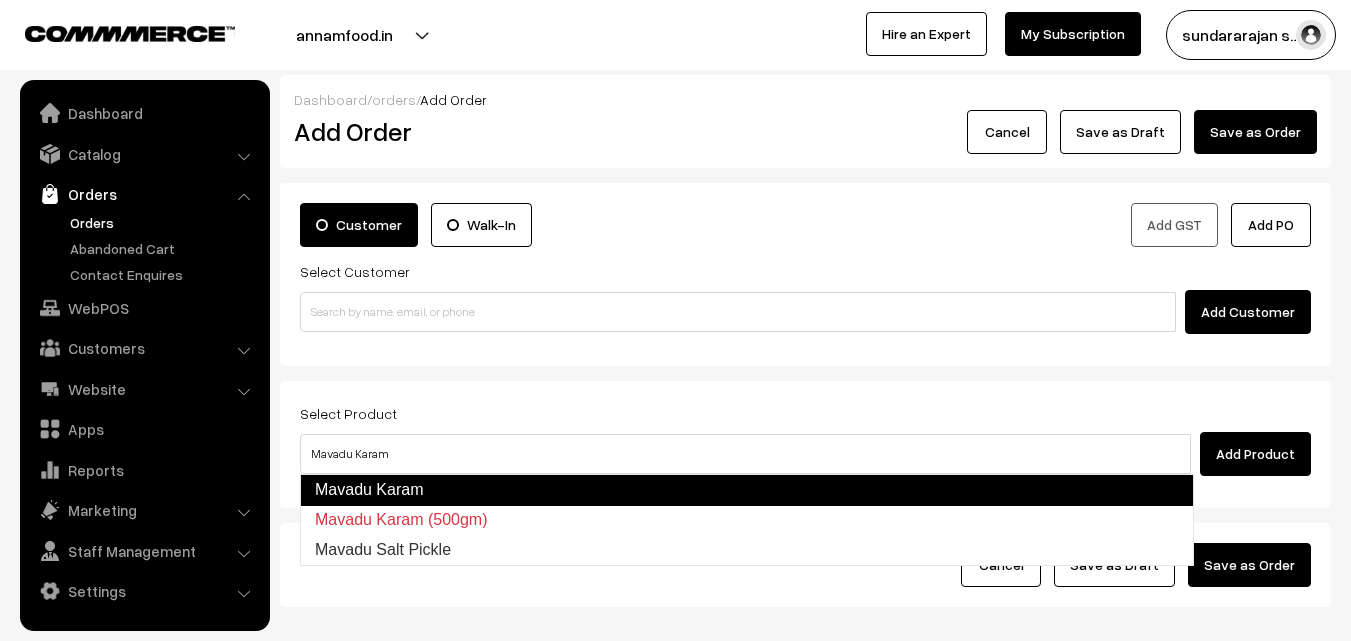 type 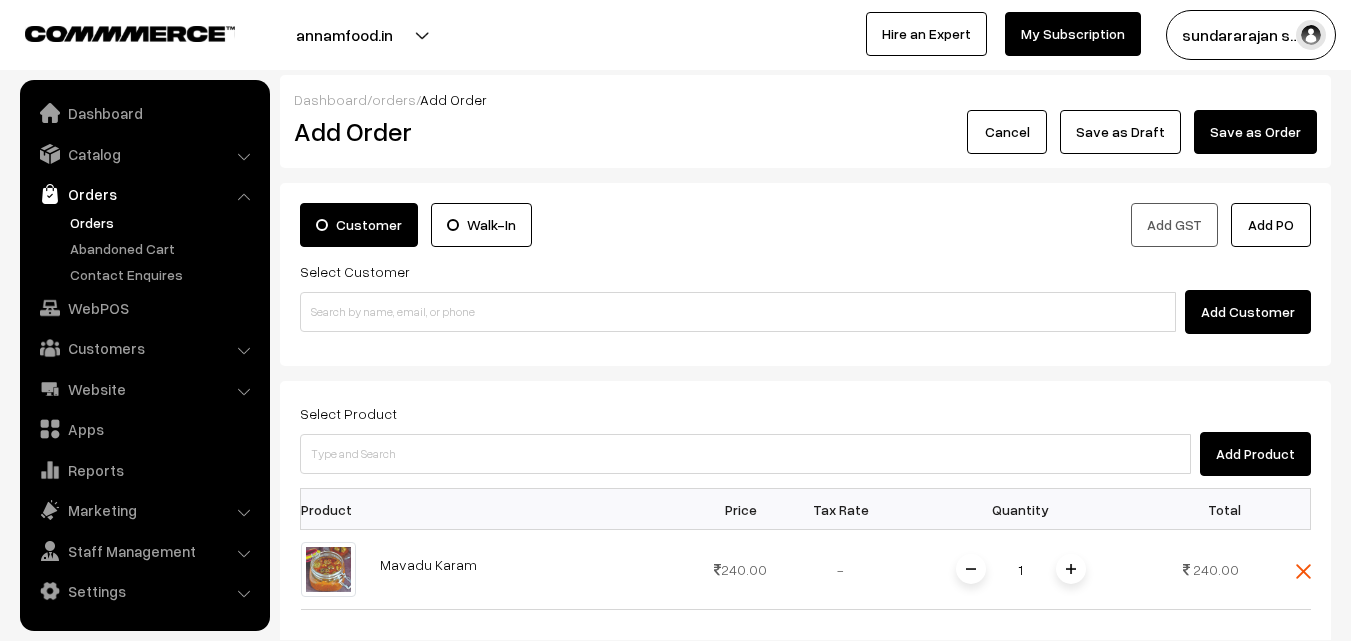 click on "Orders" at bounding box center [164, 222] 